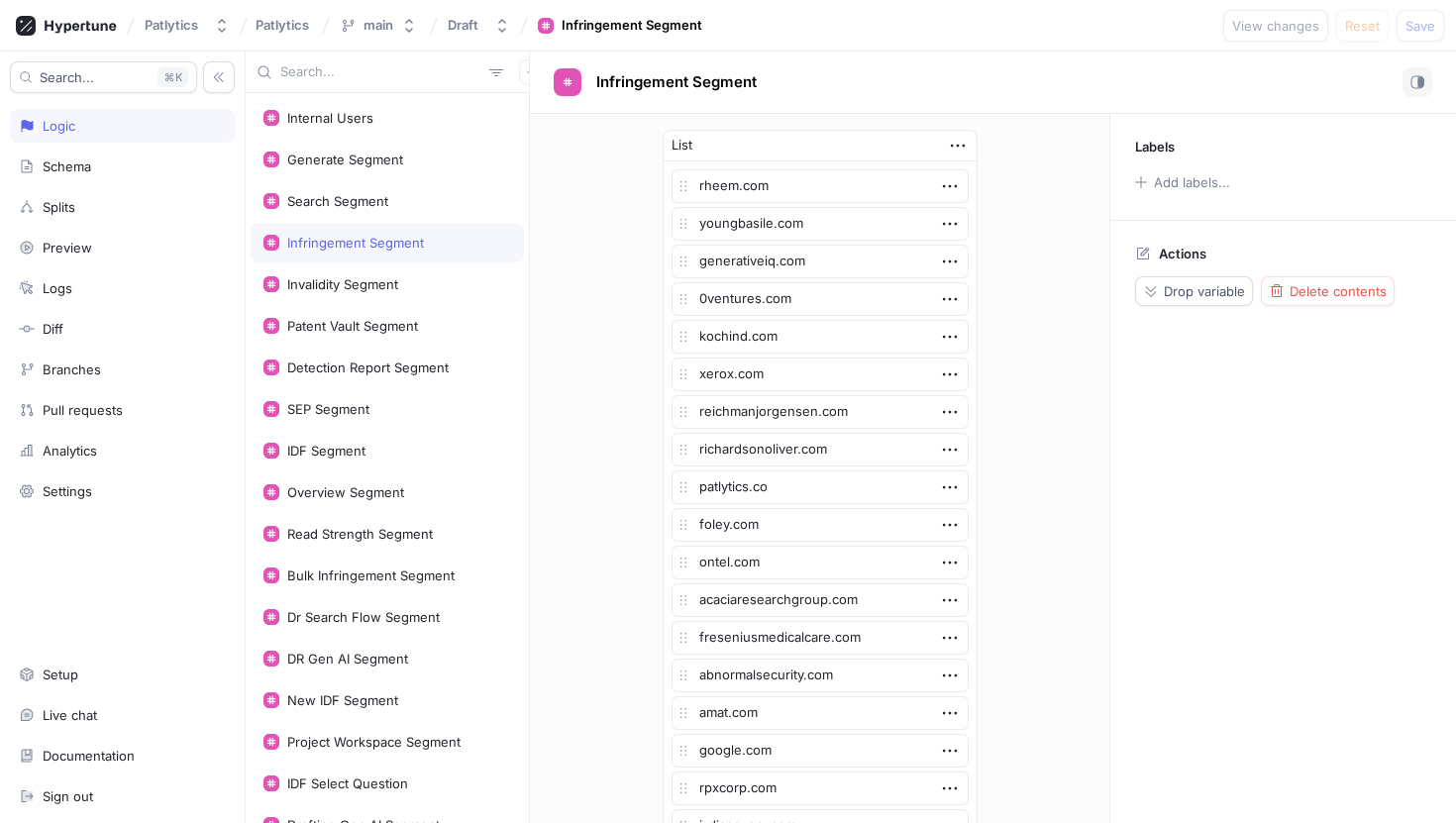 scroll, scrollTop: 0, scrollLeft: 0, axis: both 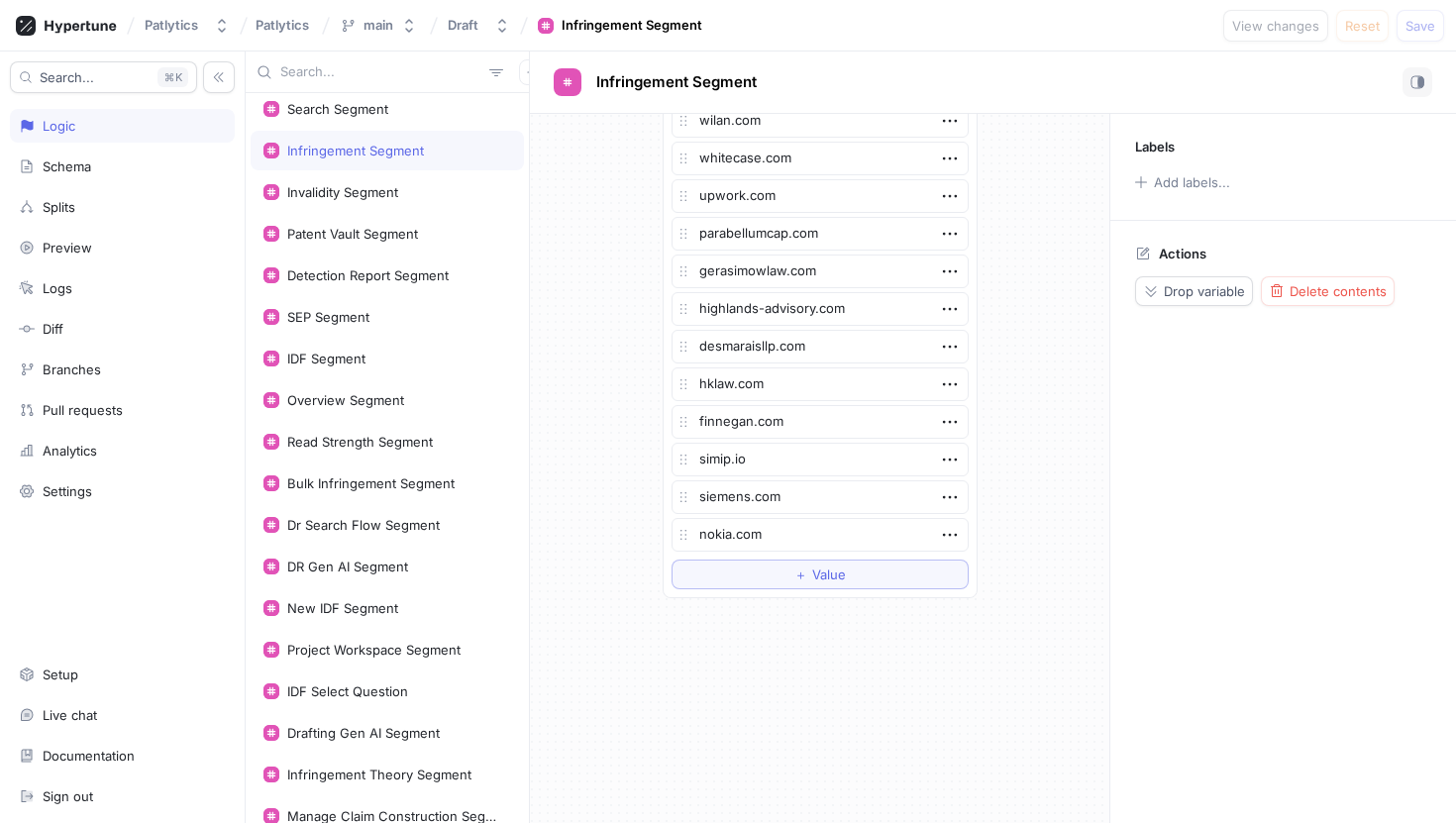 click on "Infringement Segment" at bounding box center [387, 151] 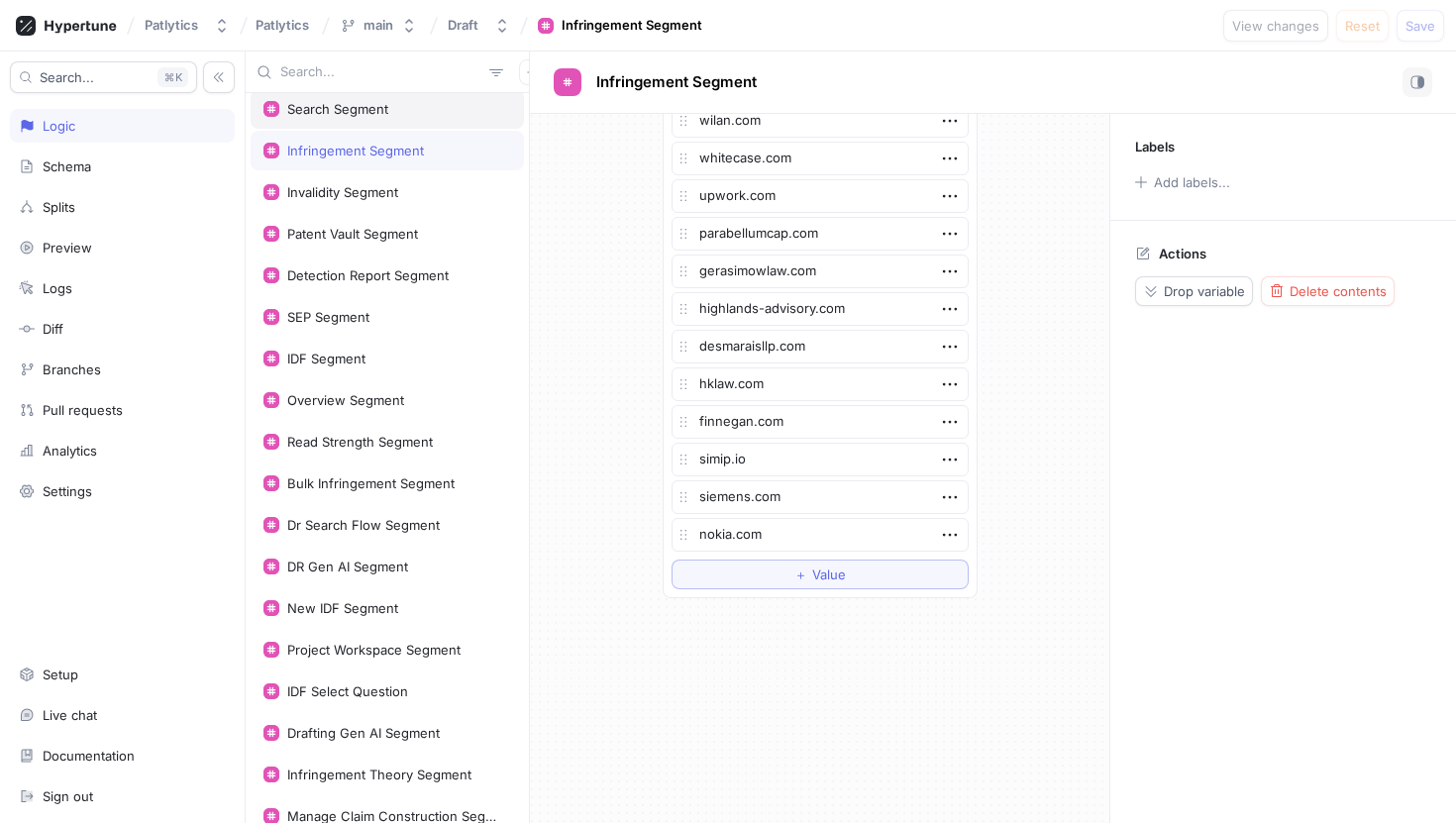 click on "Search Segment" at bounding box center (387, 109) 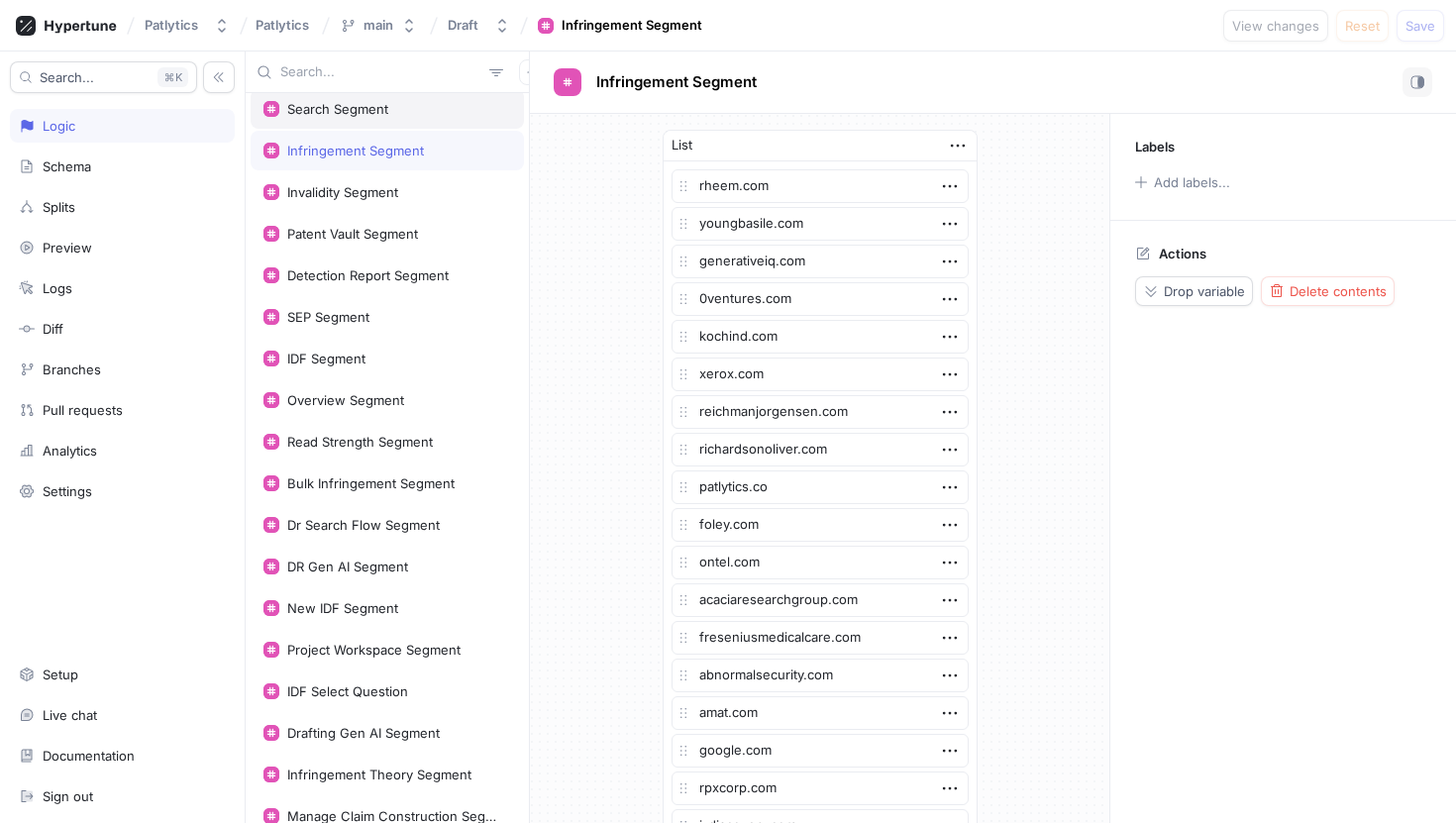 scroll, scrollTop: 88, scrollLeft: 0, axis: vertical 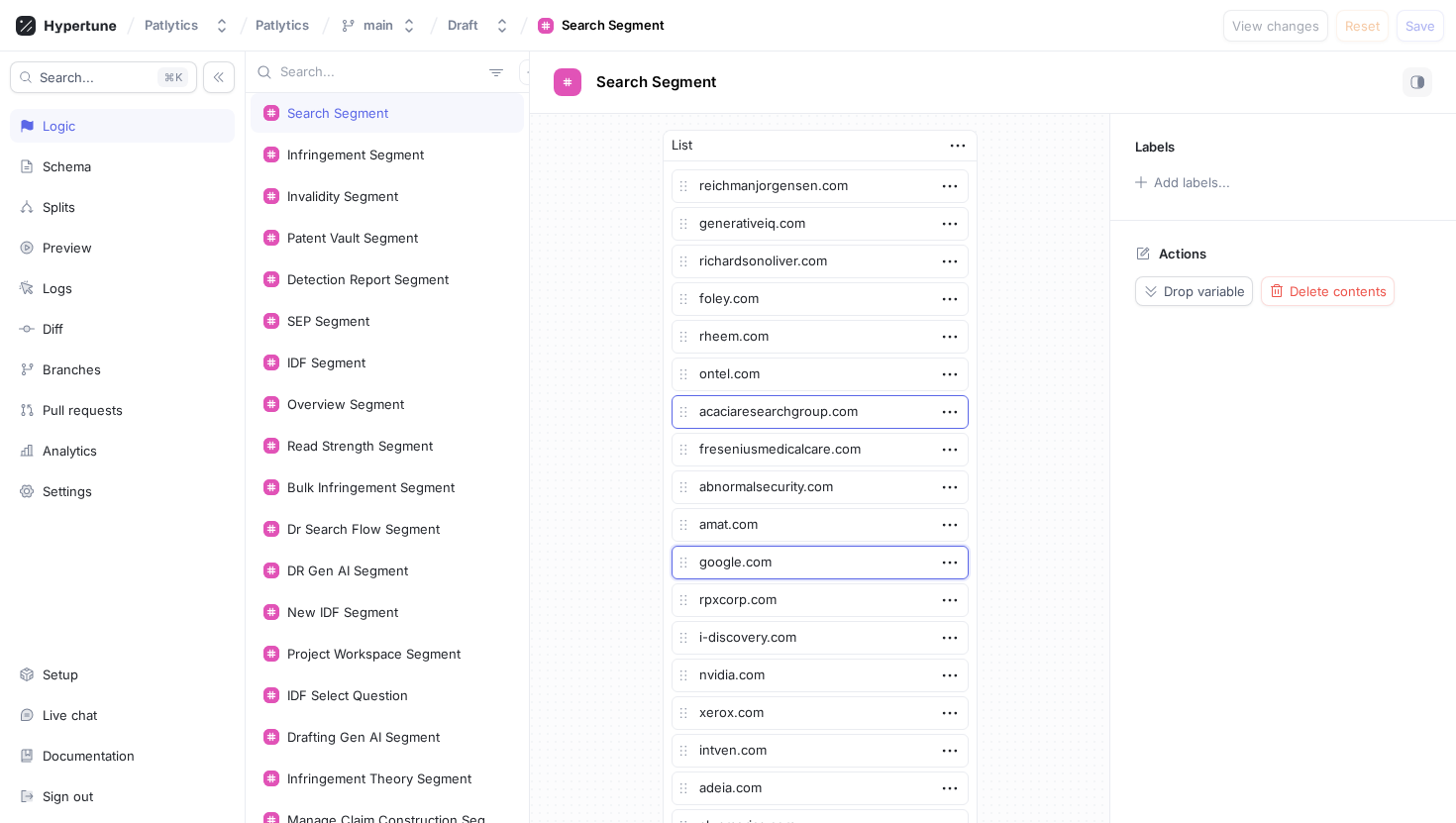 click on "google.com" at bounding box center (820, 563) 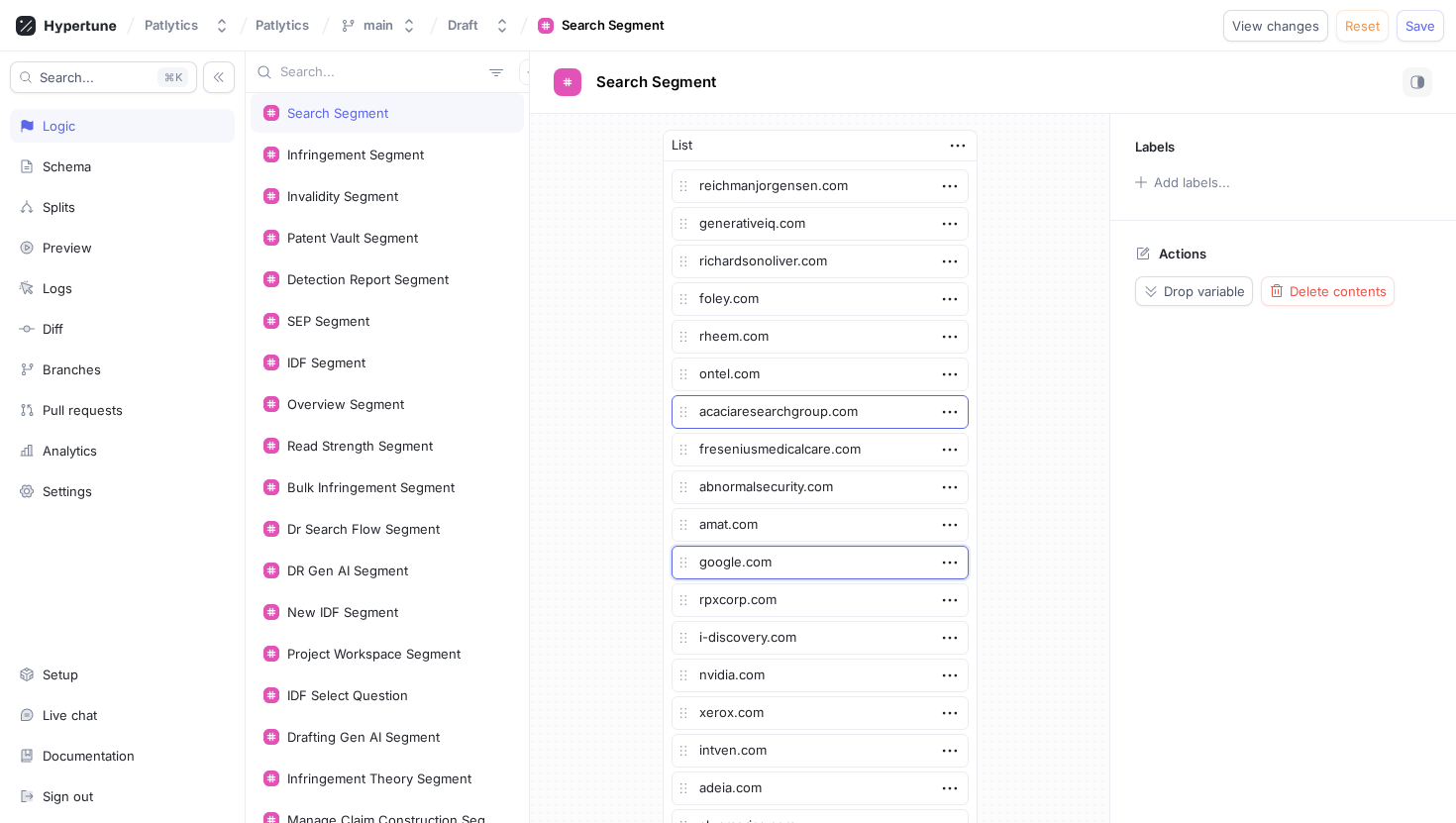 type on "google.comde.bosch.com" 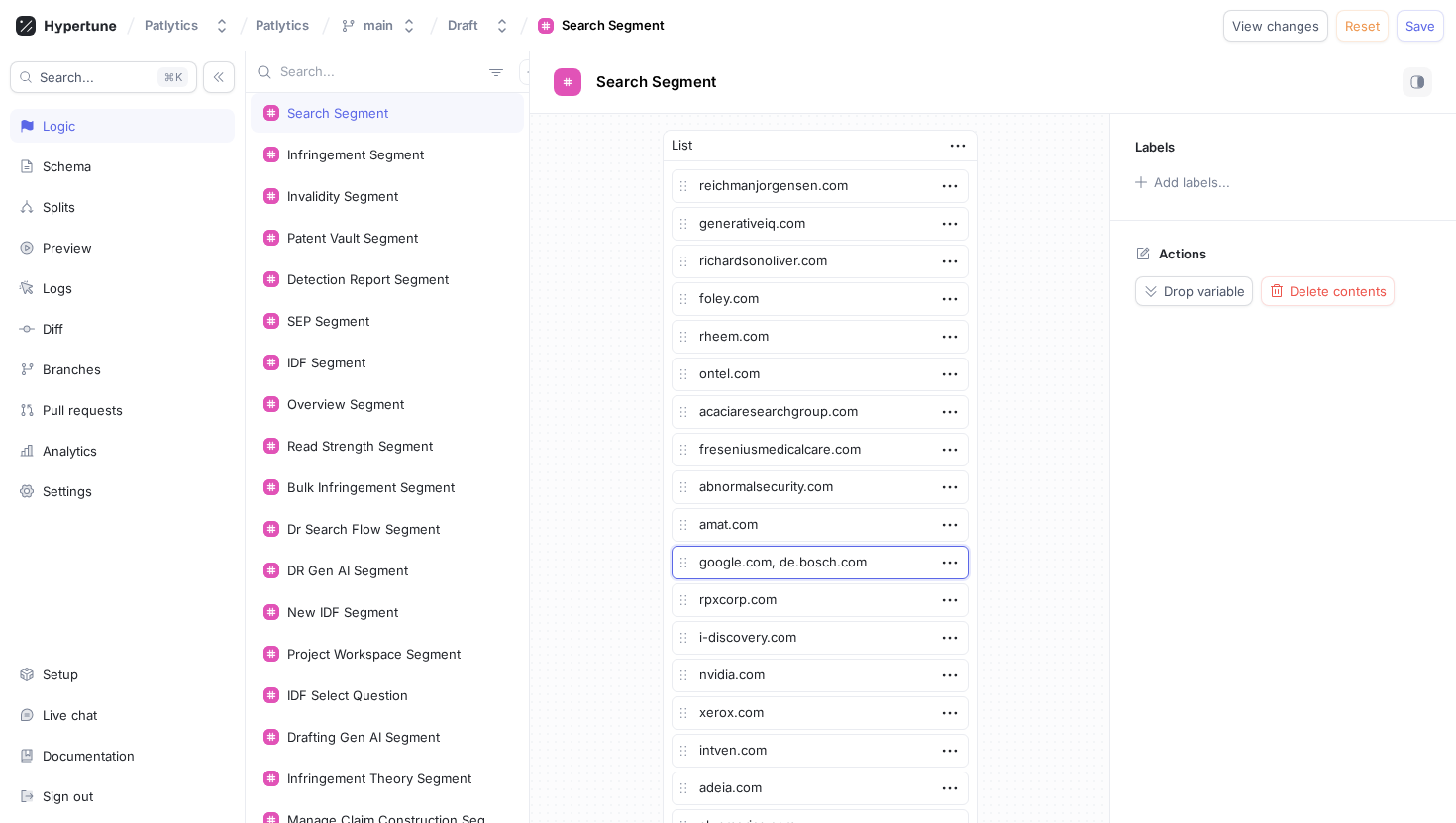 type on "x" 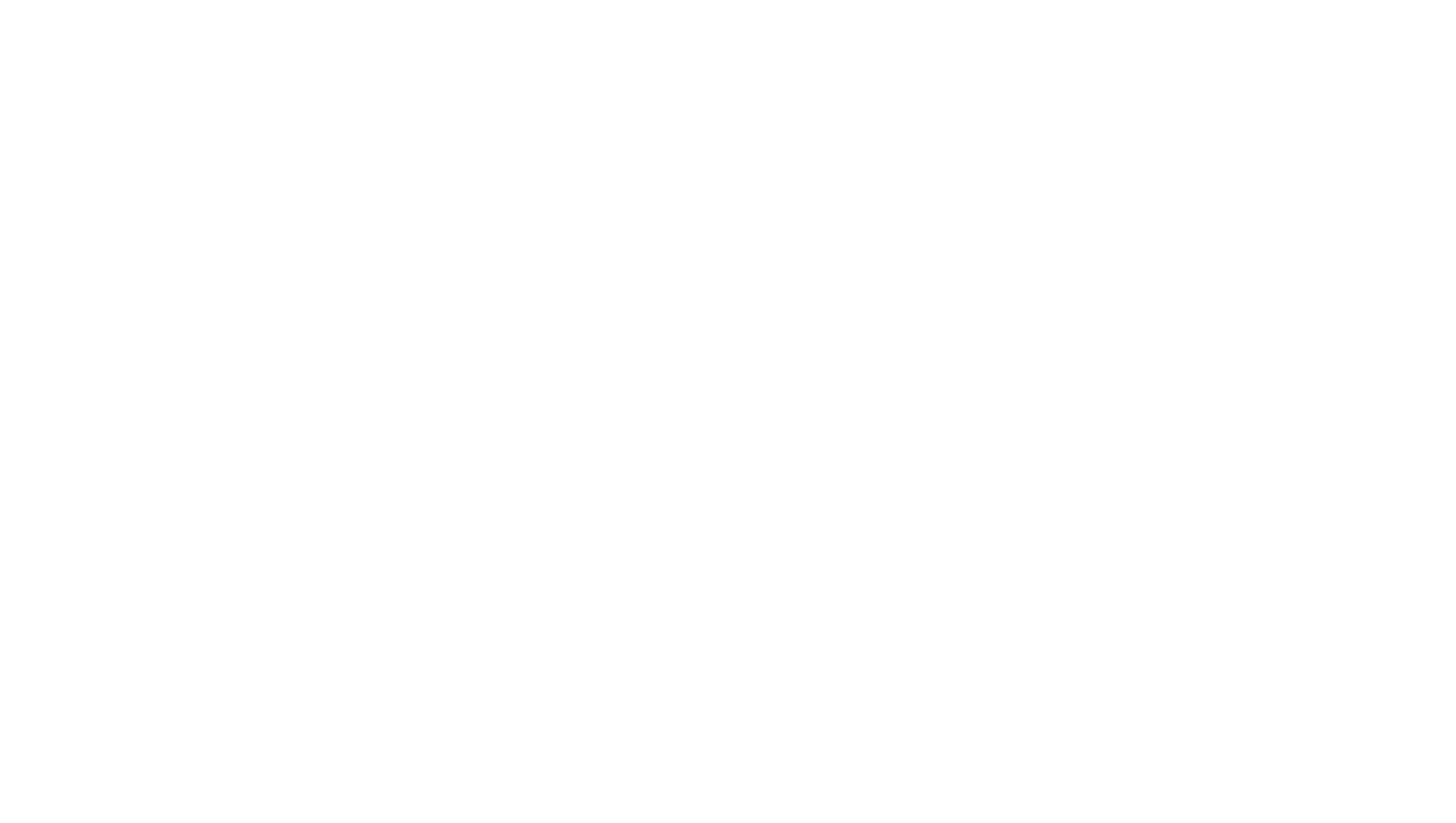scroll, scrollTop: 0, scrollLeft: 0, axis: both 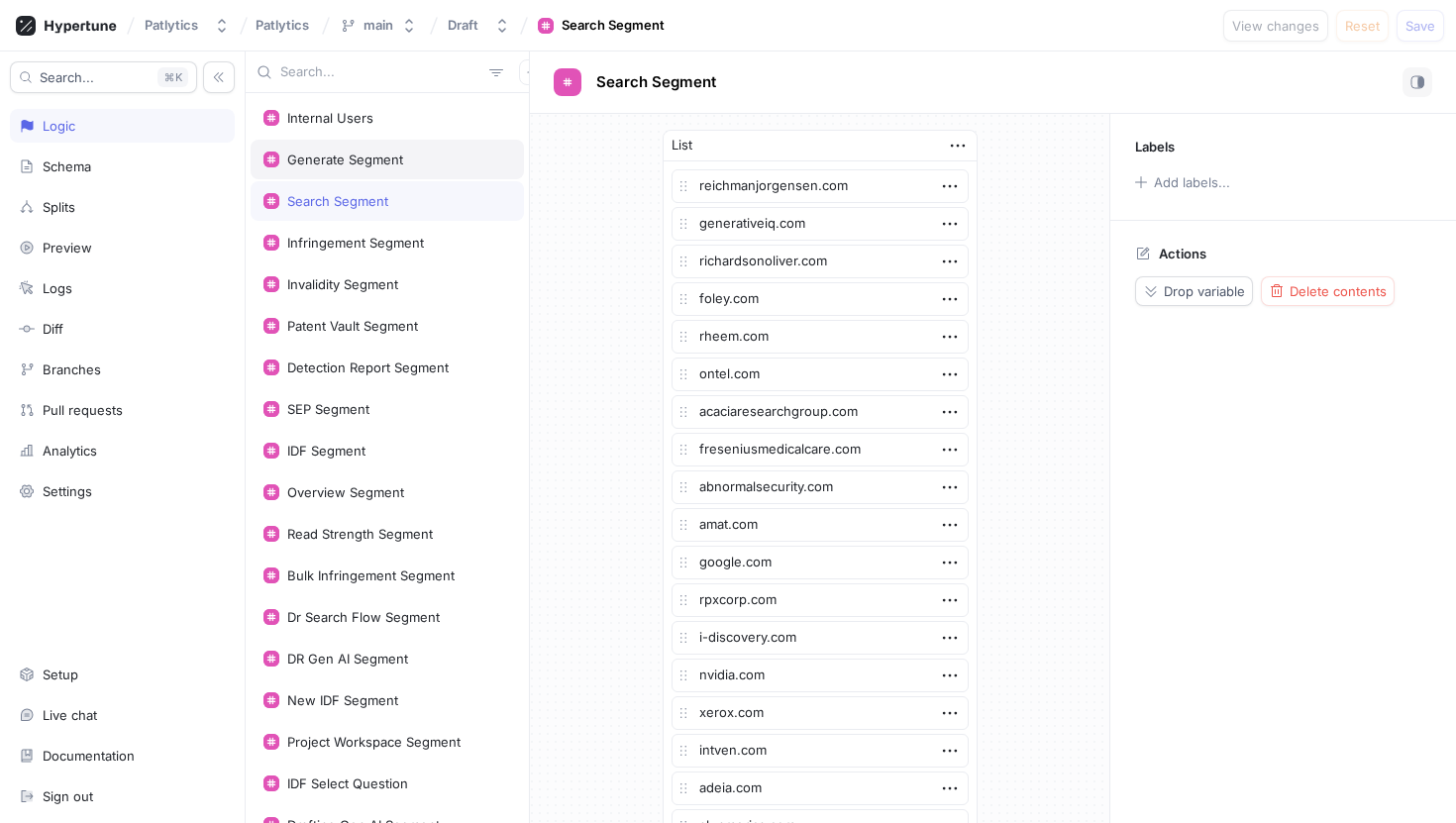 click on "Generate Segment" at bounding box center [387, 159] 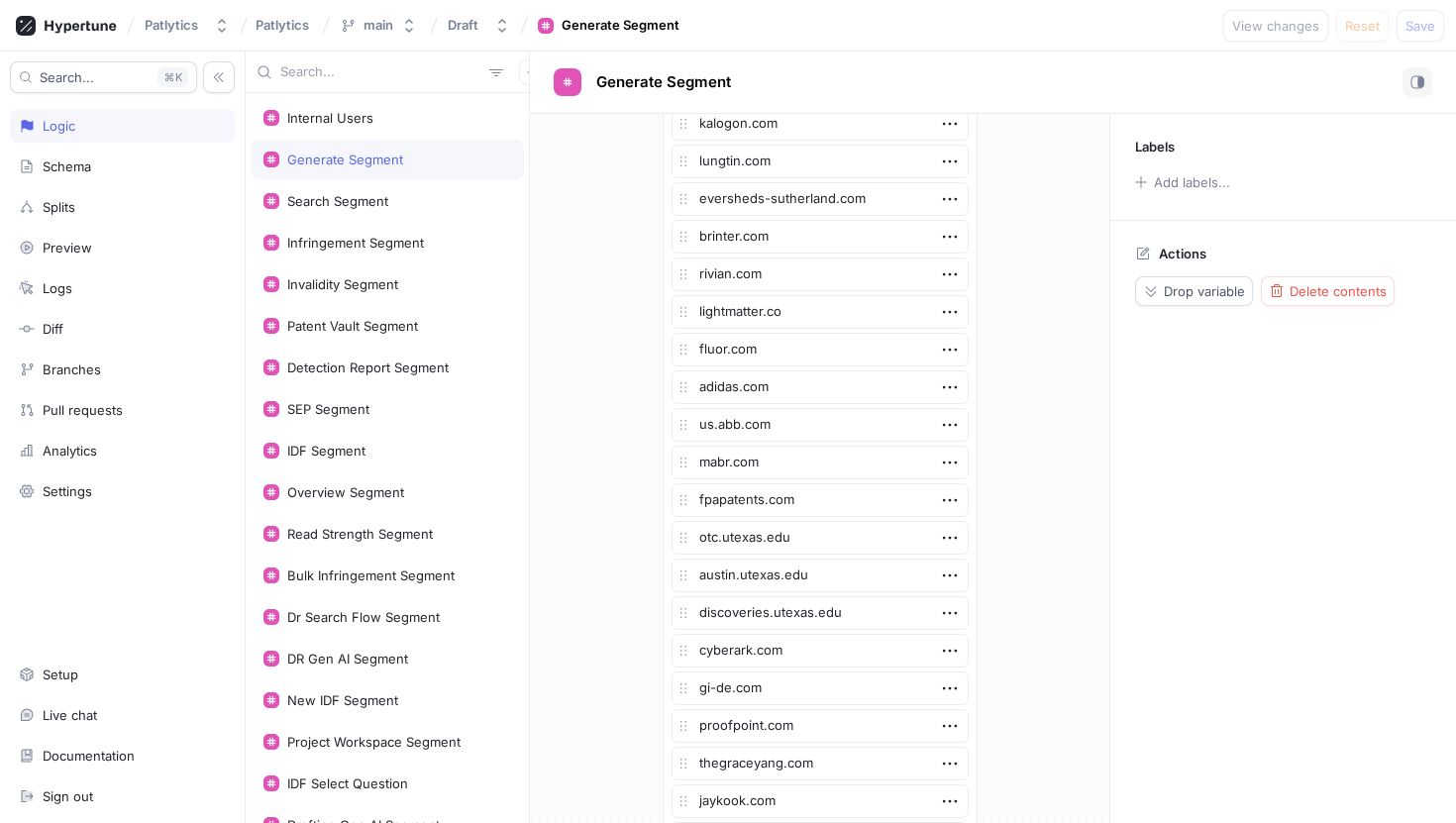 scroll, scrollTop: 2624, scrollLeft: 0, axis: vertical 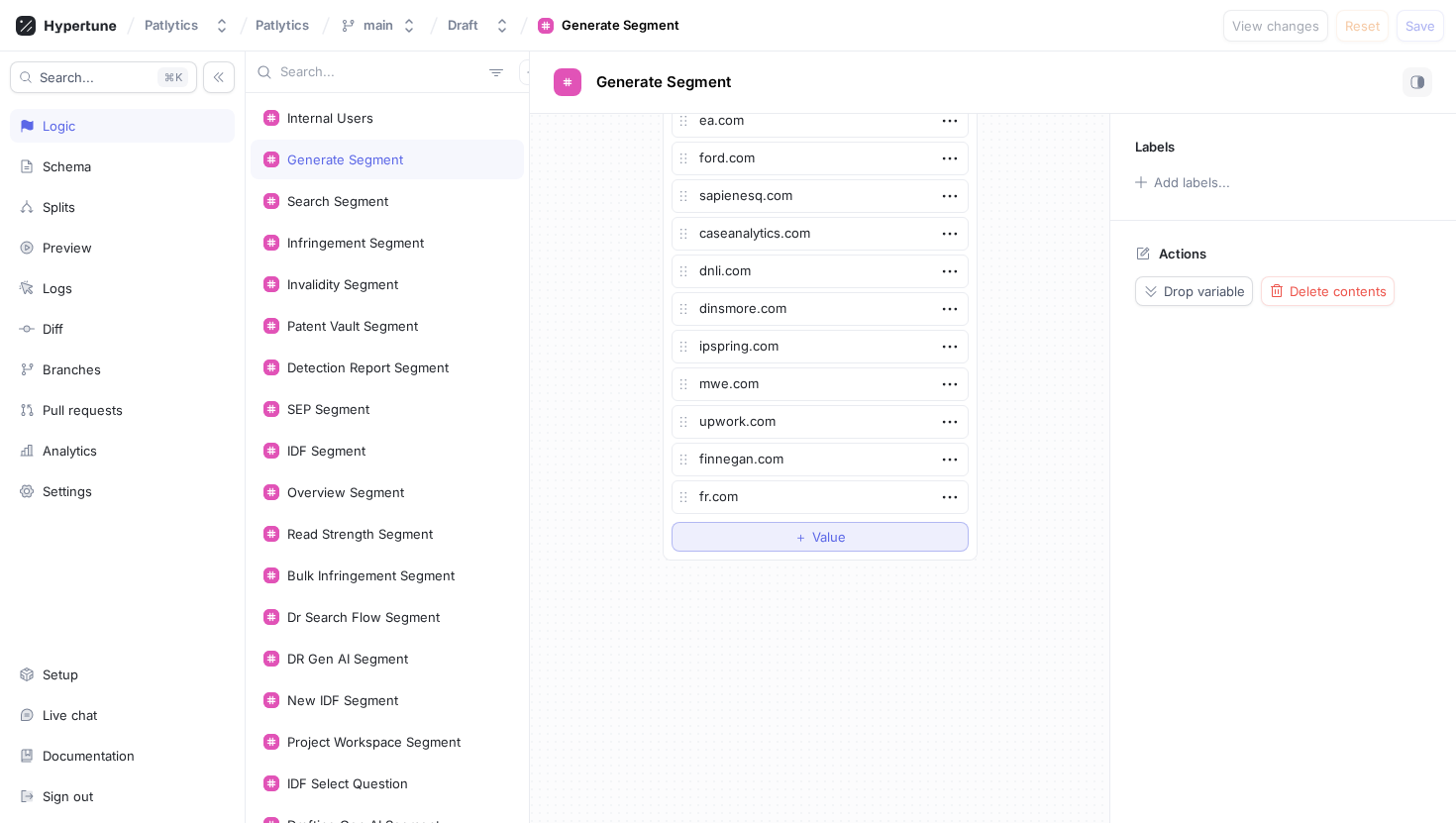 click on "＋" at bounding box center (800, 537) 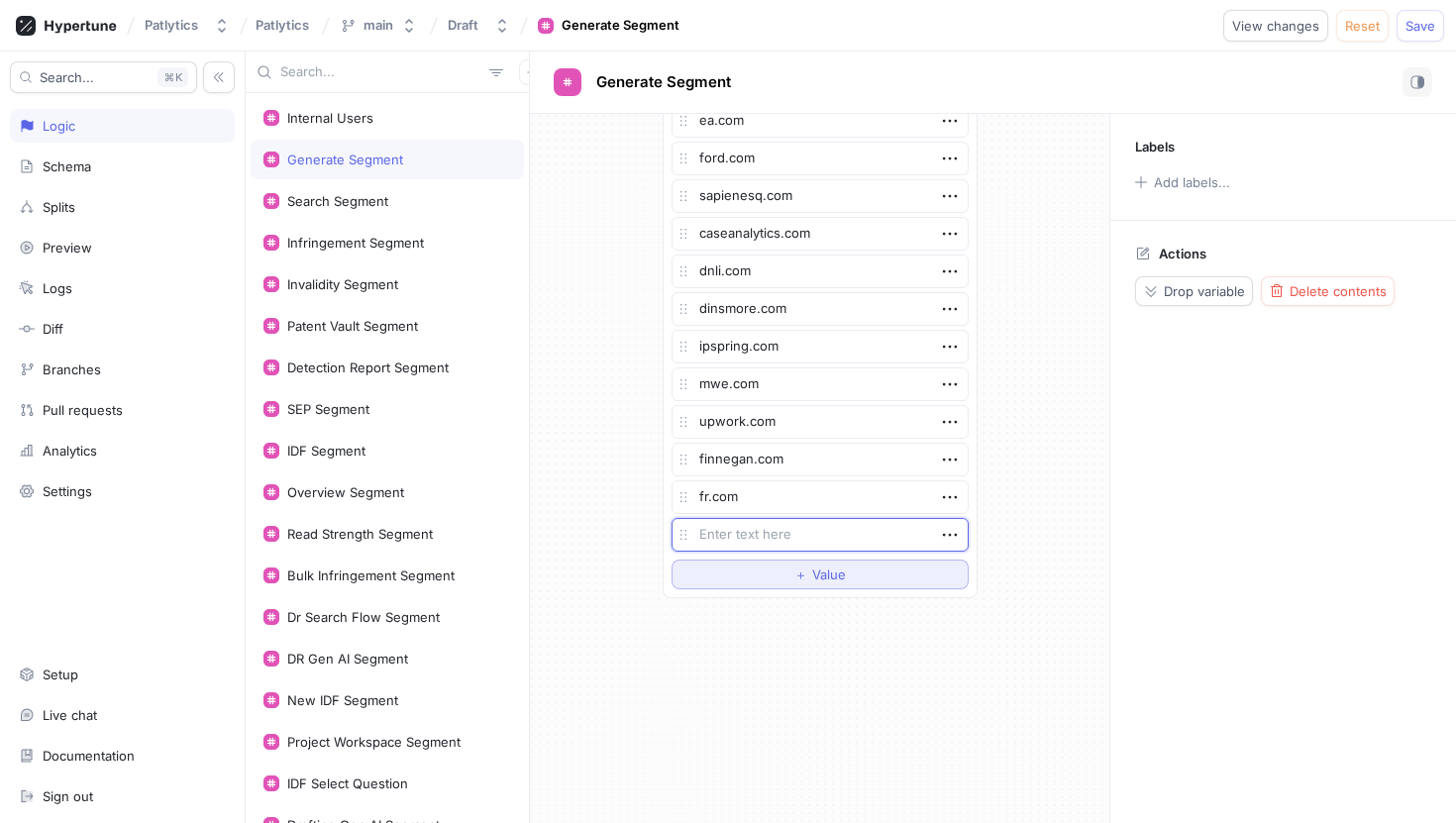 type on "x" 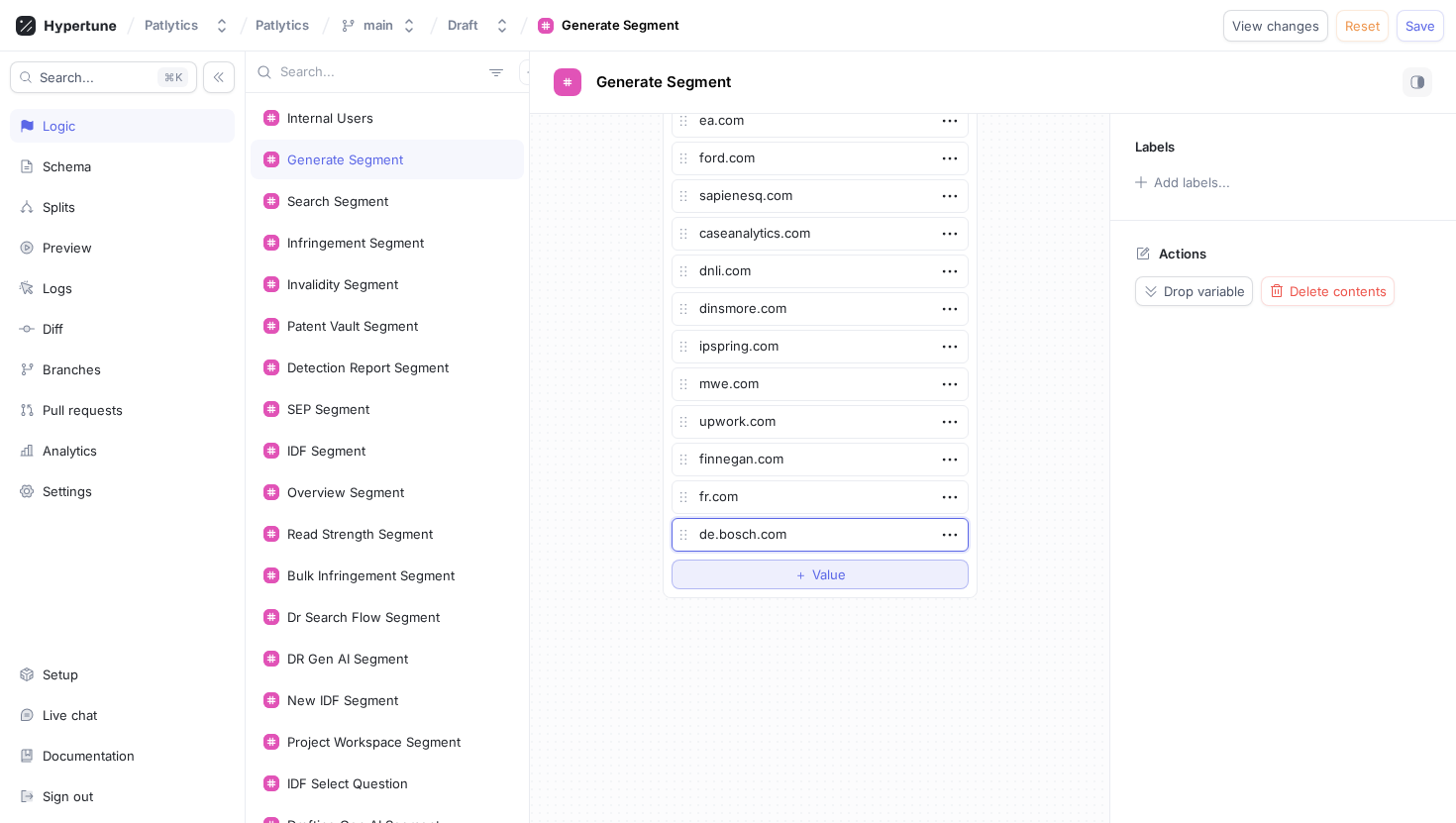 type on "x" 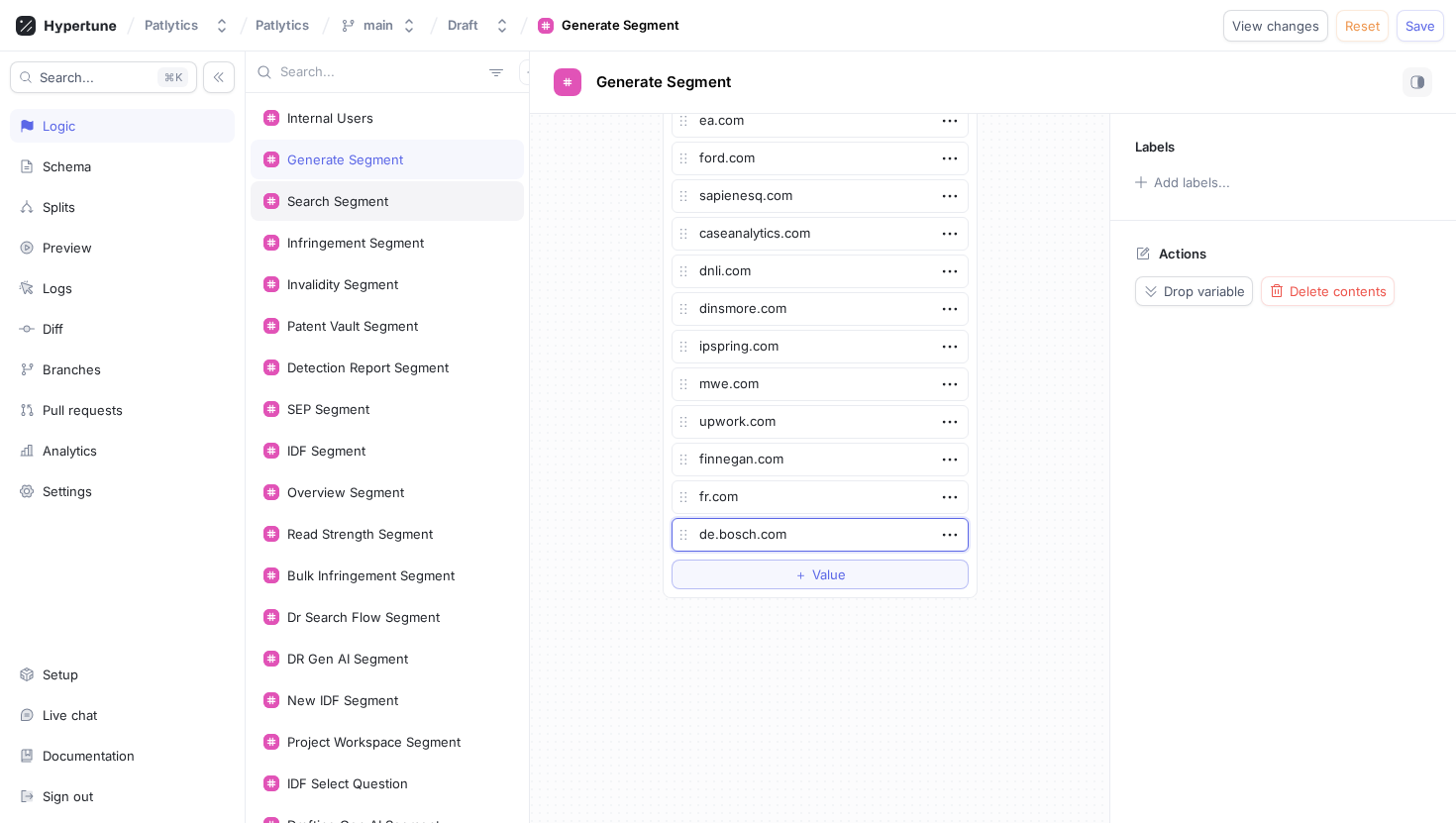 type on "de.bosch.com" 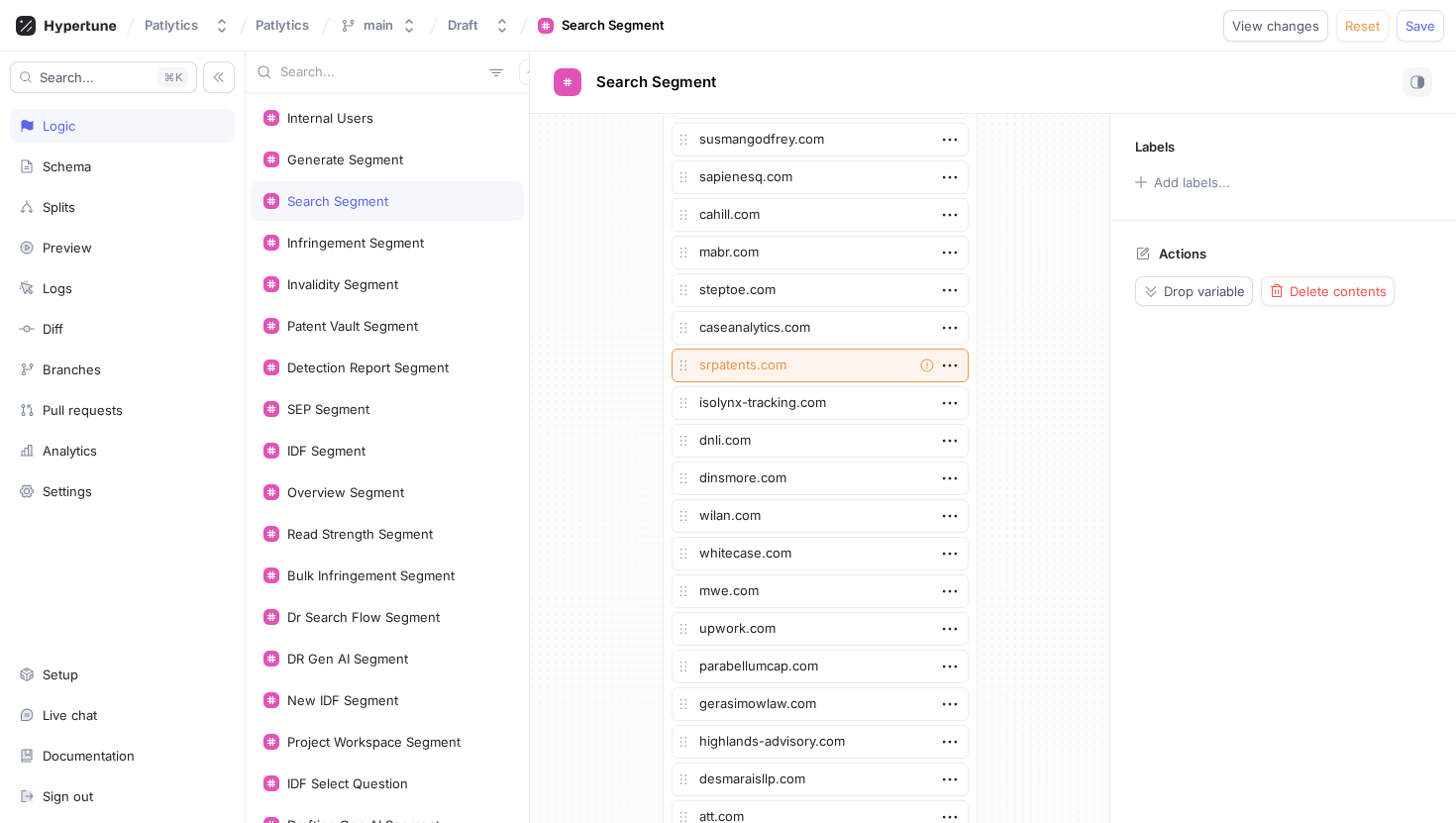 scroll, scrollTop: 3528, scrollLeft: 0, axis: vertical 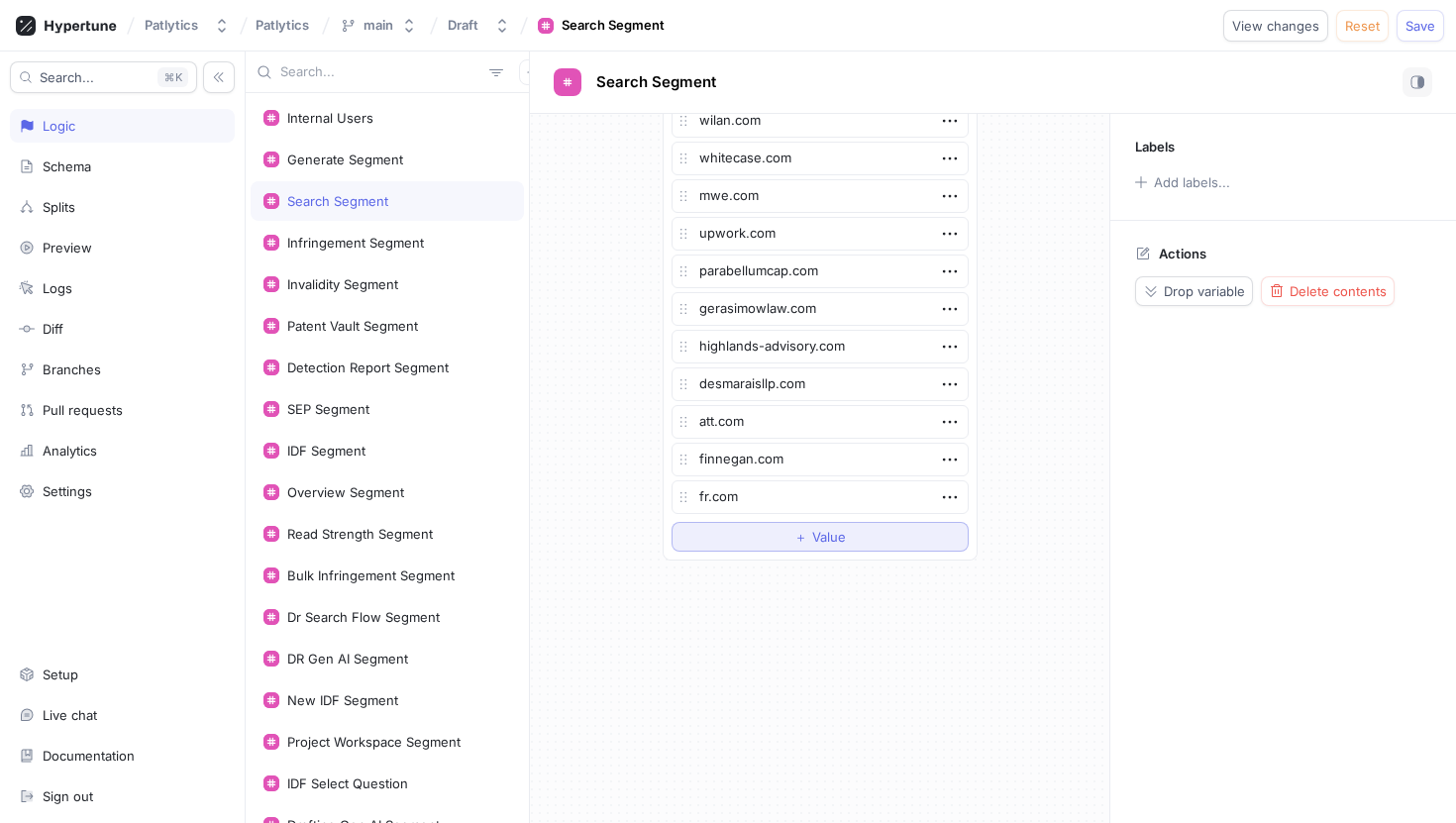 click on "＋ Value" at bounding box center (820, 537) 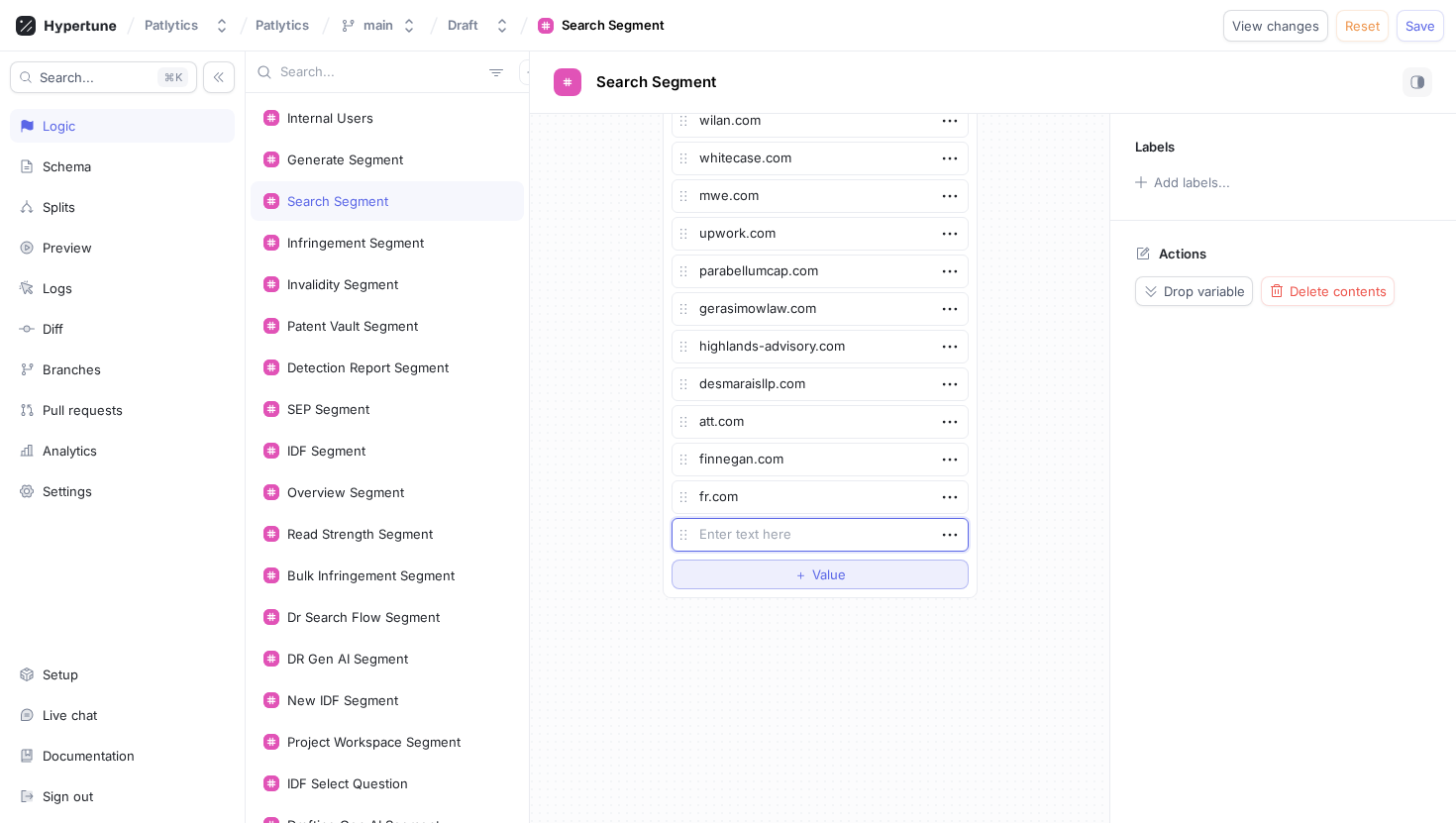 type on "x" 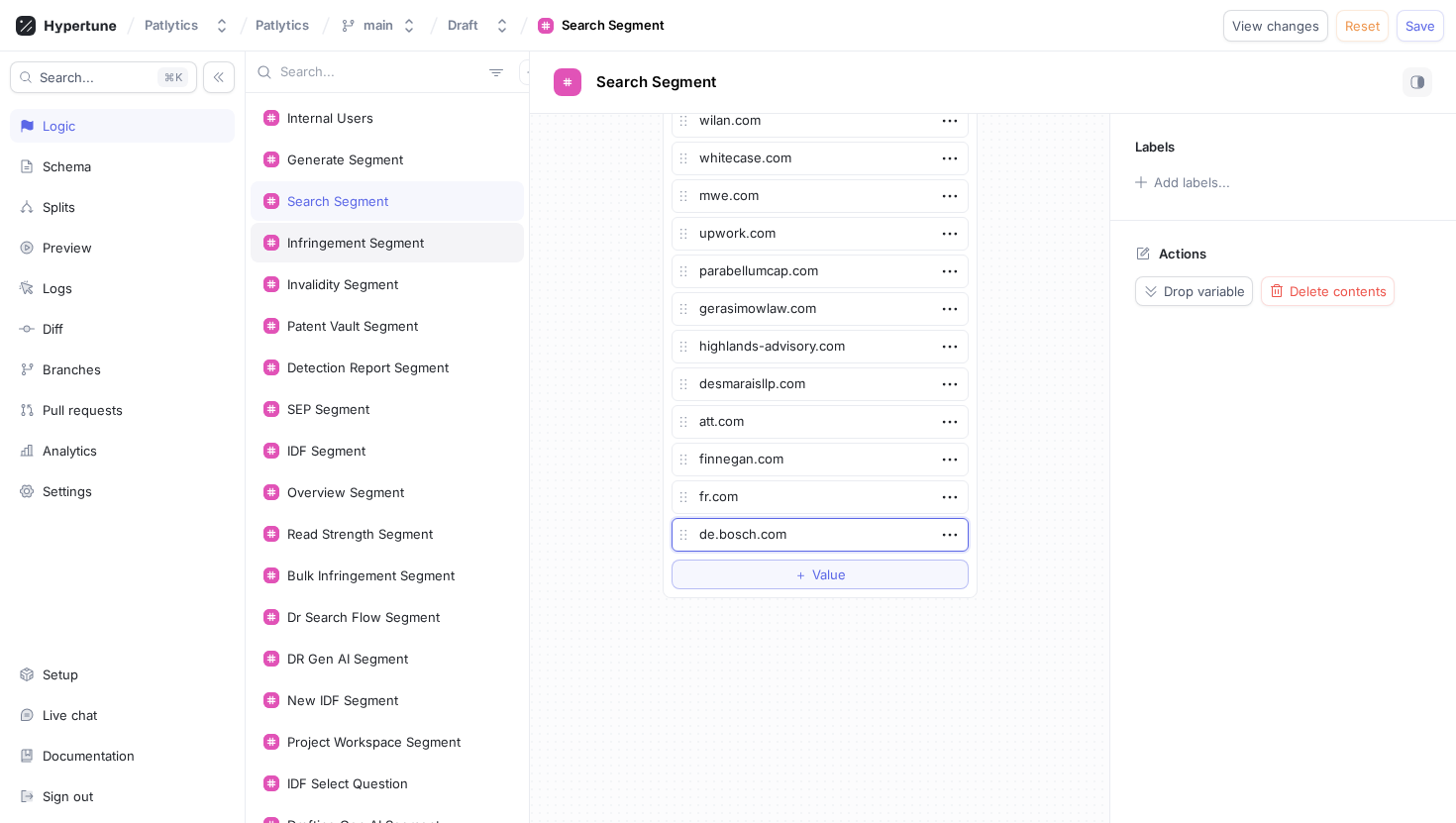 type on "de.bosch.com" 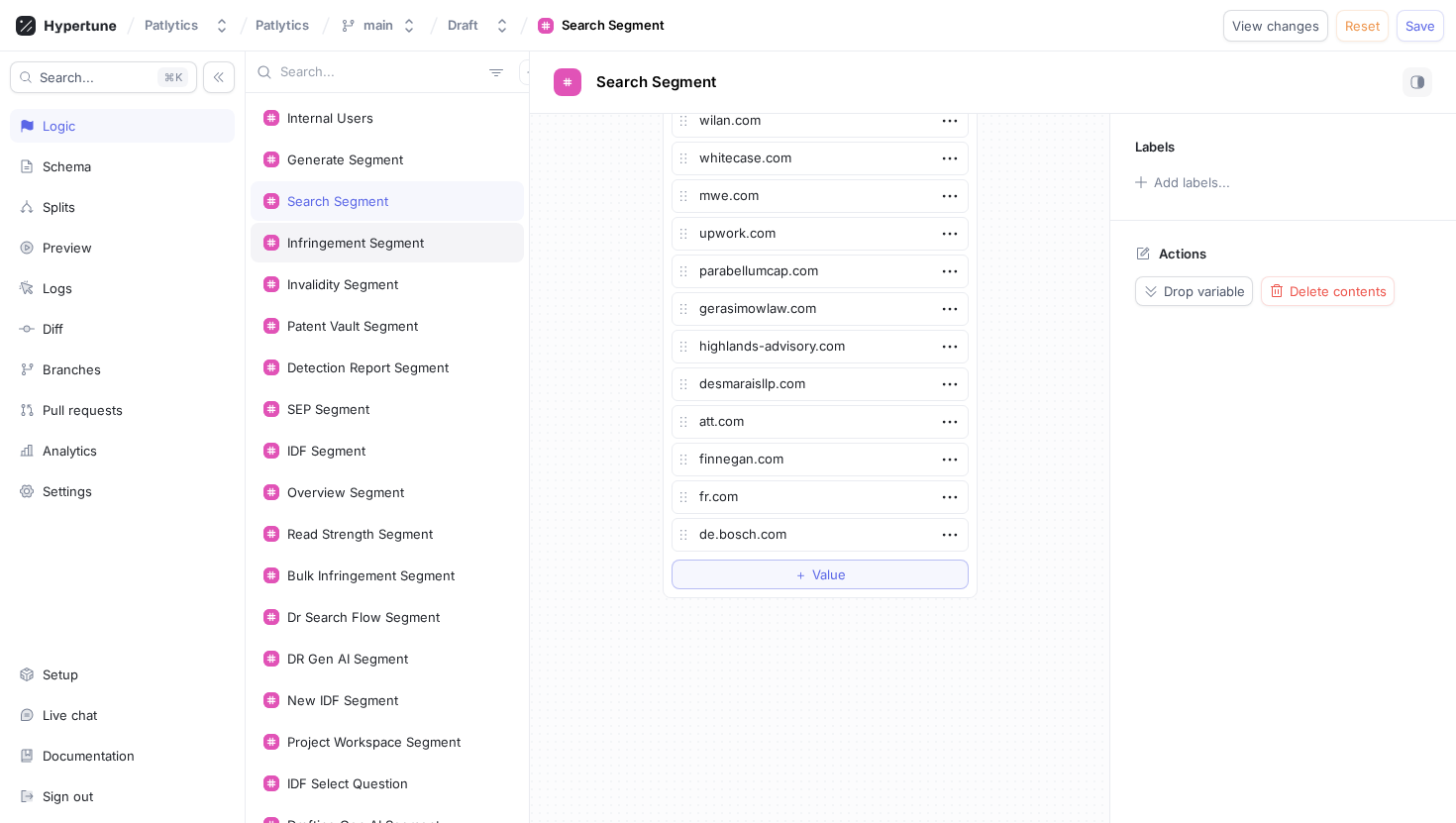click on "Infringement Segment" at bounding box center [356, 243] 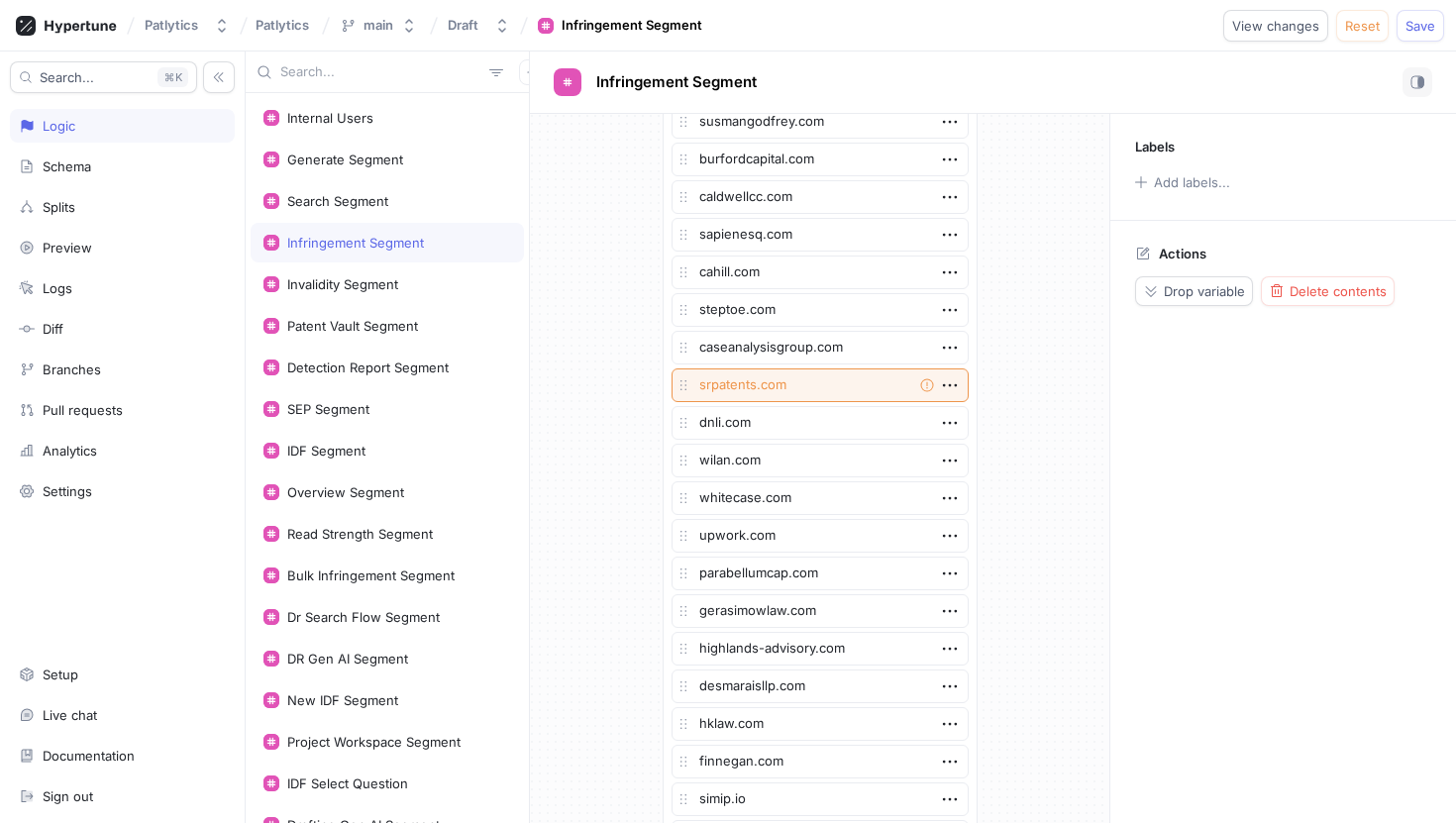 scroll, scrollTop: 3076, scrollLeft: 0, axis: vertical 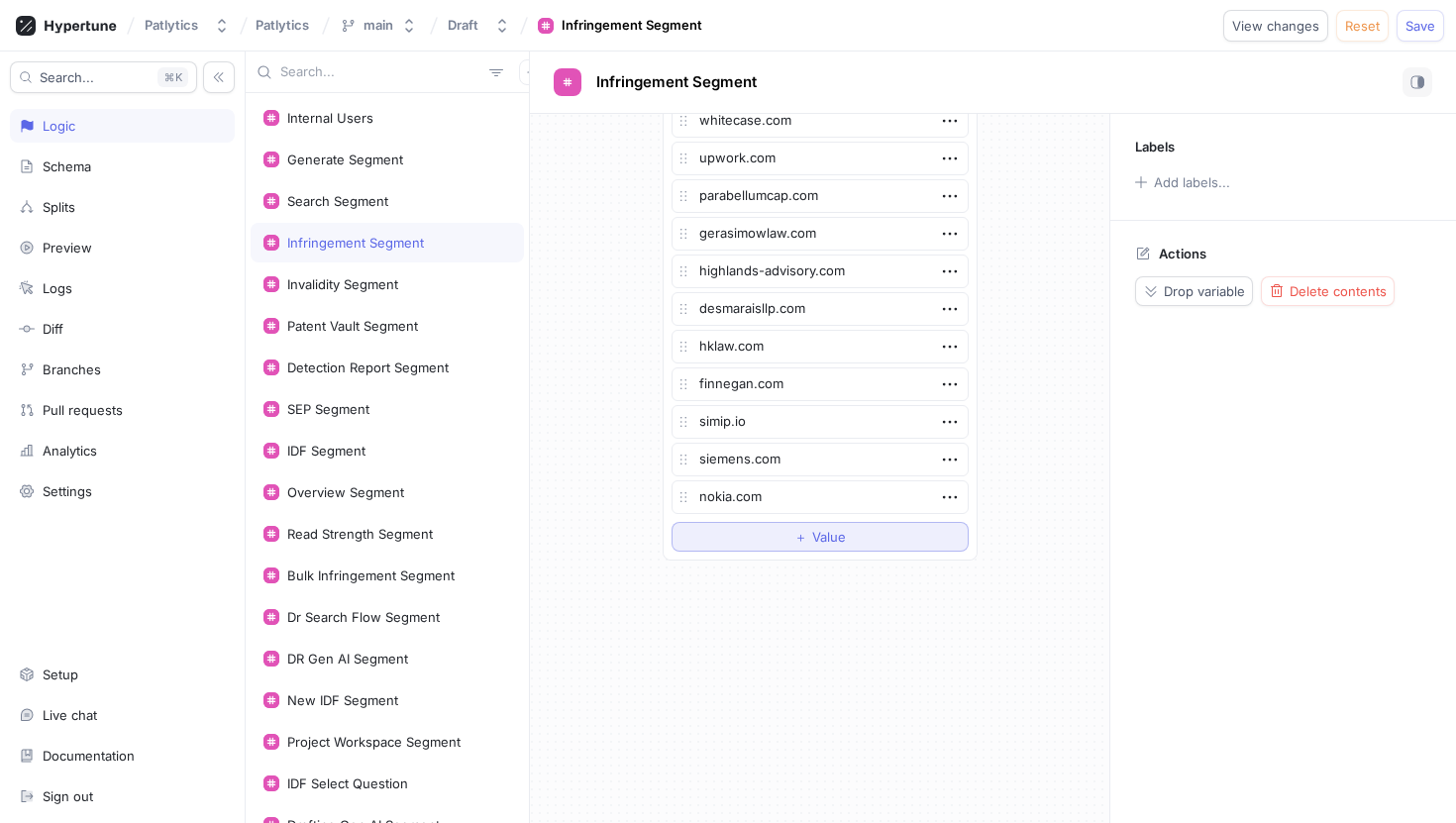 click on "＋ Value" at bounding box center (820, 537) 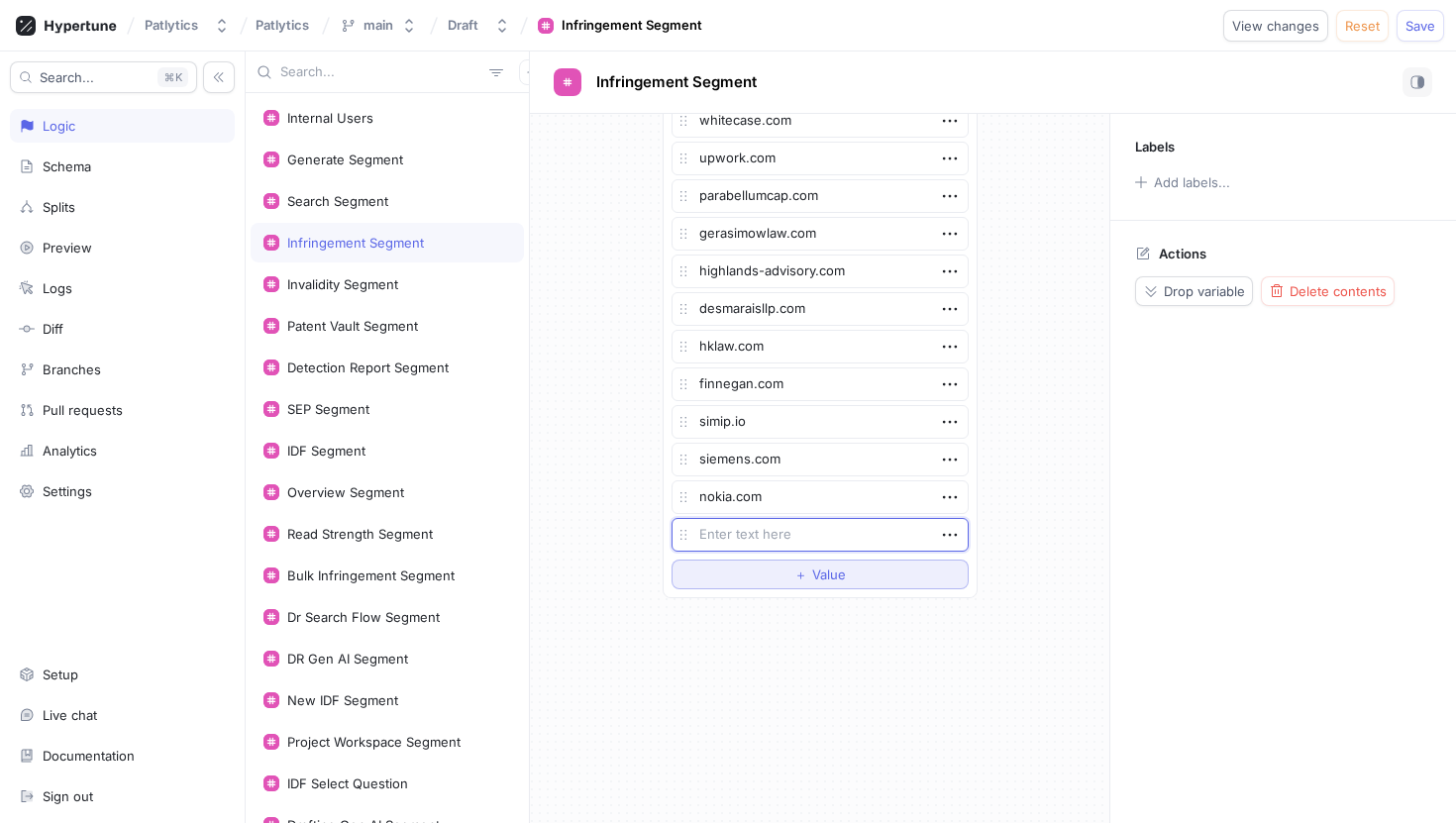 type on "x" 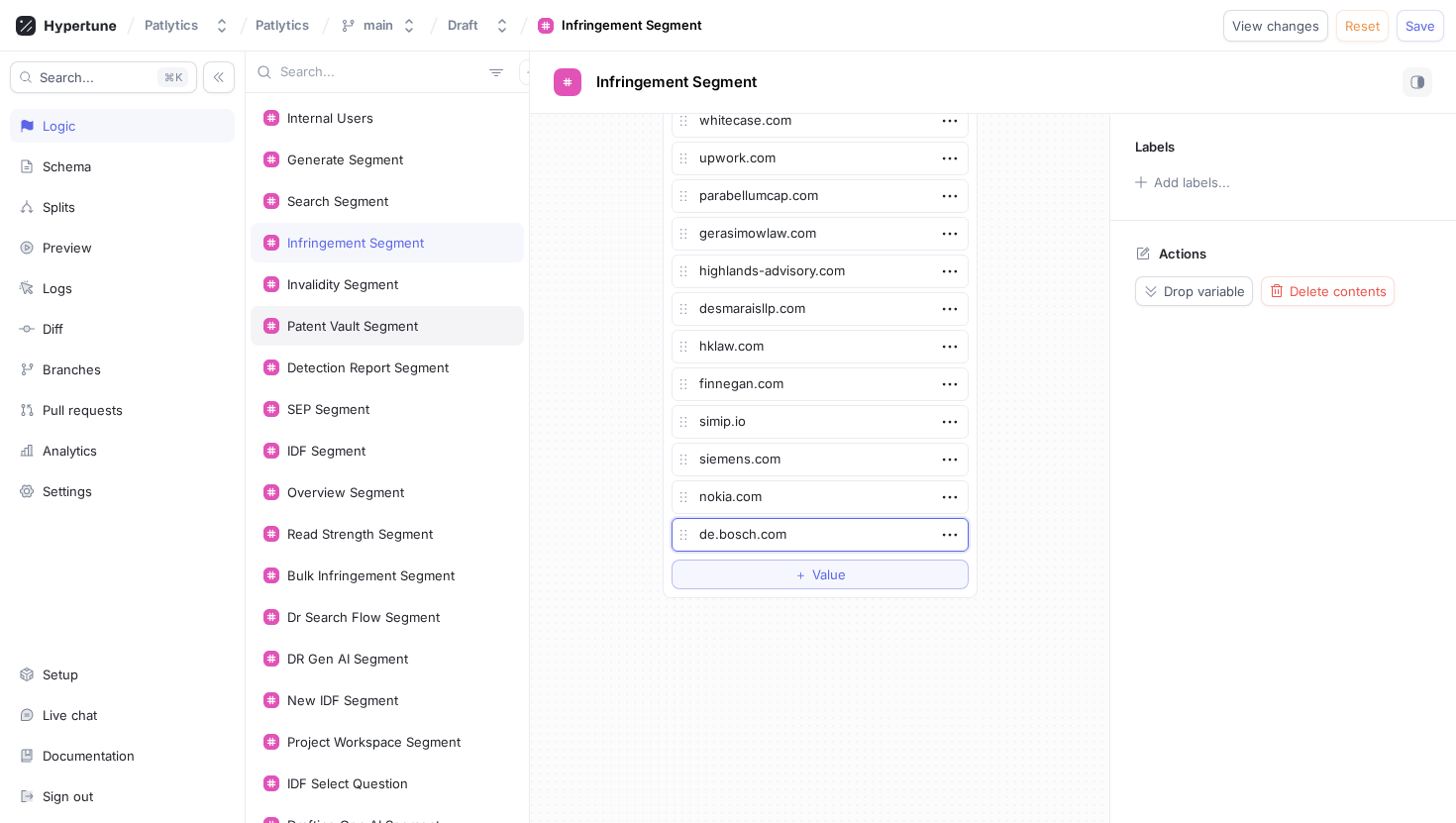 type on "x" 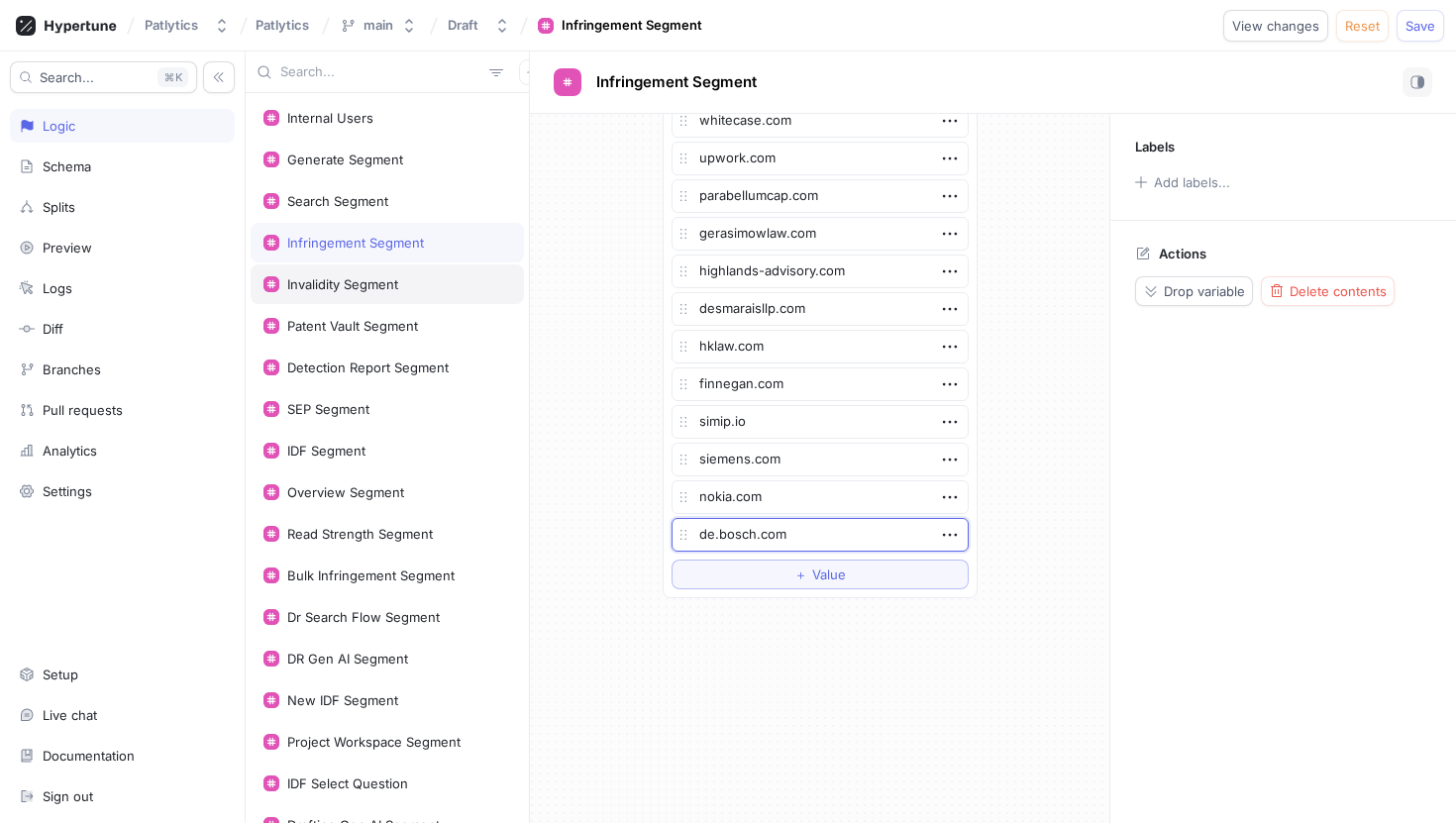 type on "de.bosch.com" 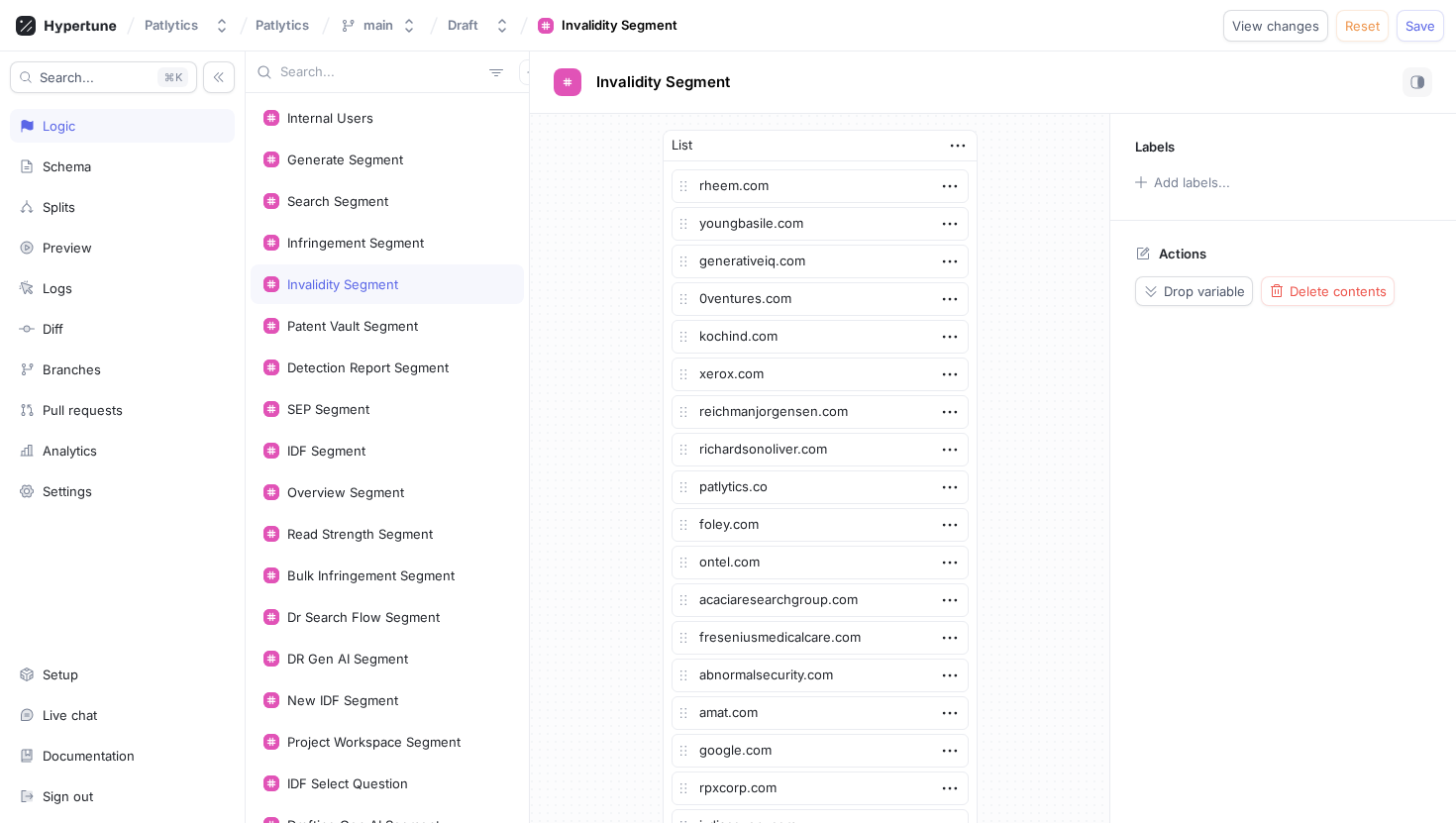 scroll, scrollTop: 3716, scrollLeft: 0, axis: vertical 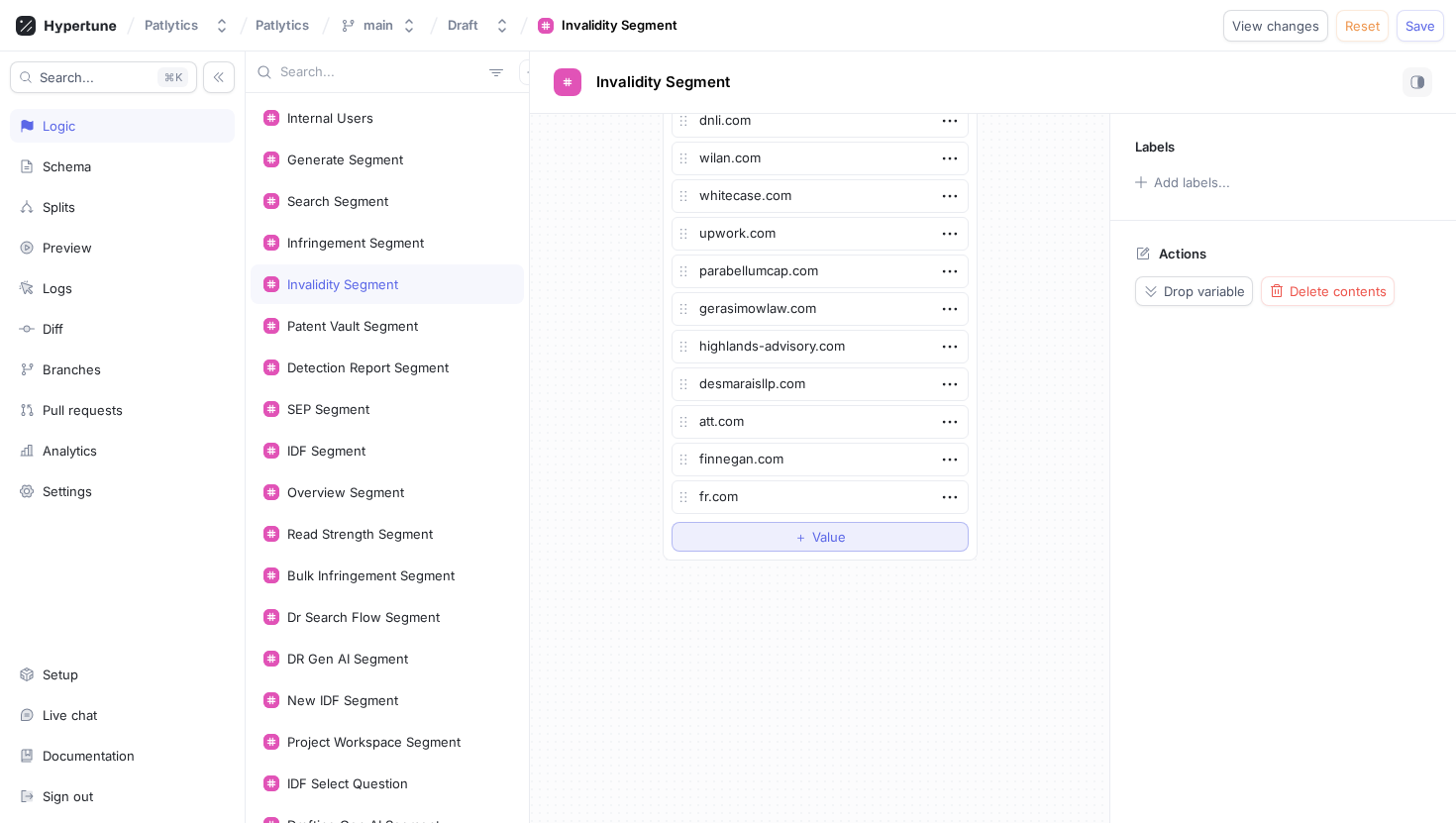 click on "＋ Value" at bounding box center (820, 537) 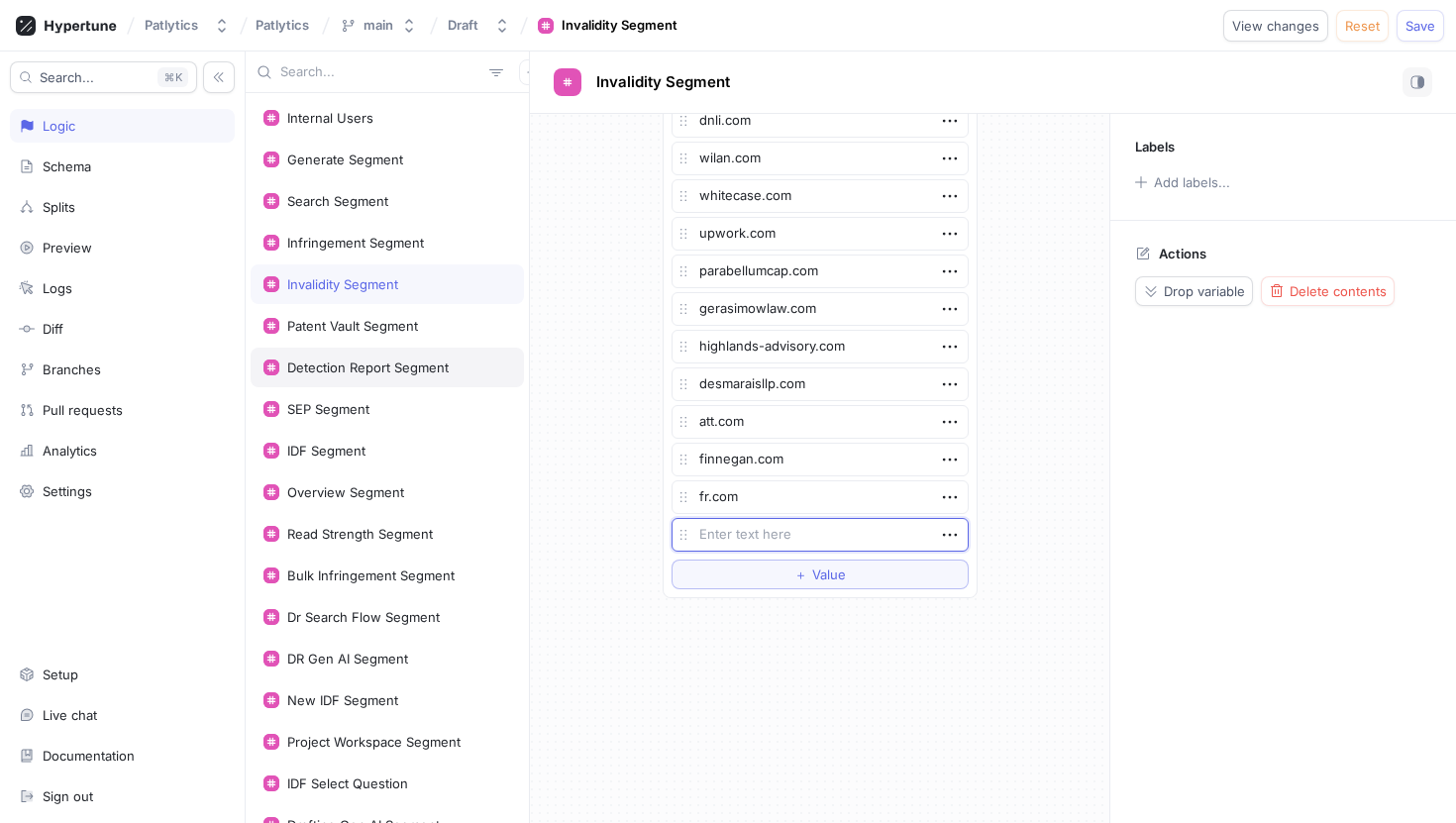 type on "x" 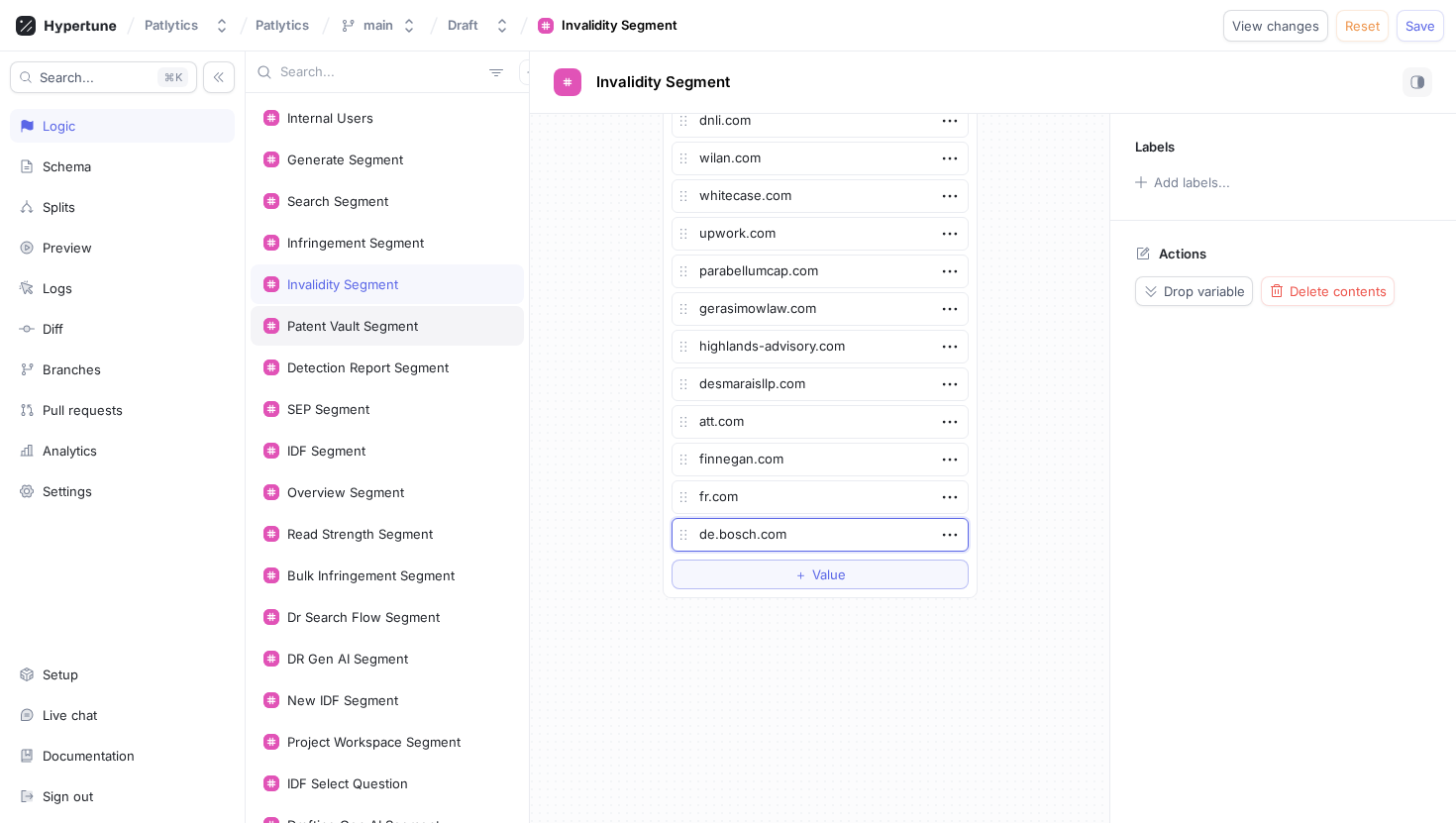 type on "de.bosch.com" 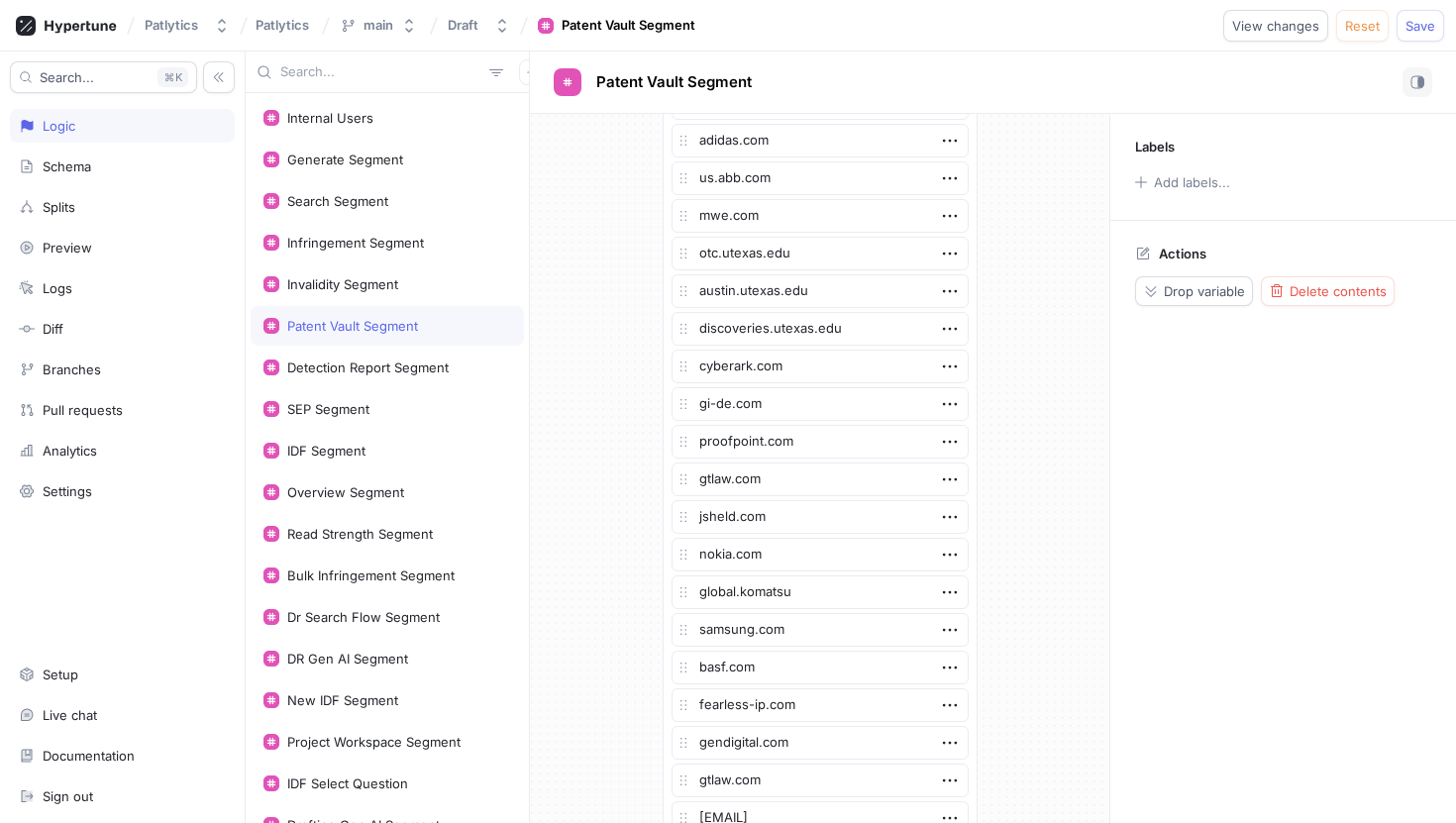 scroll, scrollTop: 3641, scrollLeft: 0, axis: vertical 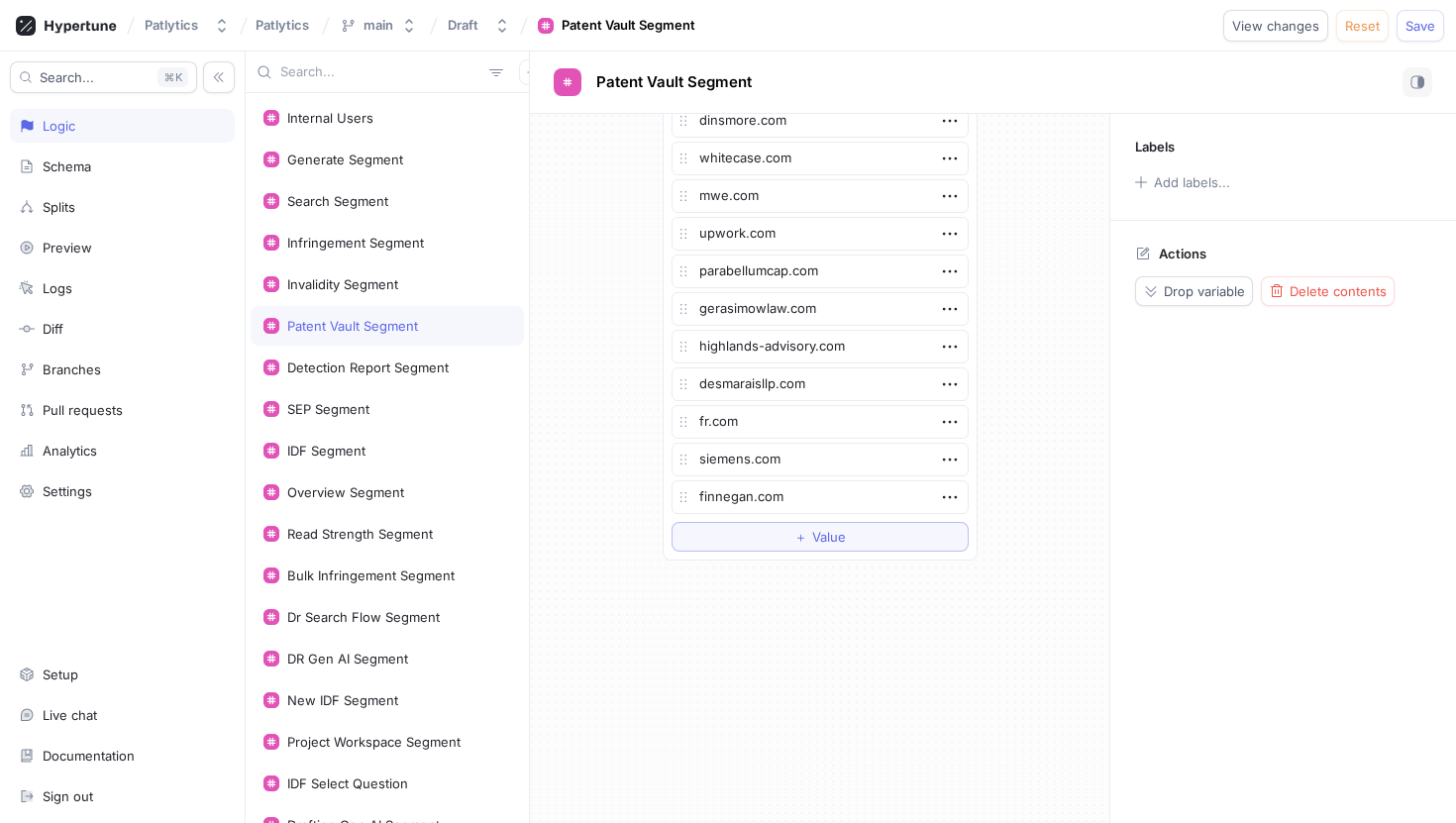 click on "xerox.com generativeiq.com richardsonoliver.com rheem.com kochind.com ontel.com reichmanjorgensen.com acaciaresearchgroup.com freseniusmedicalcare.com abnormalsecurity.com amat.com google.com rpxcorp.com i-discovery.com nvidia.com foley.com patlytics.co intven.com adeia.com ak-america.com om.asahi-kasei.co.jp cisco.com starlabs.sg ipvalue.com loeschpatents.com wilan.com kslaw.com insmed.com lw.com skysonginnovations.com nitto.com sonos.com netapp.com raklaw.com ericsson.com sk.com oldcountry.ai coleschotz.com clearviewip.com patented.claims sheppardmullin.com alston.com brownrudnick.com bdiplaw.com simip.io patentplatformservices.com vertiv.com crowdstrike.com quinnemanuel.com nola-ai.com microvention.com us.ibm.com hpe.com skysonginnovations.com mediatek.com videolabsinc.com eversheds-sutherland.com cds-ip.co.il brinter.com centurionip.com cgsh.com fortress.com thermofisher.com fluor.com us.abb.com adidas.com mwe.com otc.utexas.edu austin.utexas.edu discoveries.utexas.edu cyberark.com gi-de.com orrick.com" at bounding box center [820, -1460] 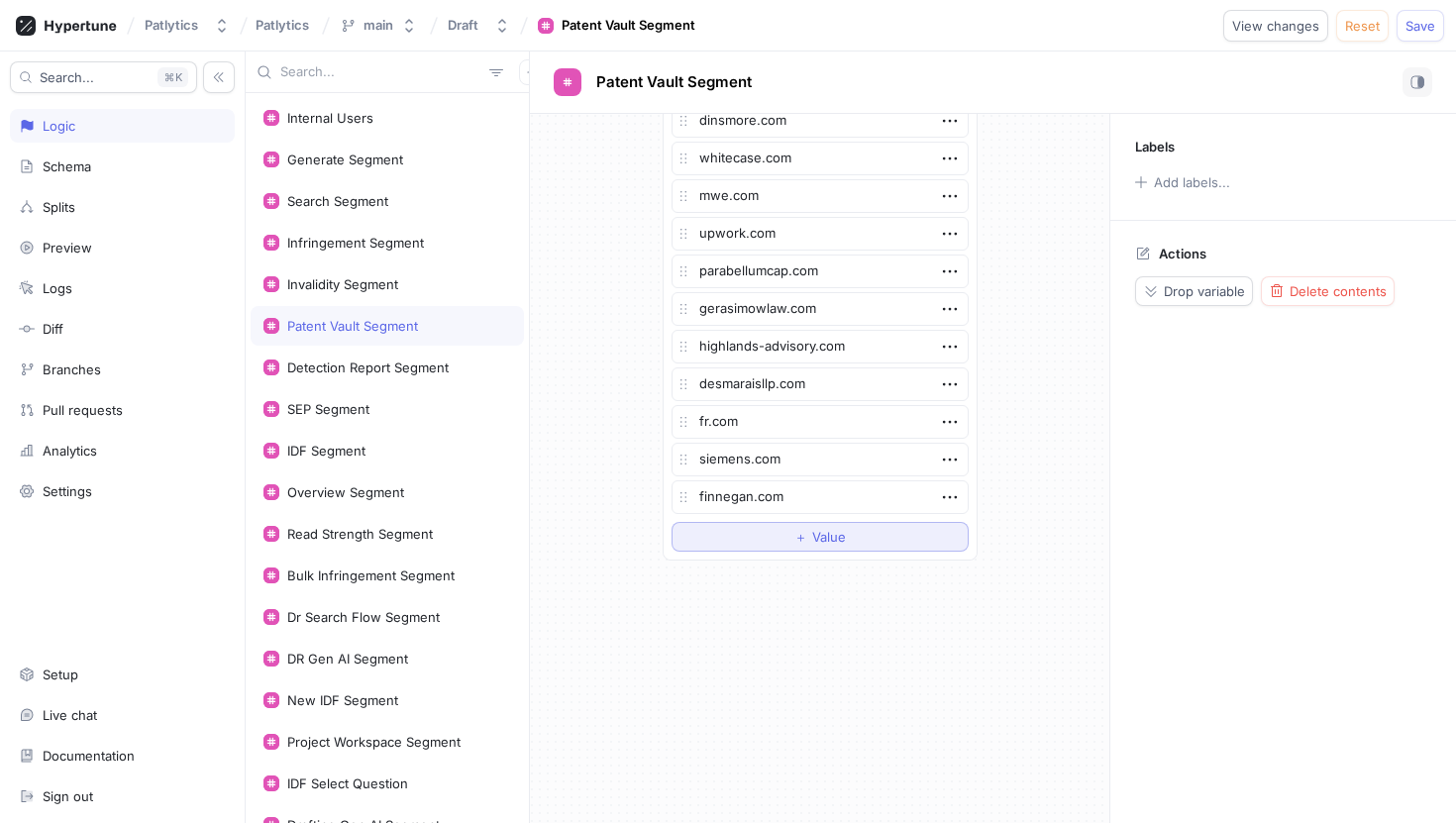click on "＋ Value" at bounding box center [820, 537] 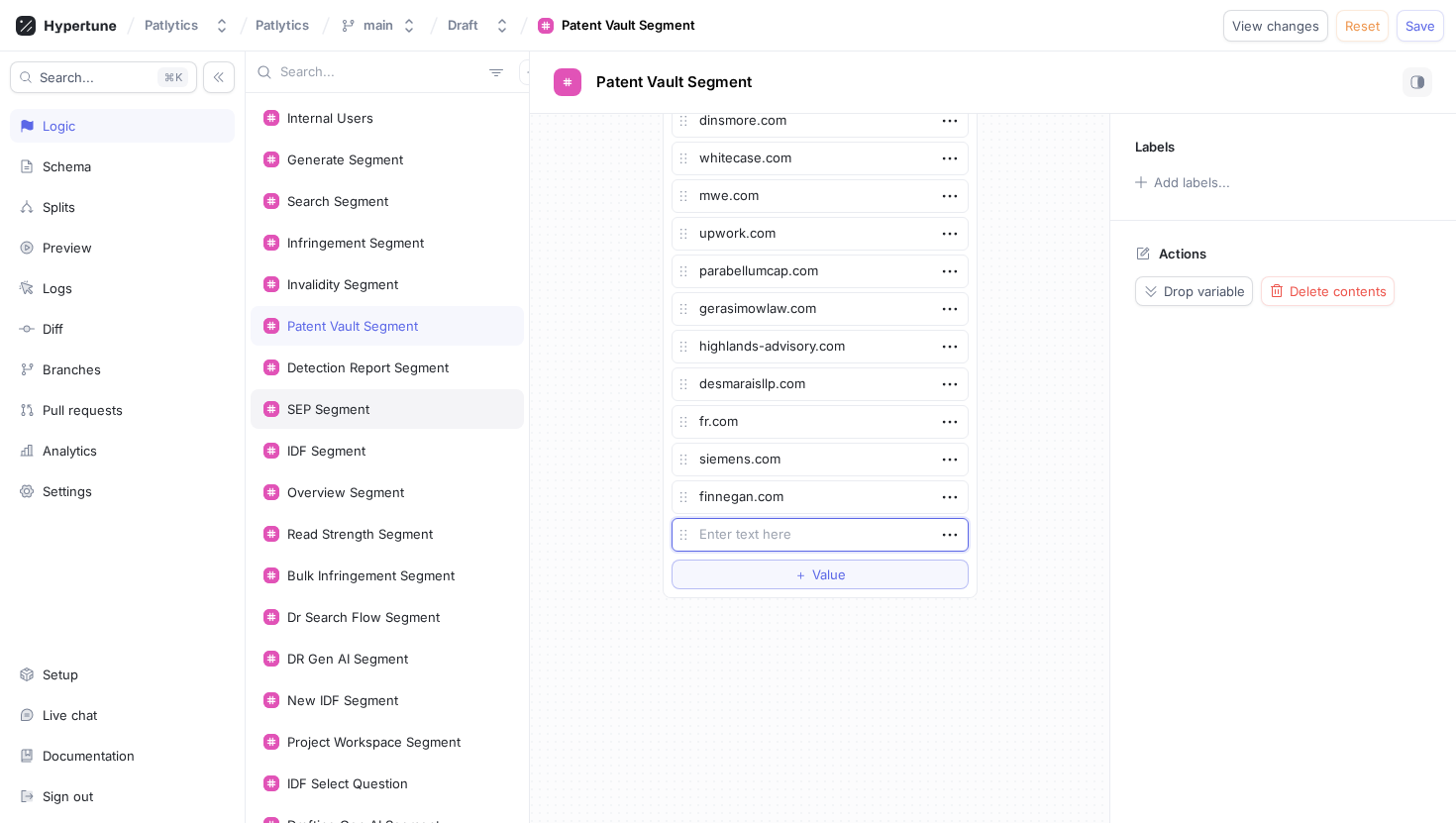 type on "x" 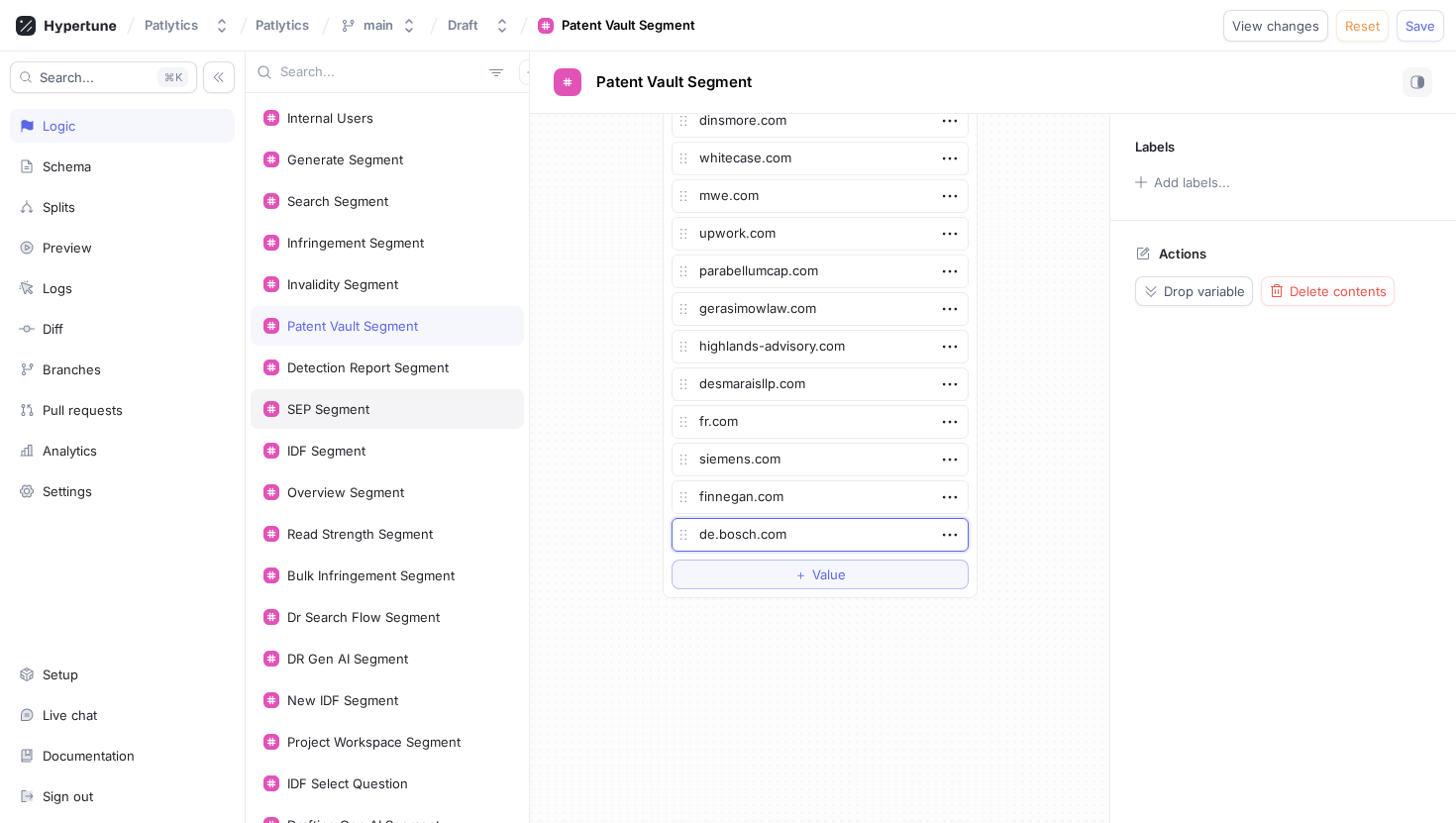 type on "x" 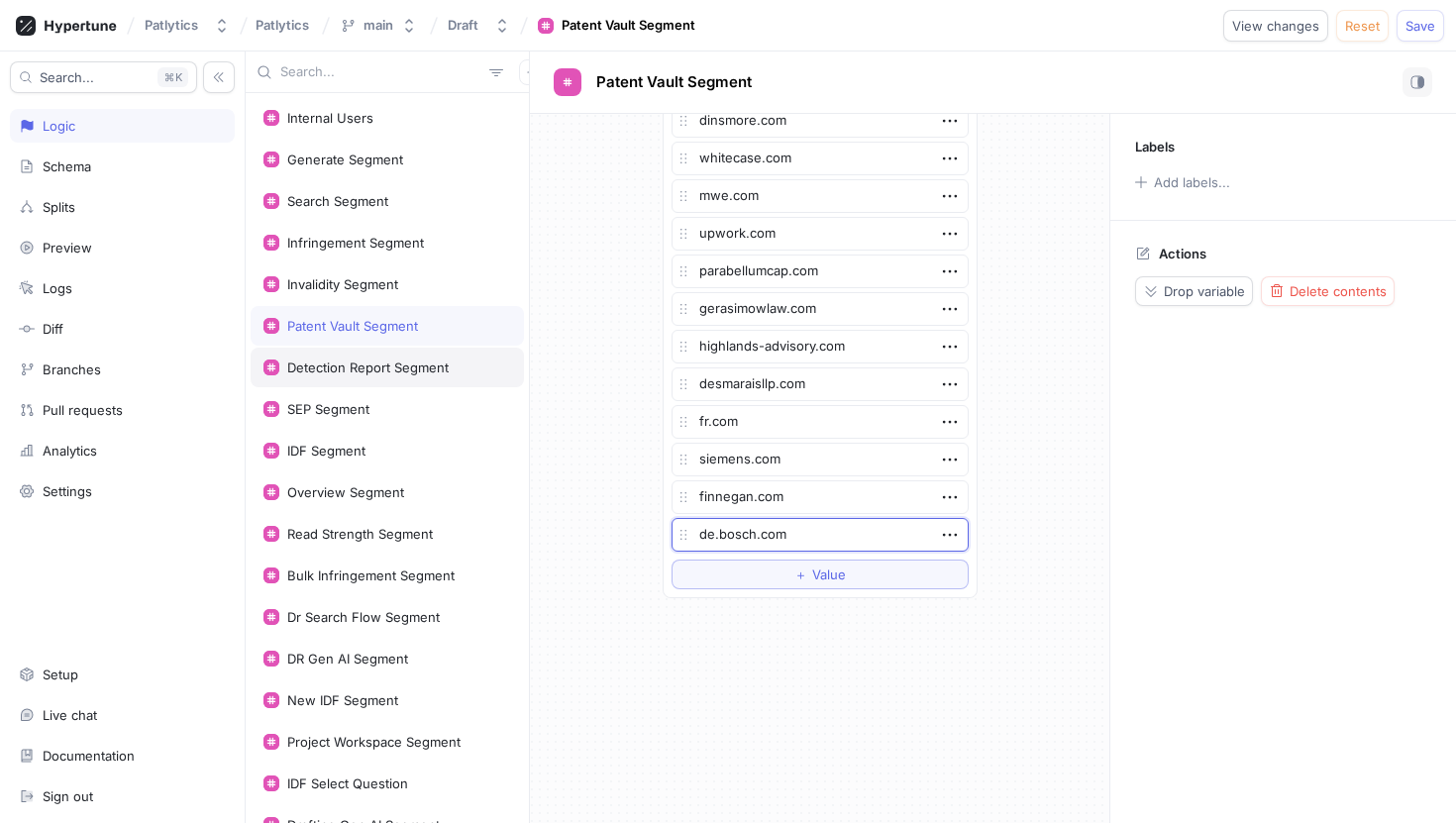 type on "de.bosch.com" 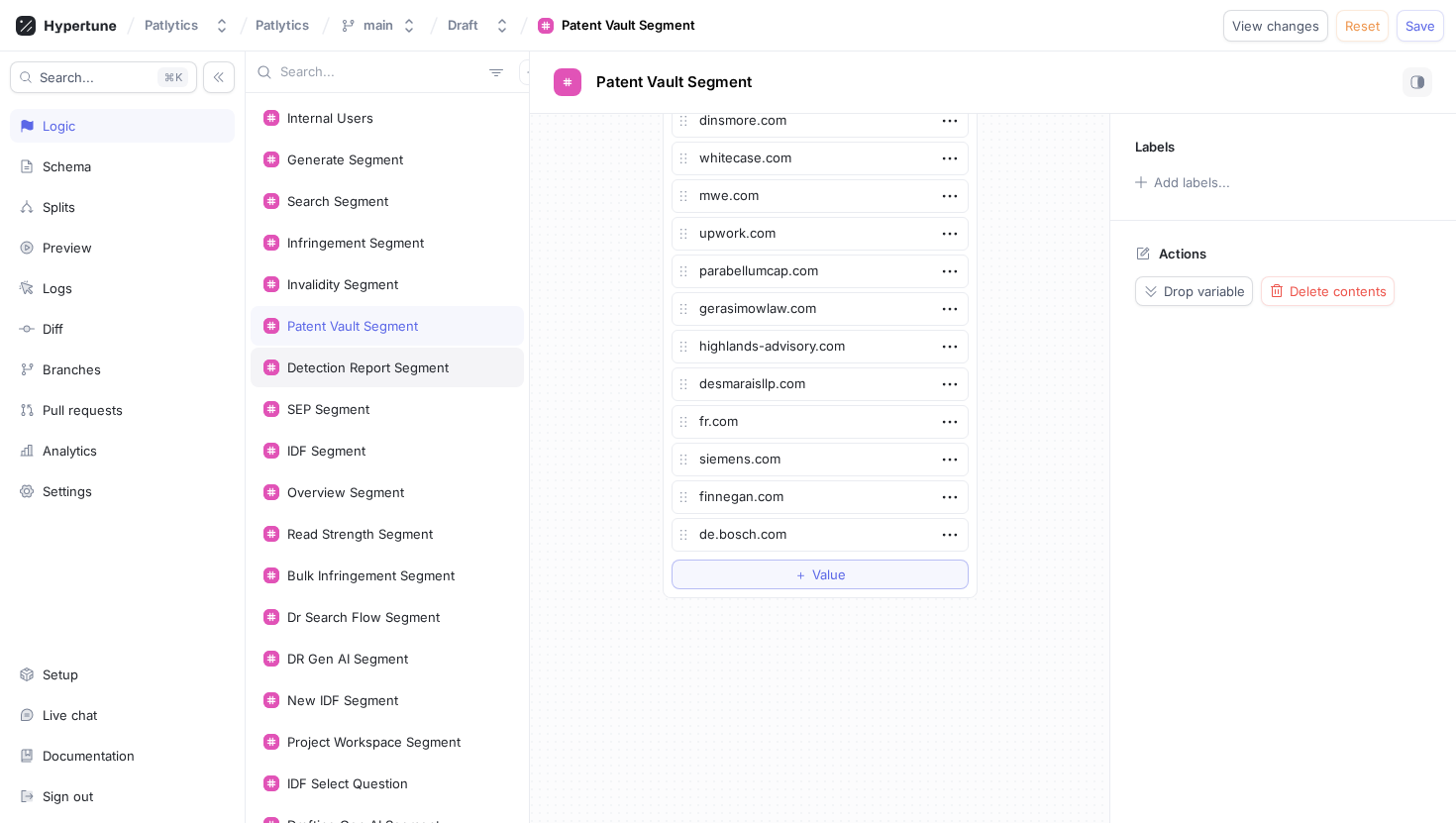 click on "Detection Report Segment" at bounding box center [367, 367] 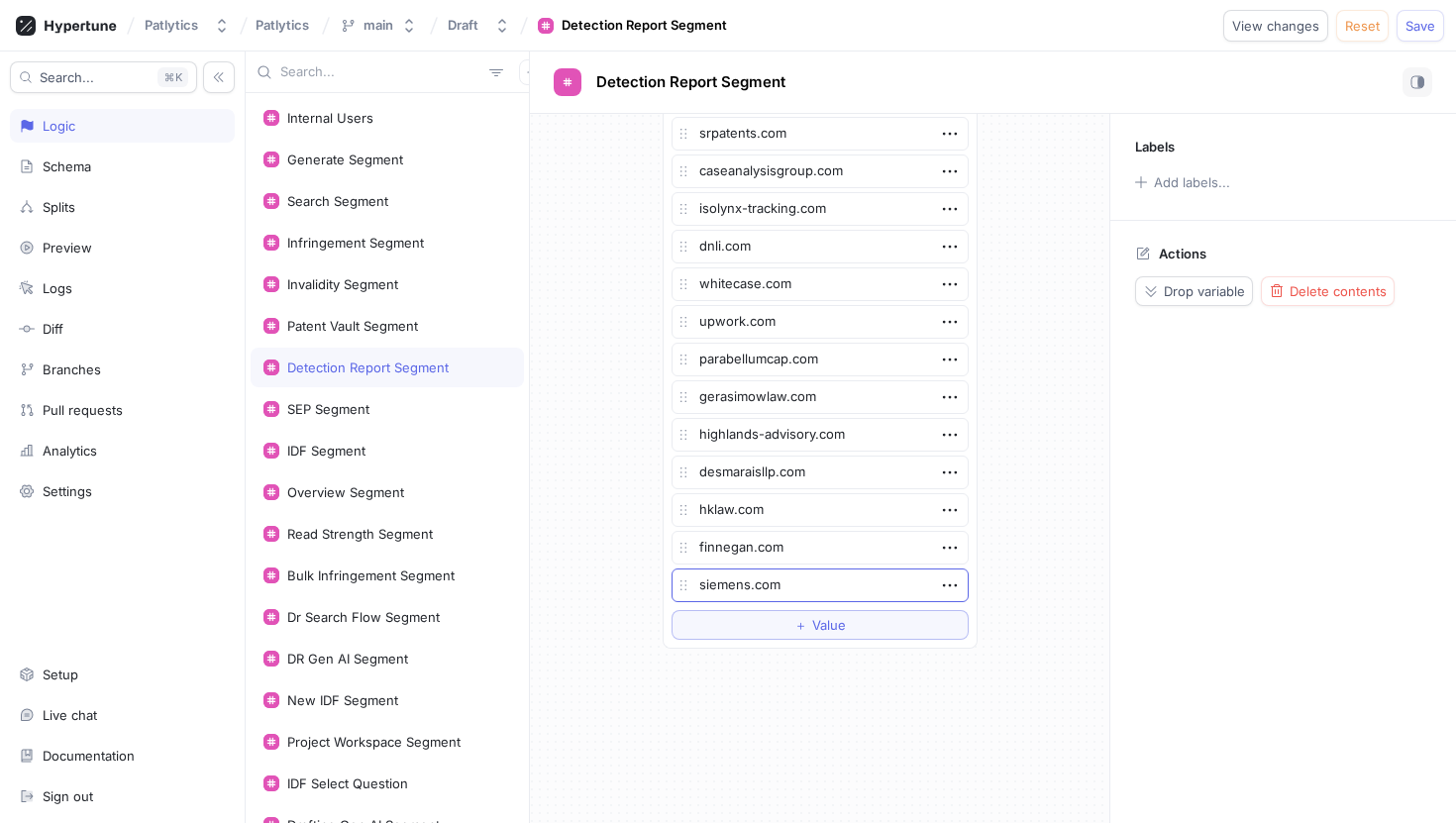 scroll, scrollTop: 3866, scrollLeft: 0, axis: vertical 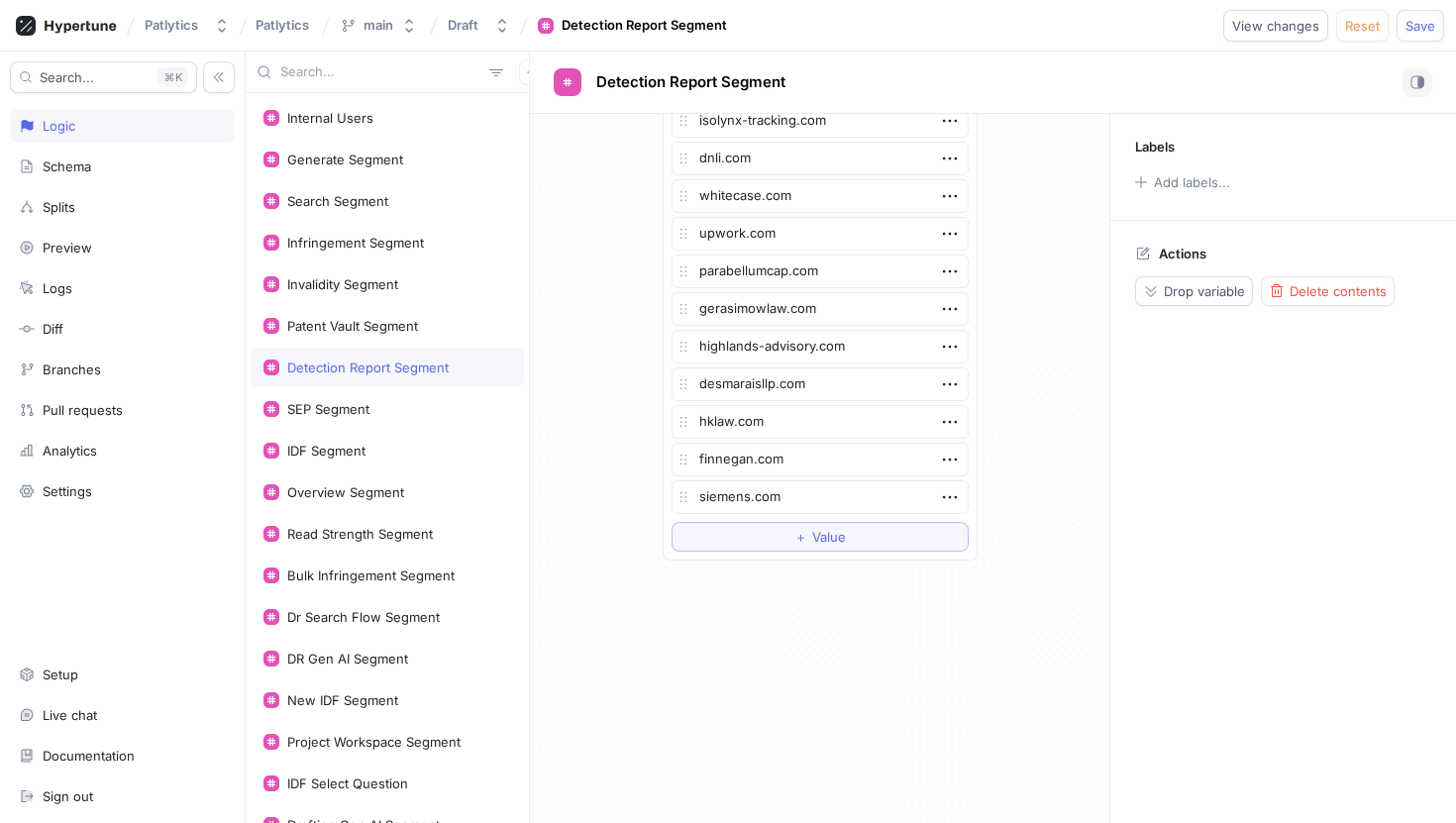 click on "generativeiq.com xerox.com richardsonoliver.com rheem.com kochind.com ontel.com reichmanjorgensen.com freseniusmedicalcare.com acaciaresearchgroup.com abnormalsecurity.com amat.com google.com rpxcorp.com i-discovery.com nvidia.com foley.com patlytics.co intven.com adeia.com ak-america.com om.asahi-kasei.co.jp cisco.com starlabs.sg ipvalue.com loeschpatents.com wilan.com kslaw.com insmed.com lw.com skysonginnovations.com nitto.com sonos.com netapp.com raklaw.com ericsson.com sk.com oldcountry.ai coleschotz.com clearviewip.com patented.claims sheppardmullin.com alston.com brownrudnick.com bdiplaw.com simip.io patentplatformservices.com vertiv.com crowdstrike.com quinnemanuel.com nola-ai.com microvention.com us.ibm.com hpe.com skysonginnovations.com mediatek.com videolabsinc.com eversheds-sutherland.com cds-ip.co.il brinter.com centurionip.com cgsh.com fortress.com thermofisher.com fluor.com us.abb.com adidas.com mwe.com otc.utexas.edu austin.utexas.edu discoveries.utexas.edu cyberark.com gi-de.com orrick.com" at bounding box center [820, -1573] 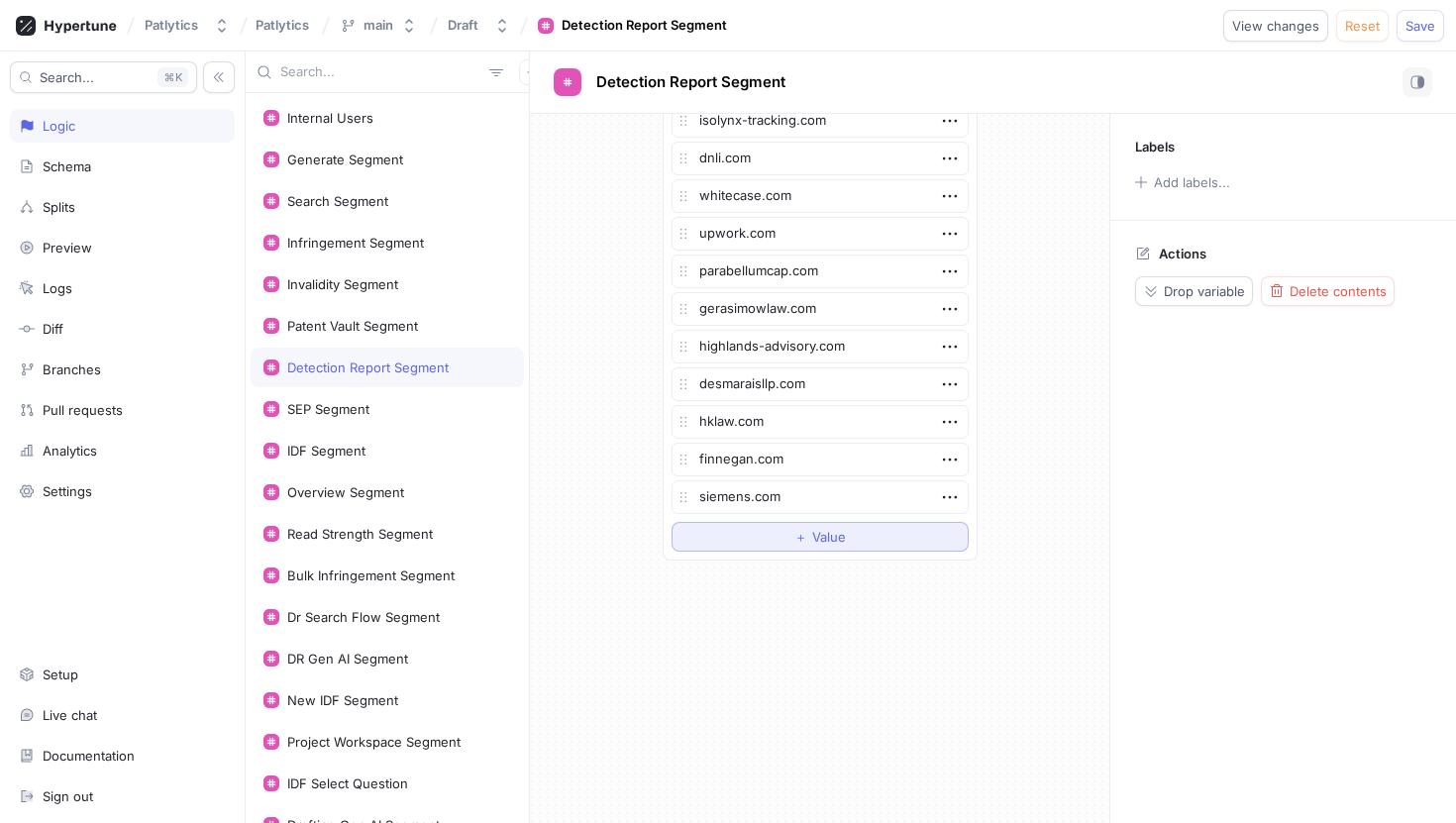 click on "＋ Value" at bounding box center (820, 537) 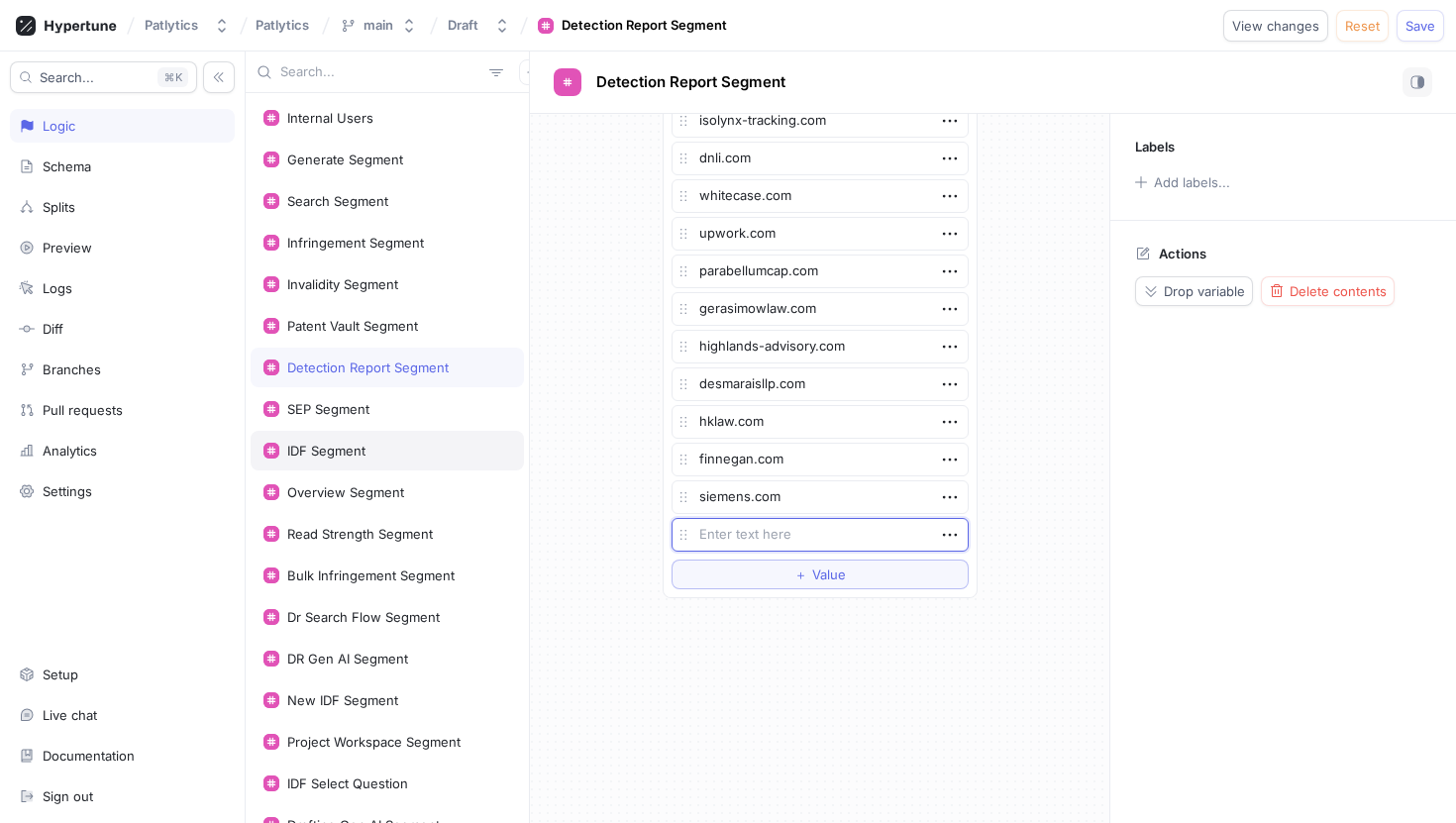 type on "x" 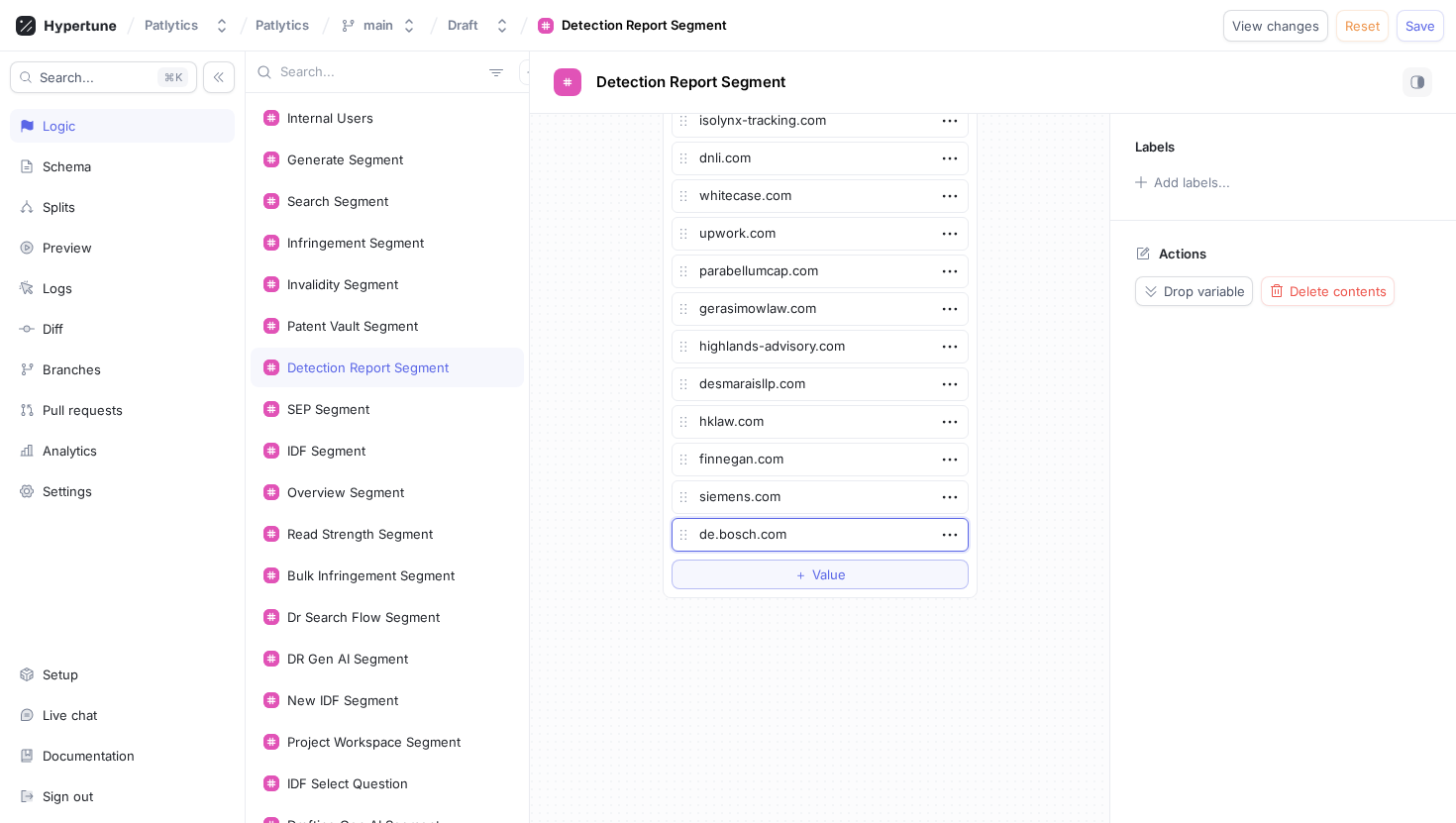 type on "de.bosch.com" 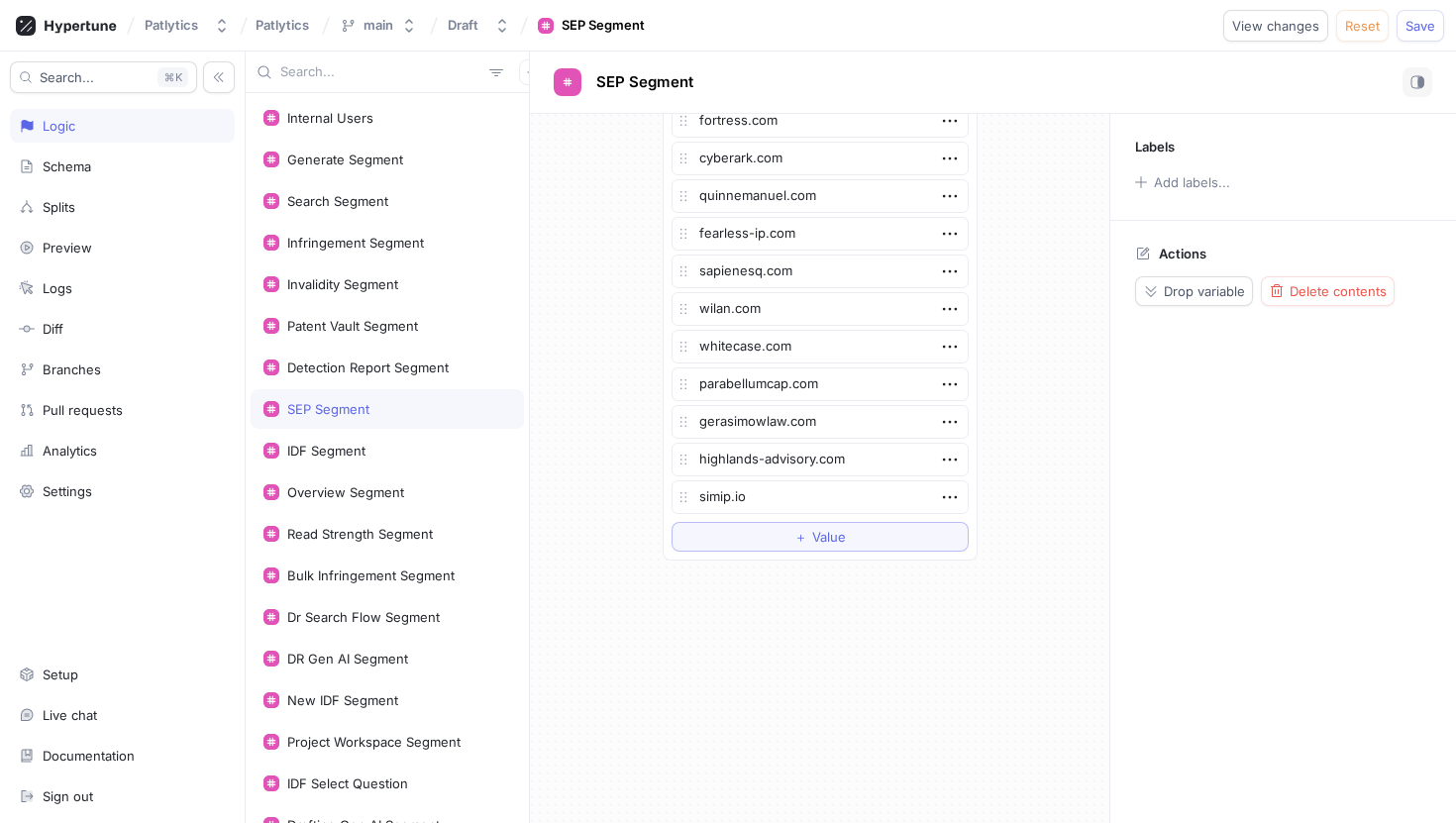 scroll, scrollTop: 630, scrollLeft: 0, axis: vertical 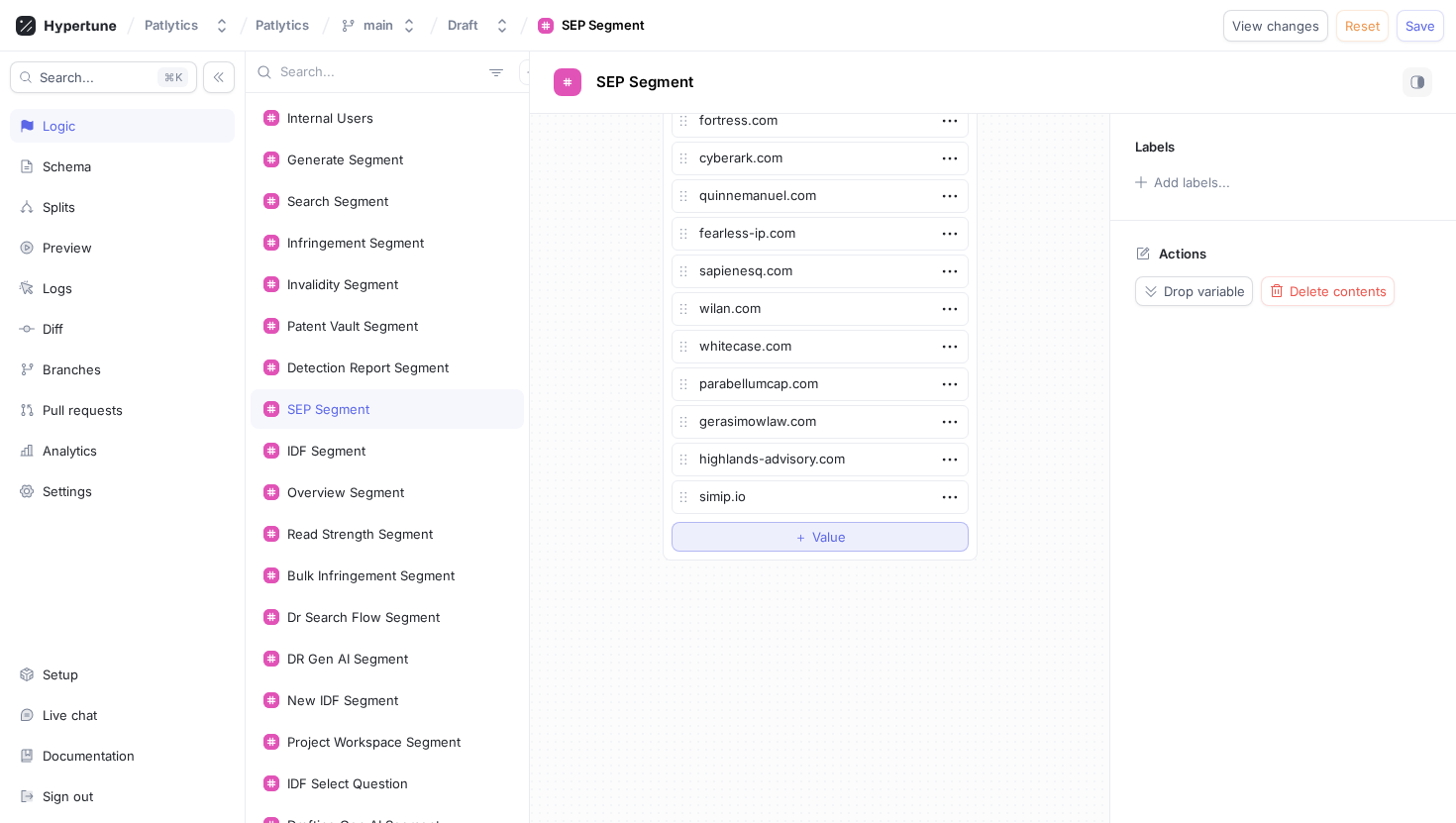 click on "＋ Value" at bounding box center [820, 537] 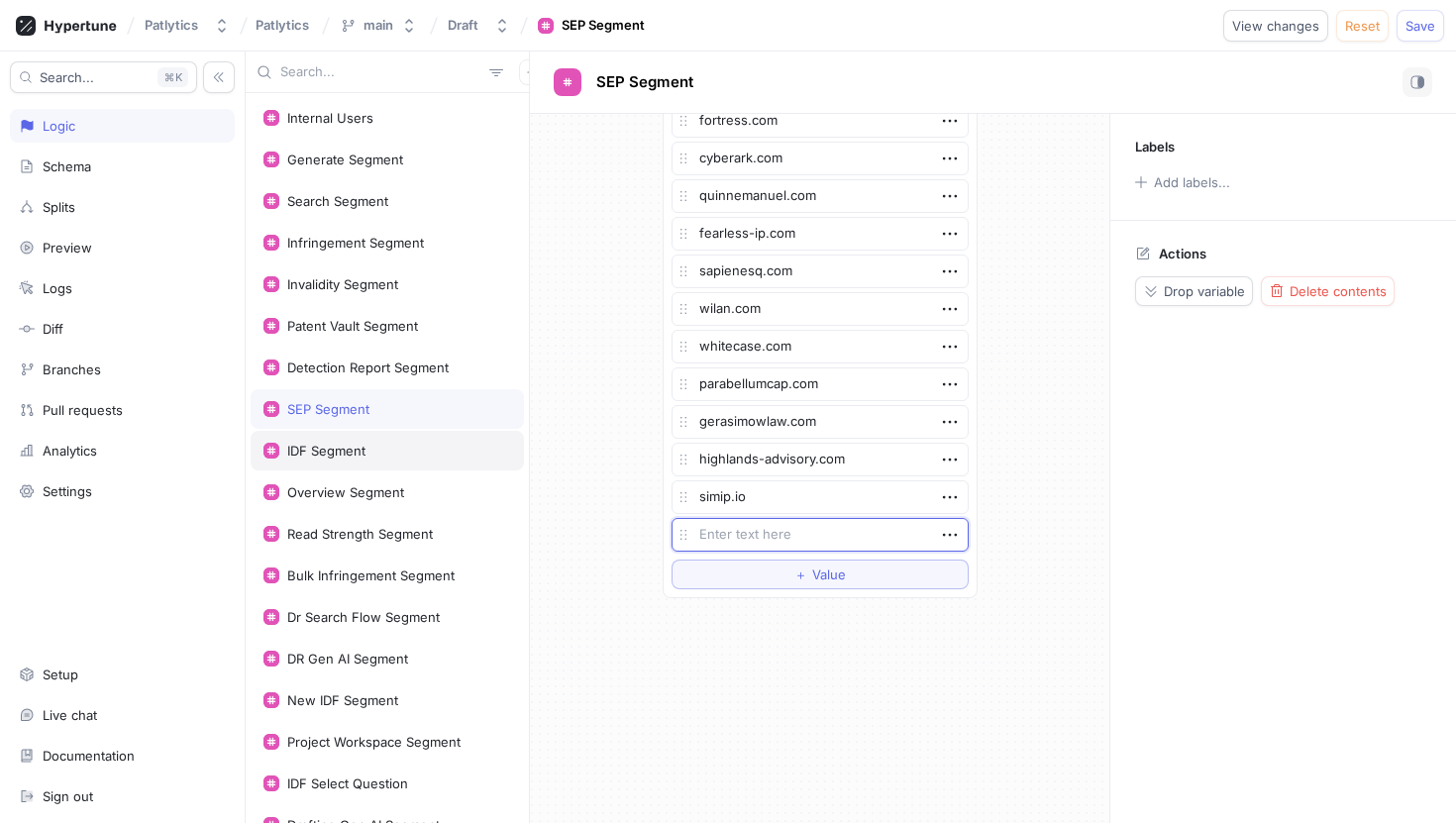 type on "x" 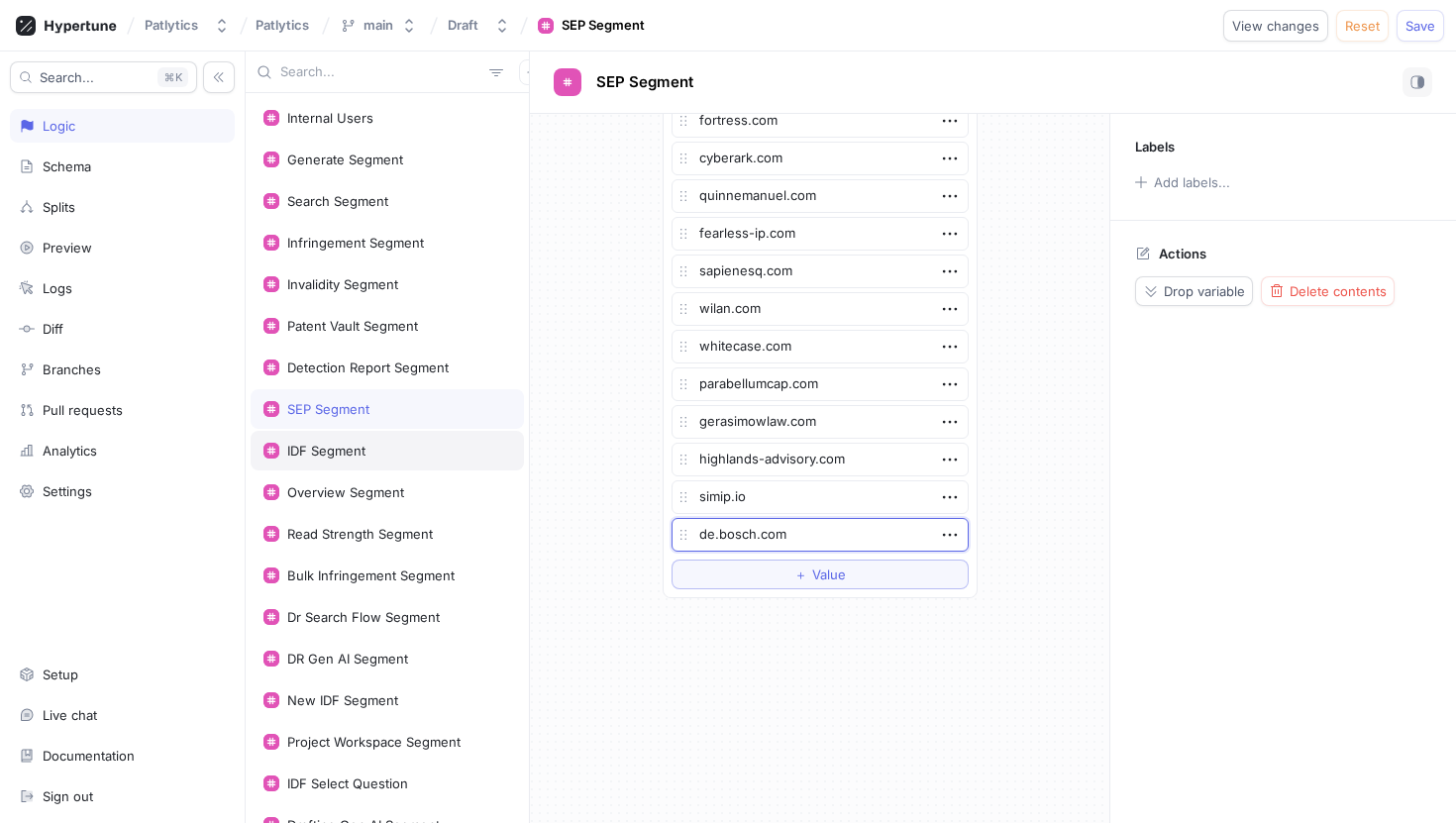 type on "de.bosch.com" 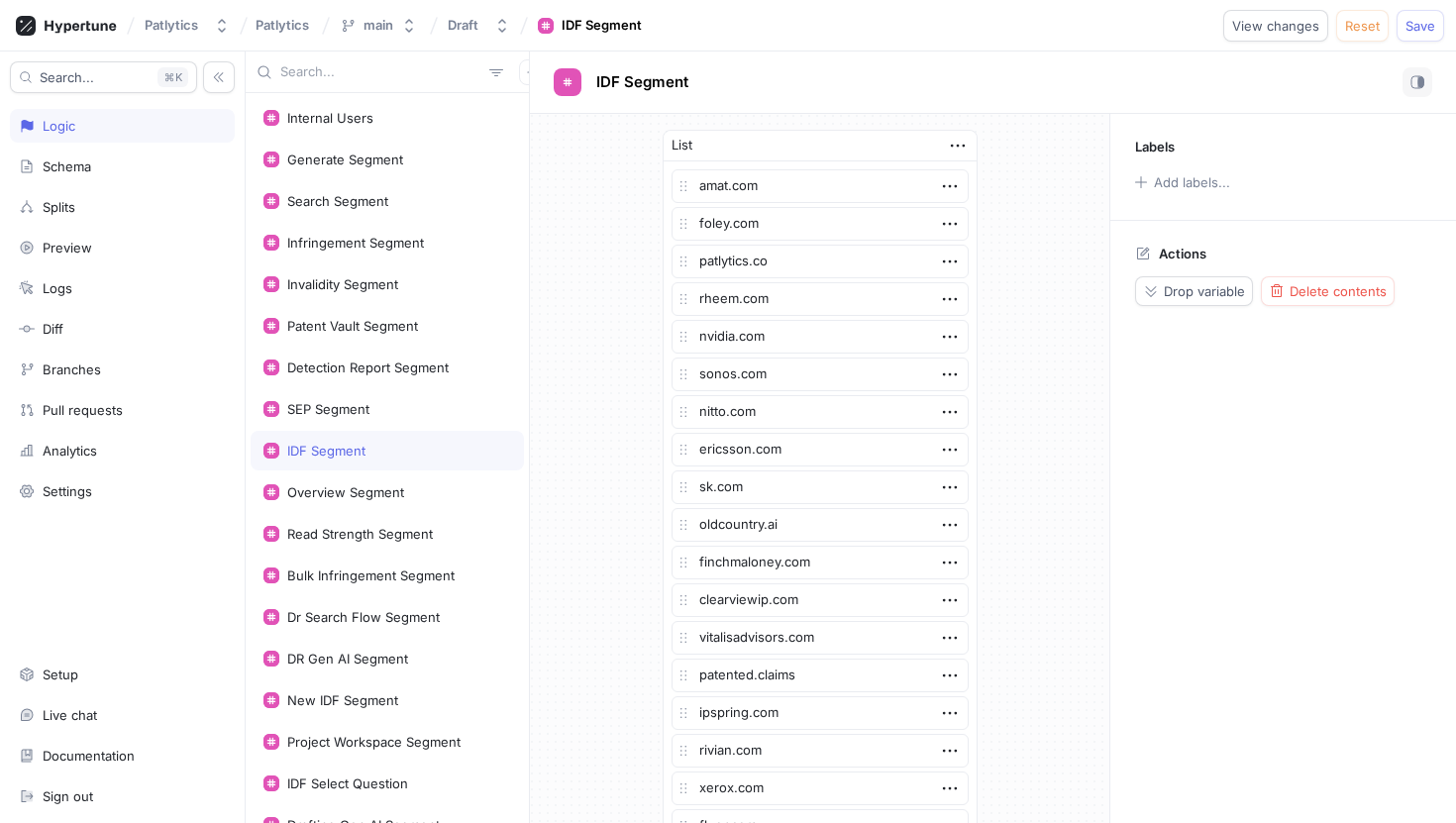 scroll, scrollTop: 931, scrollLeft: 0, axis: vertical 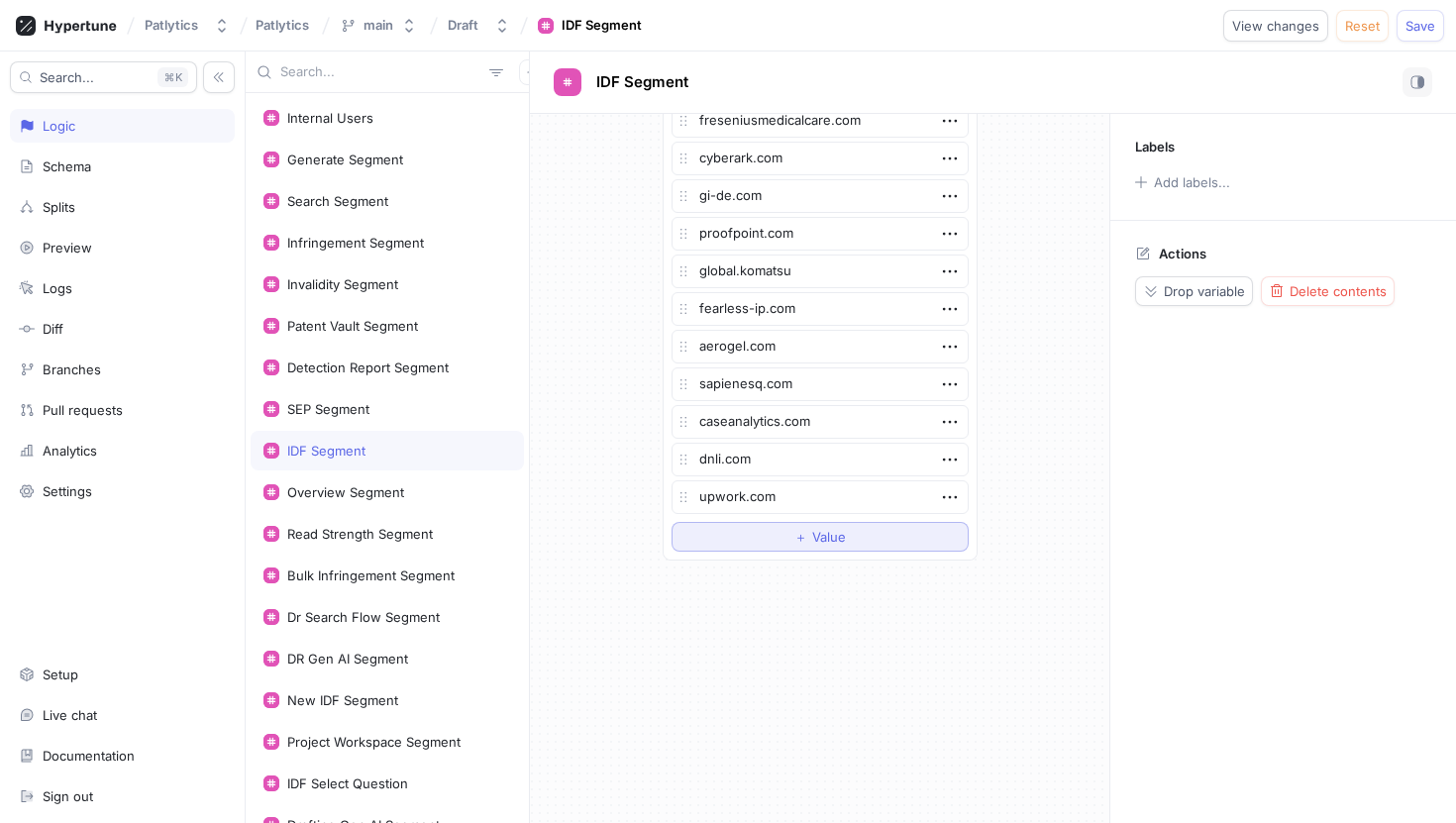 click on "＋ Value" at bounding box center [820, 537] 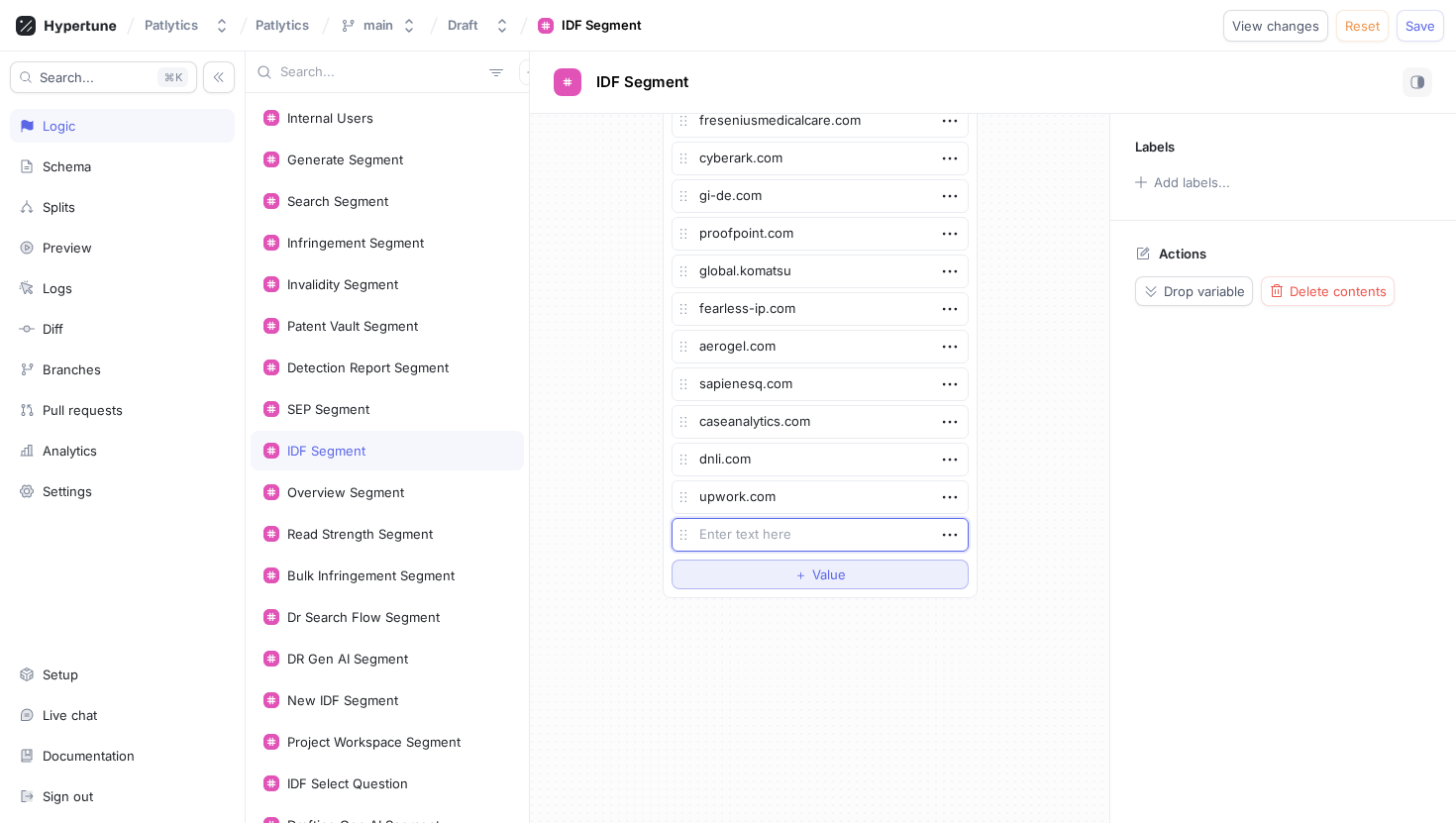 type on "x" 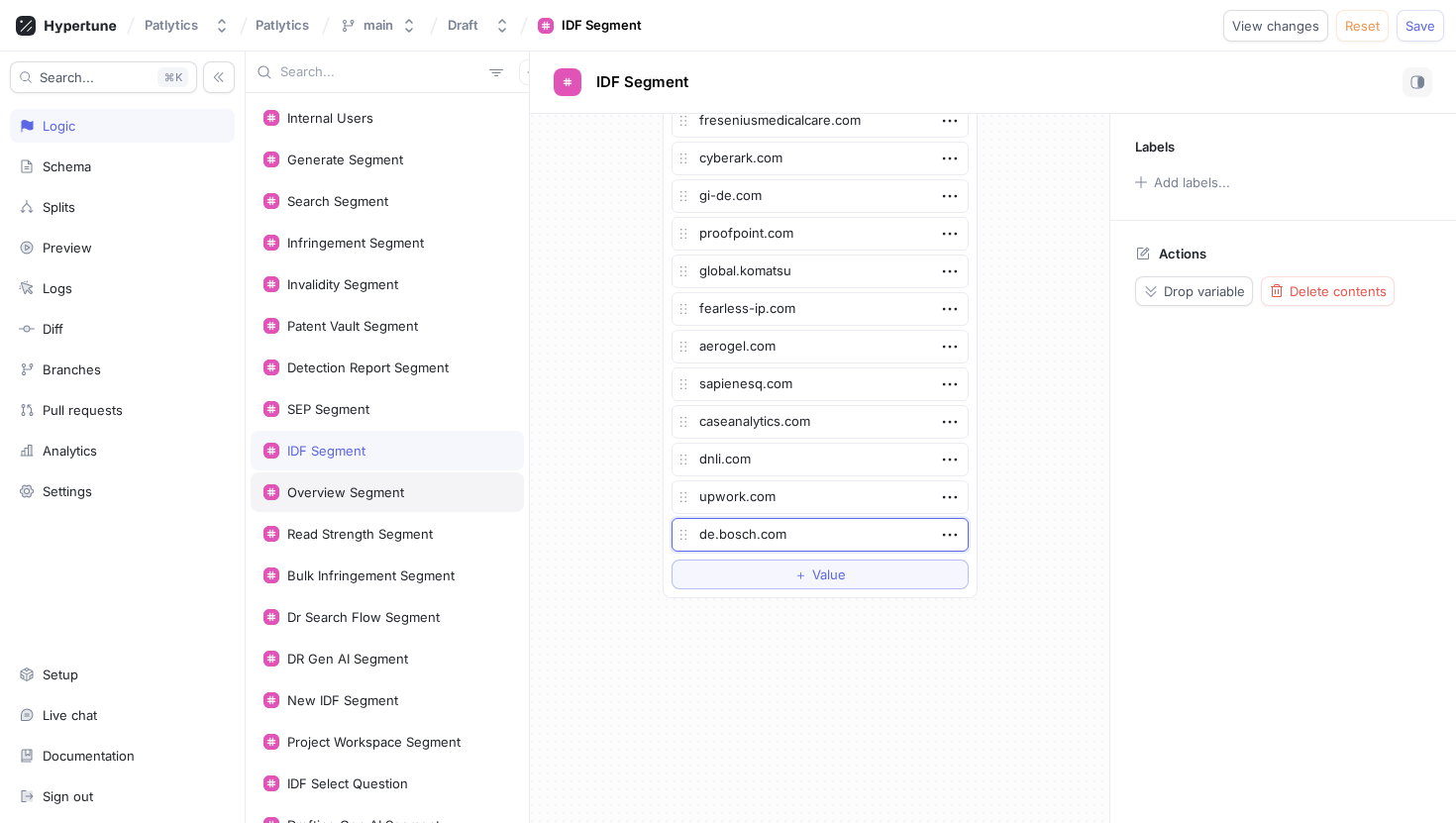 type on "x" 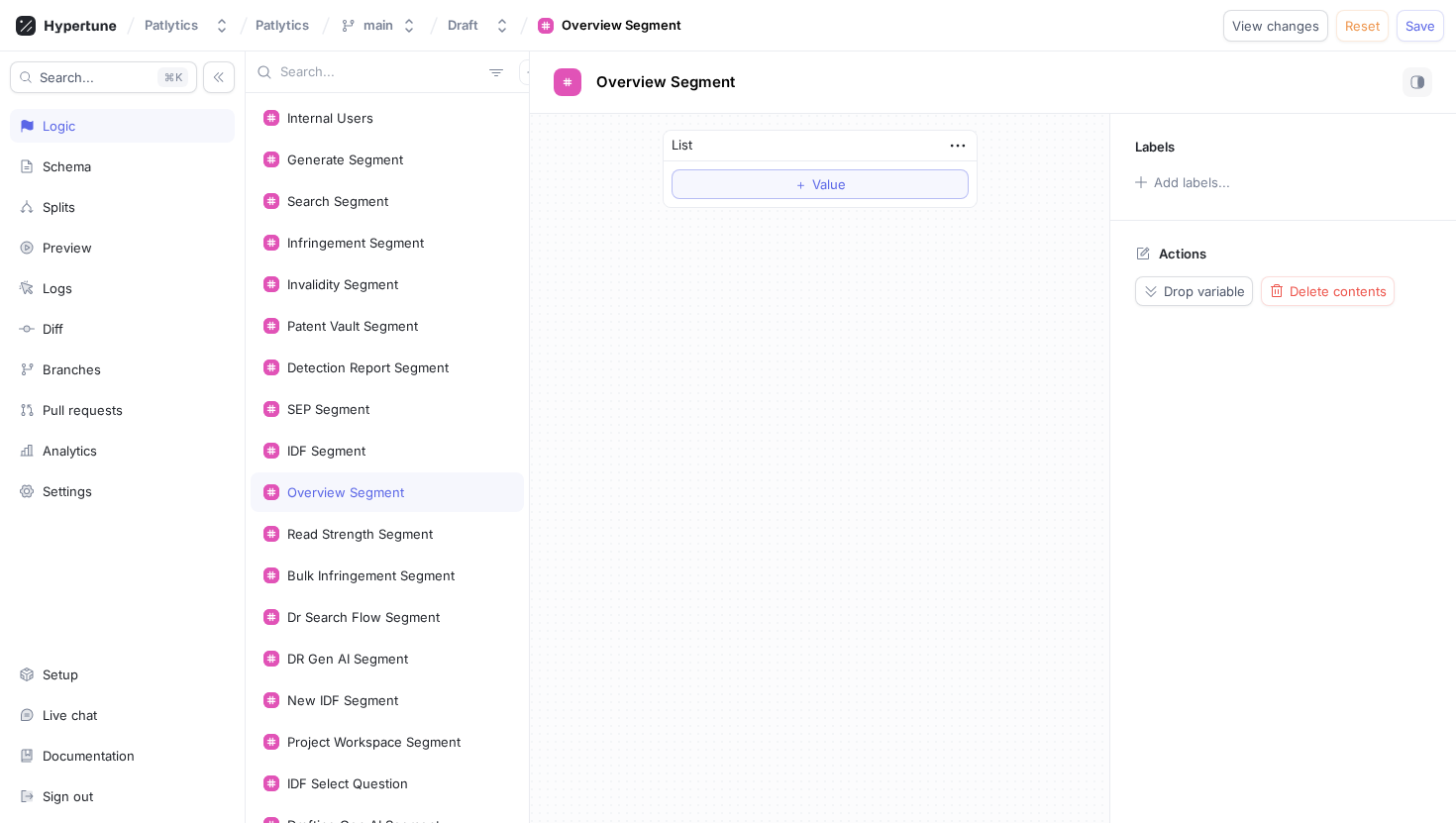 scroll, scrollTop: 0, scrollLeft: 0, axis: both 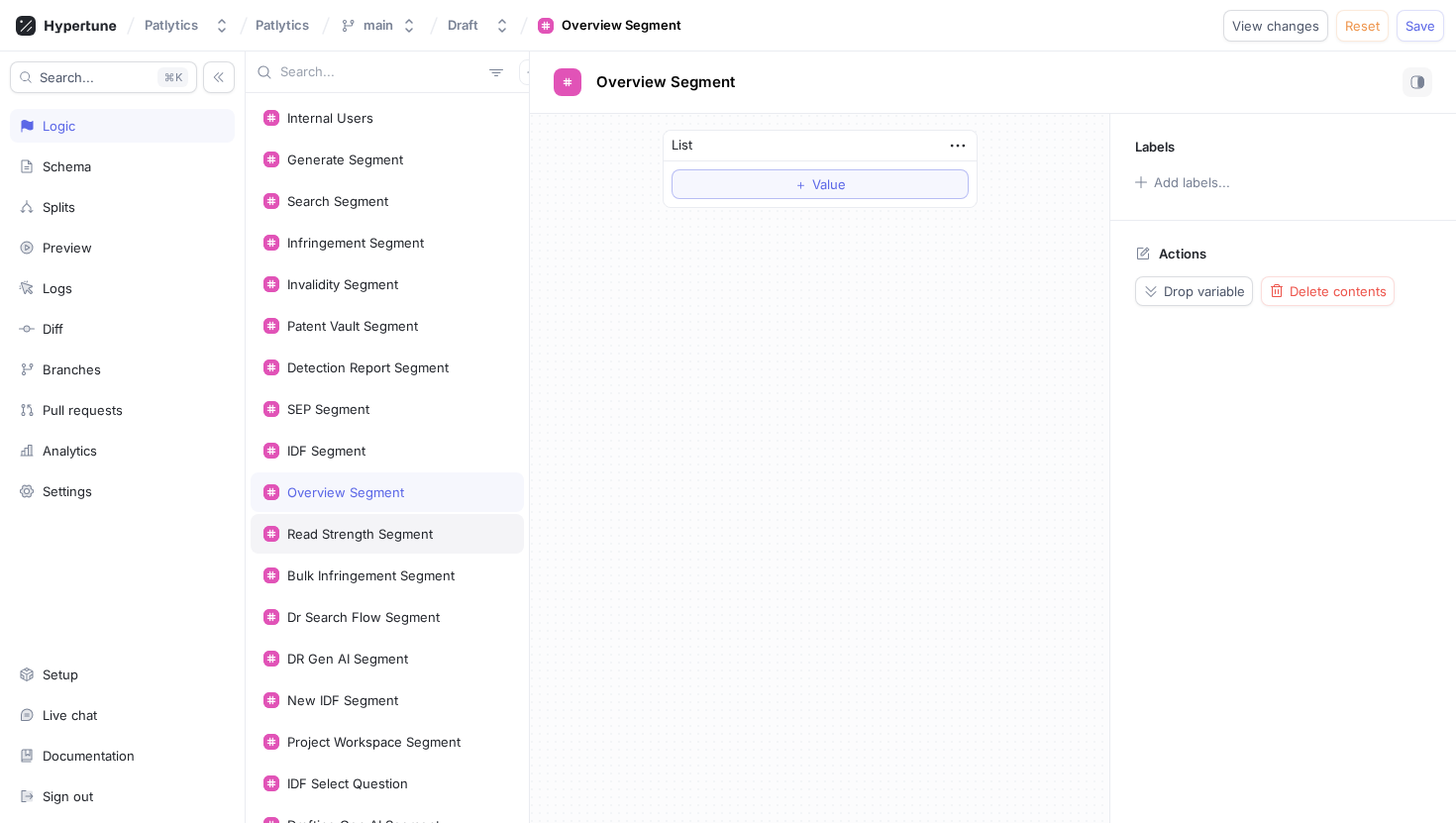 click on "Read Strength Segment" at bounding box center [387, 534] 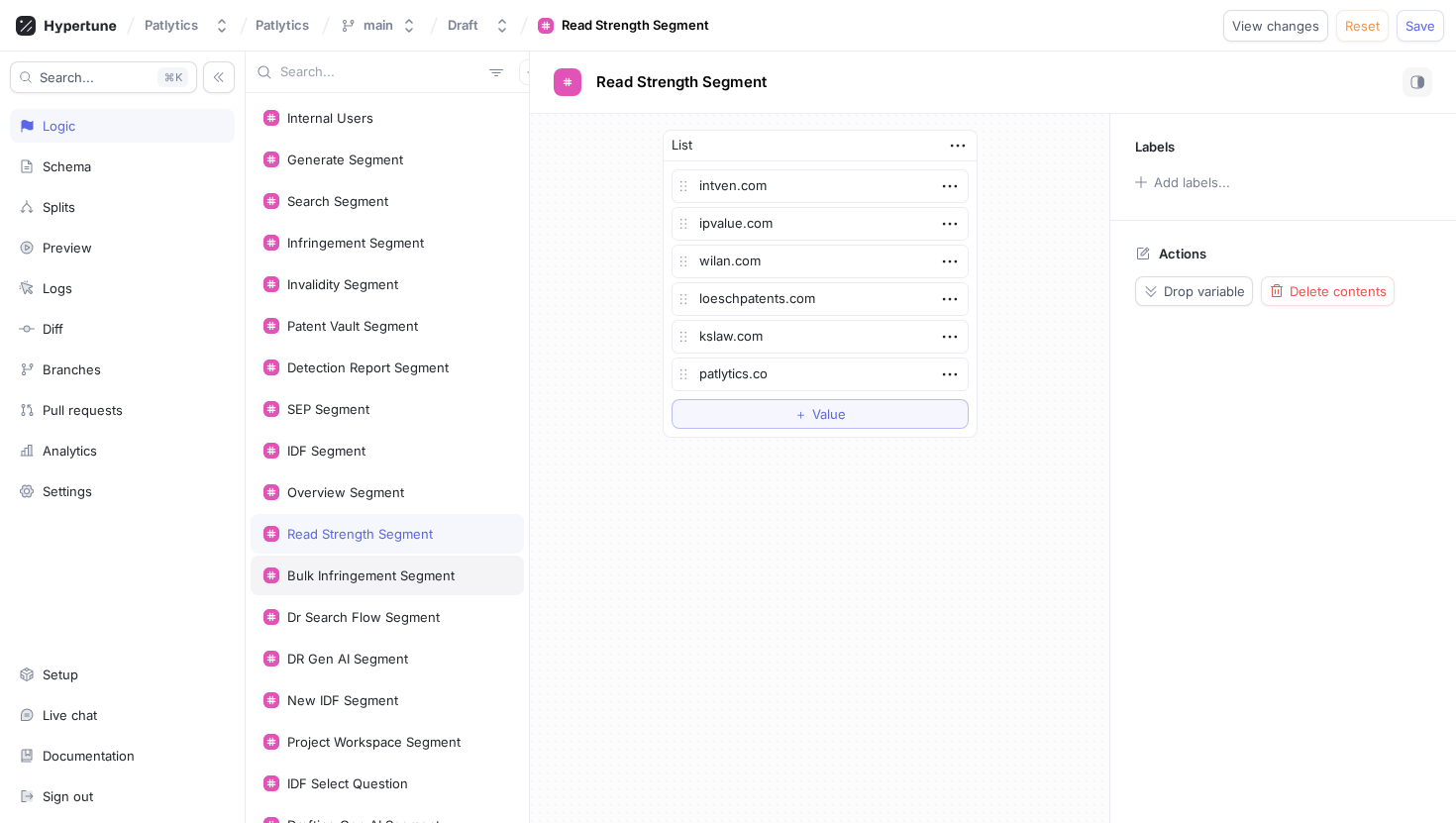 click on "Bulk Infringement Segment" at bounding box center (387, 575) 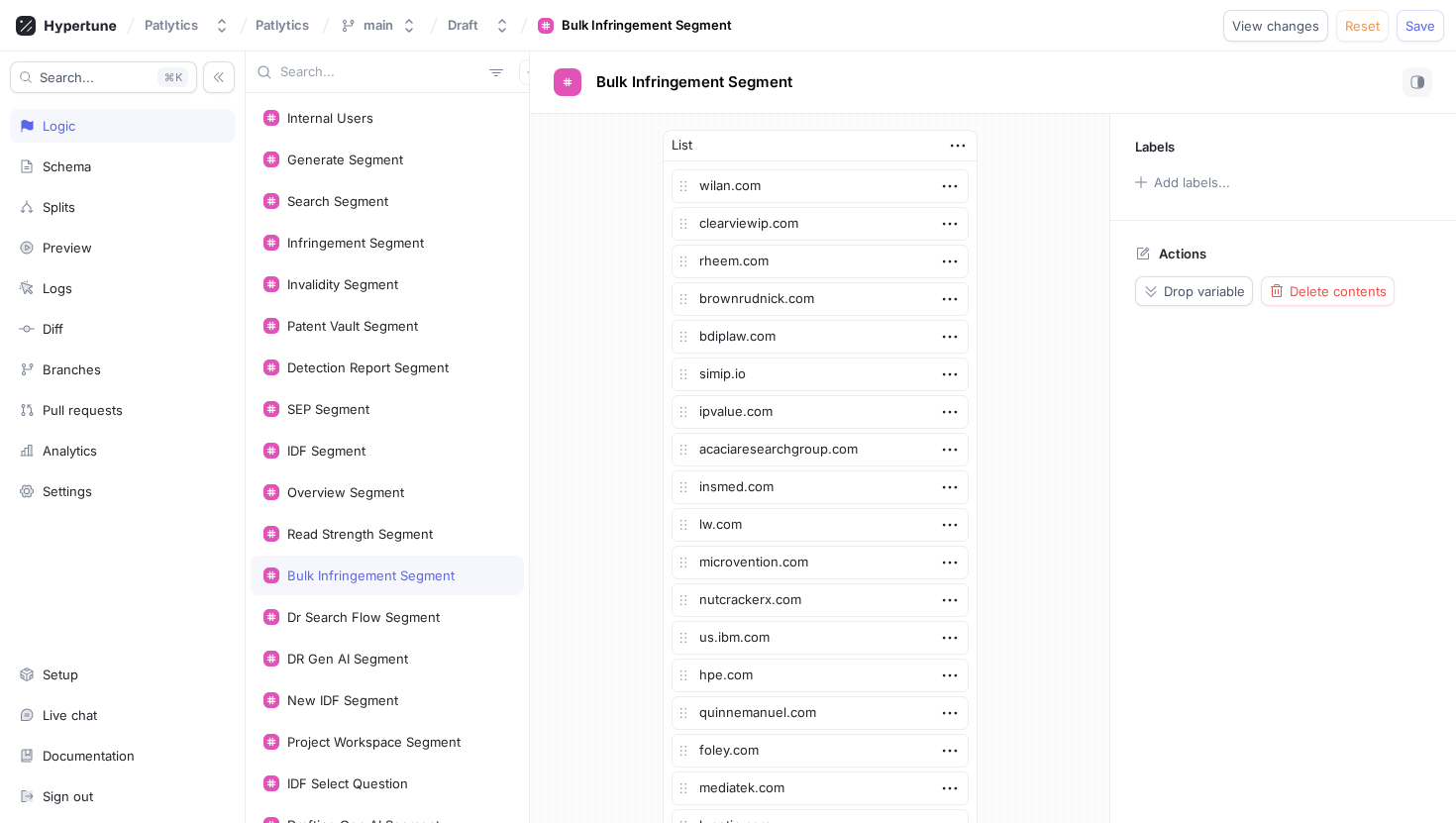 scroll, scrollTop: 1759, scrollLeft: 0, axis: vertical 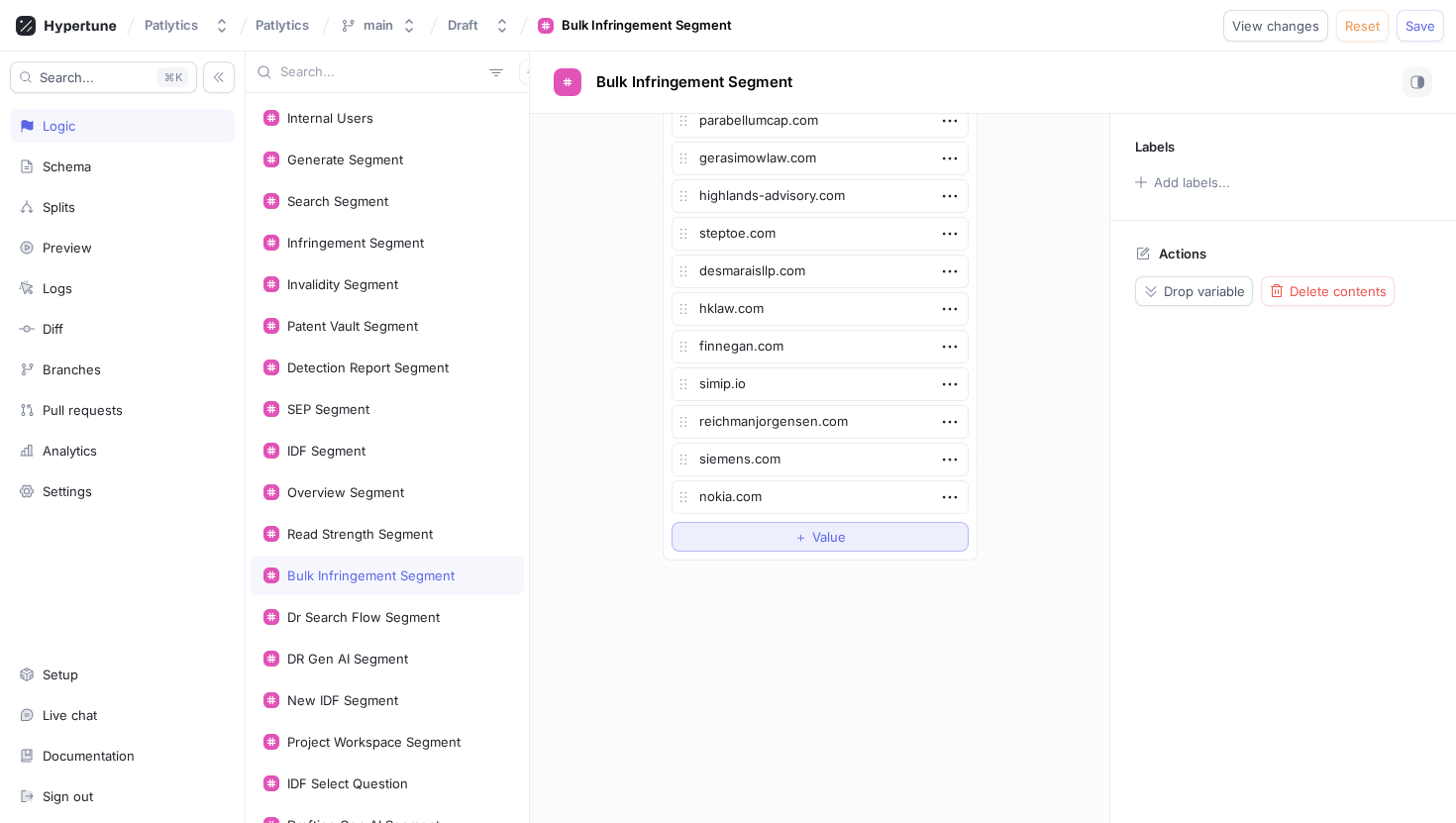click on "＋ Value" at bounding box center (820, 537) 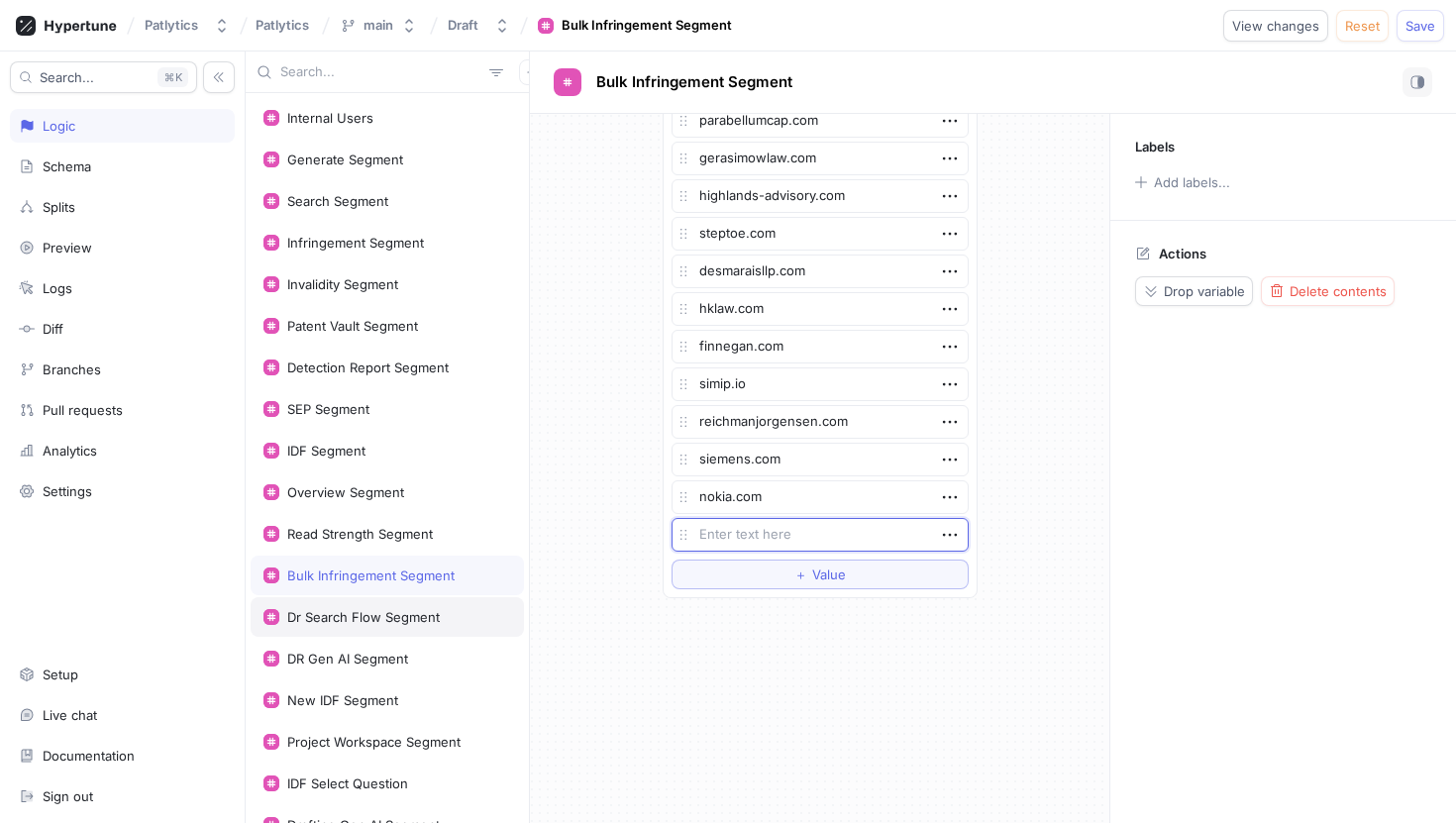 type on "x" 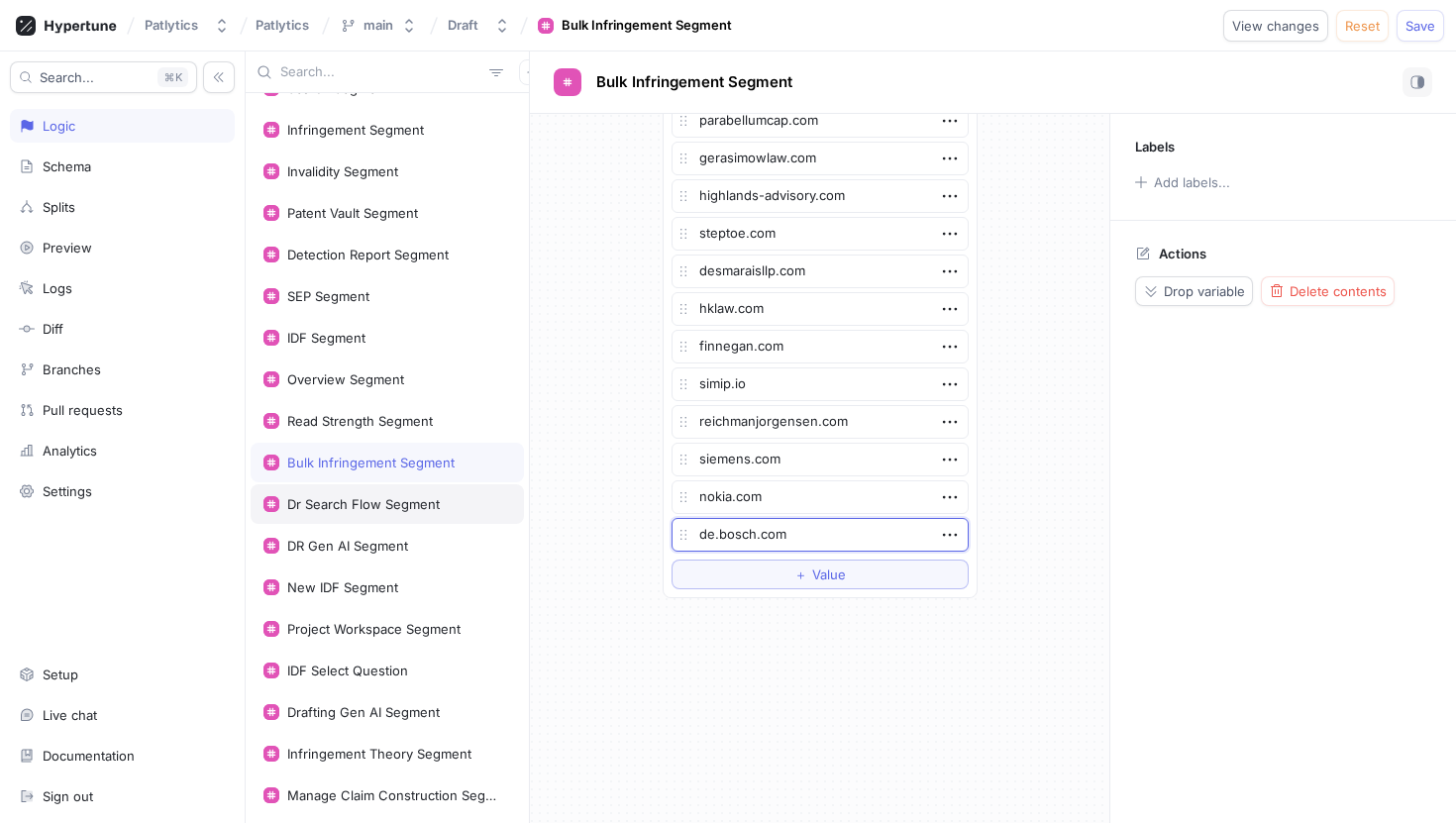 scroll, scrollTop: 128, scrollLeft: 0, axis: vertical 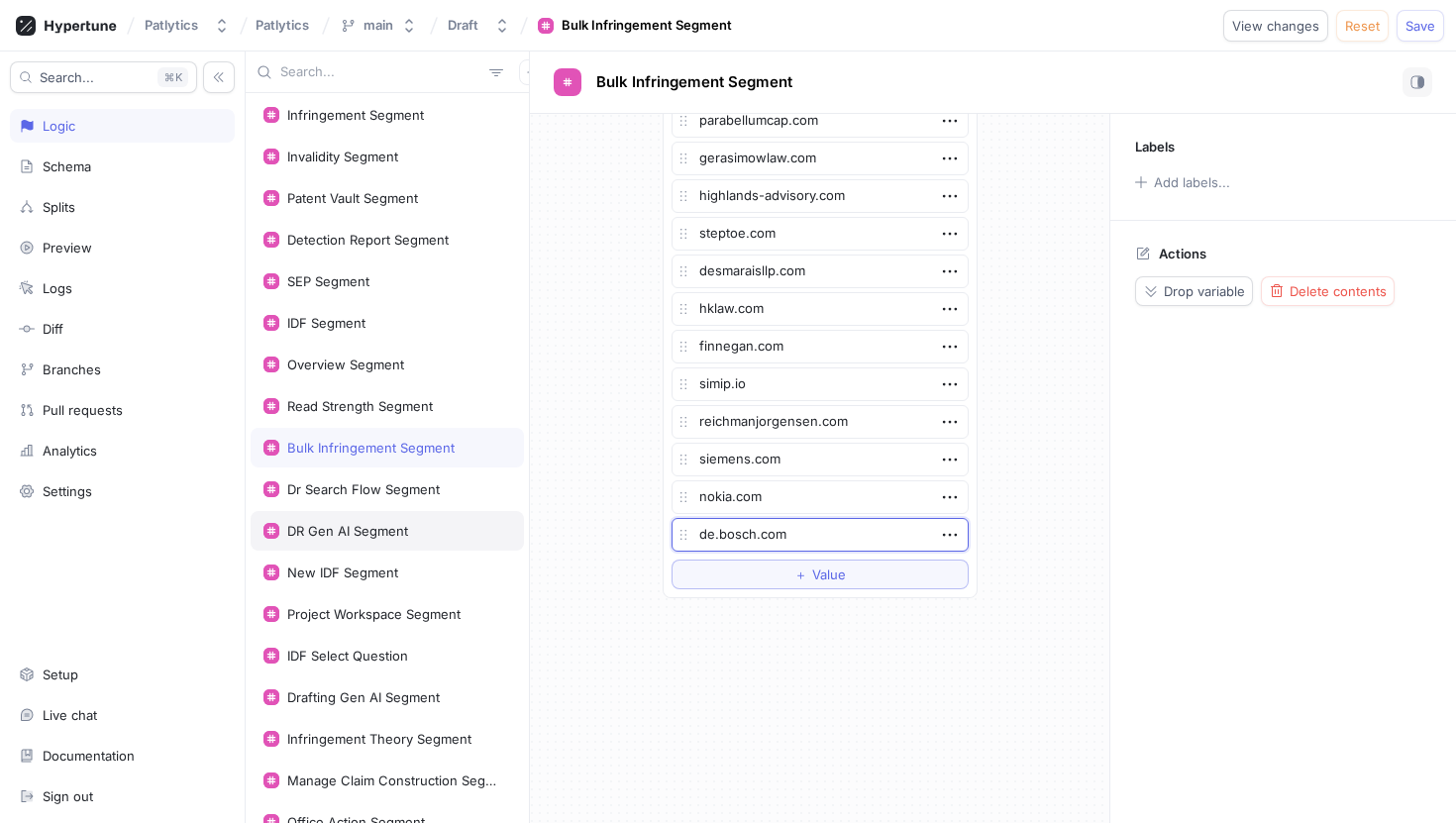 type on "x" 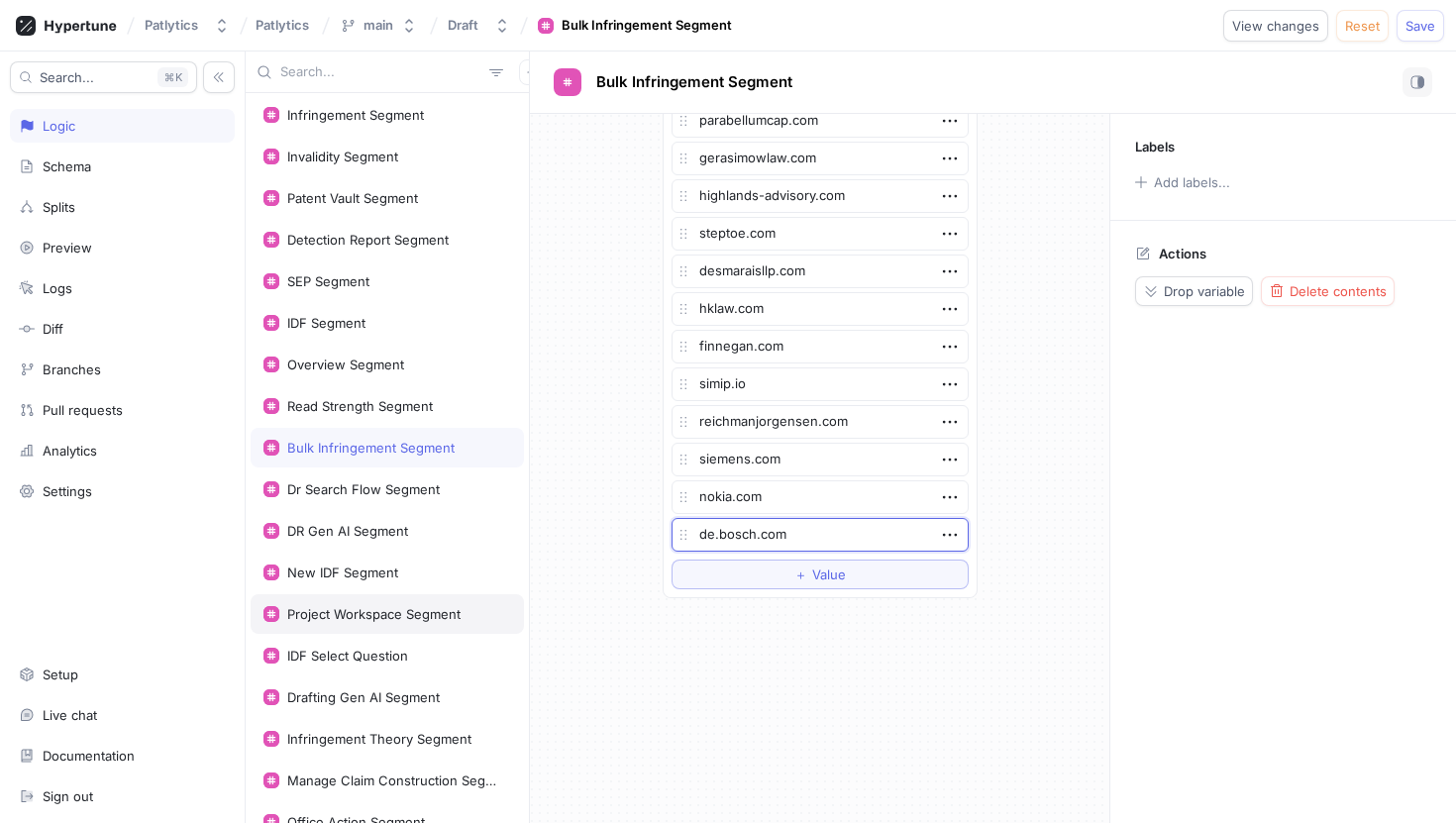 type on "de.bosch.com" 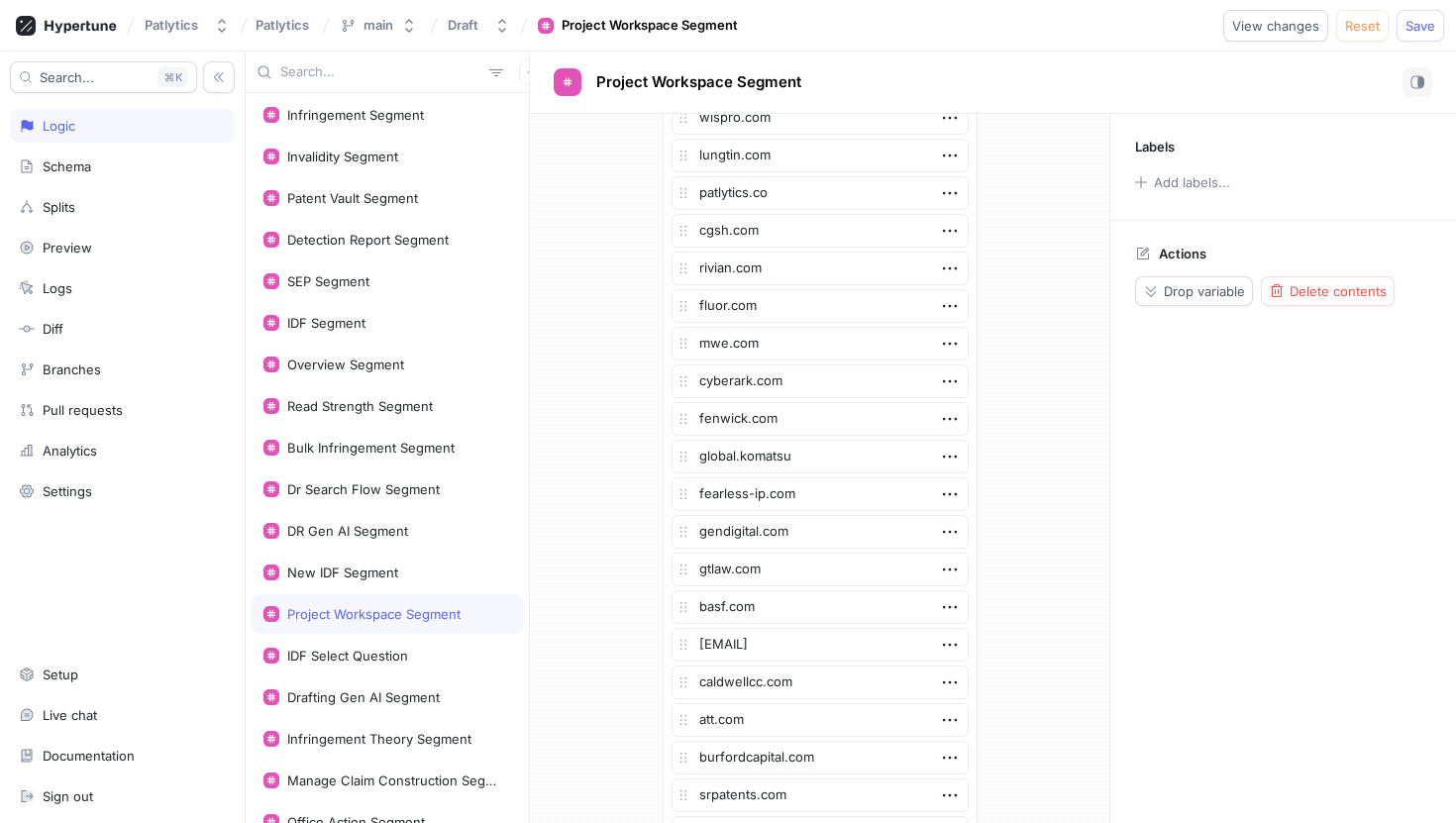 scroll, scrollTop: 2160, scrollLeft: 0, axis: vertical 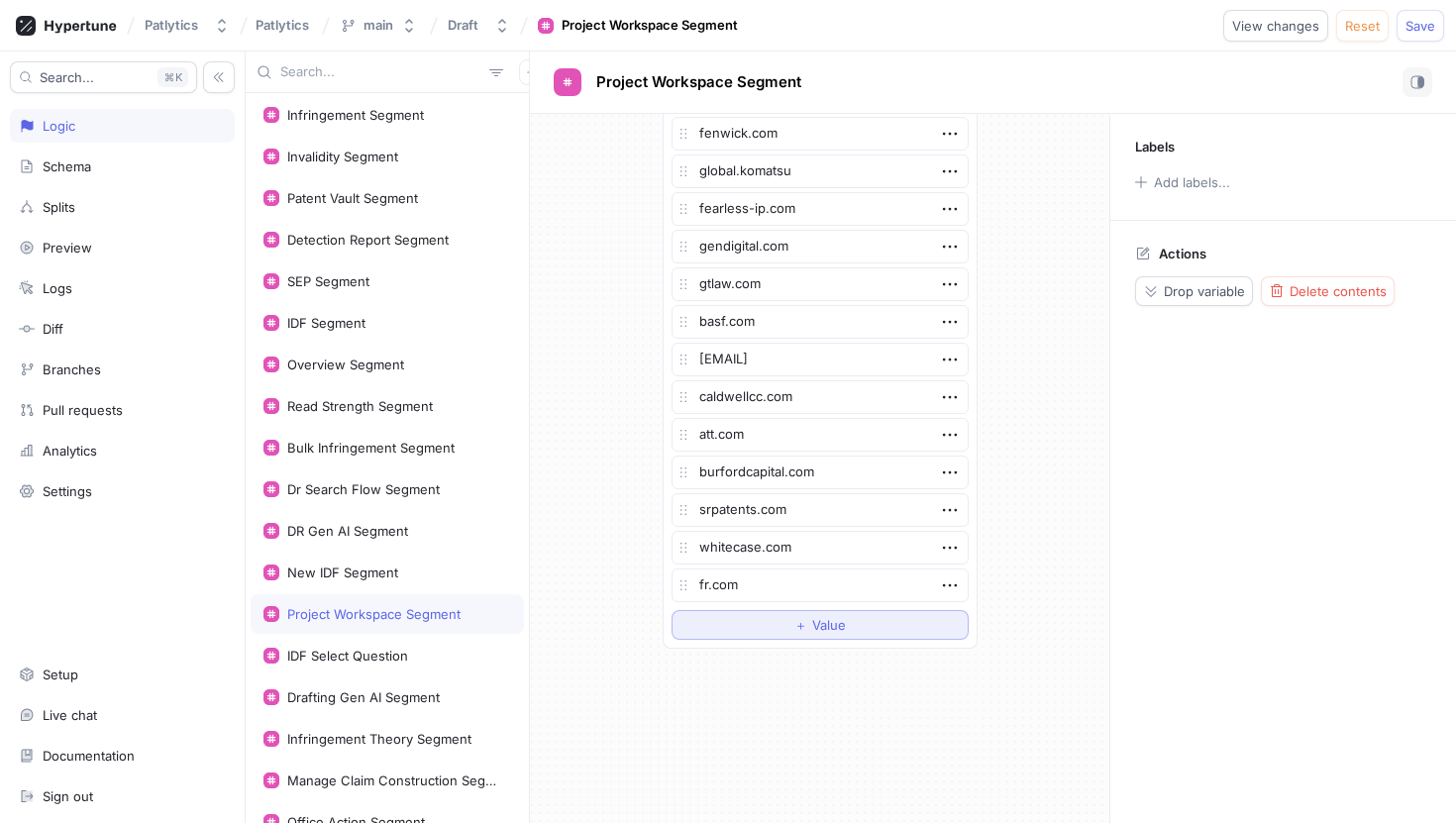 click on "＋ Value" at bounding box center [820, 625] 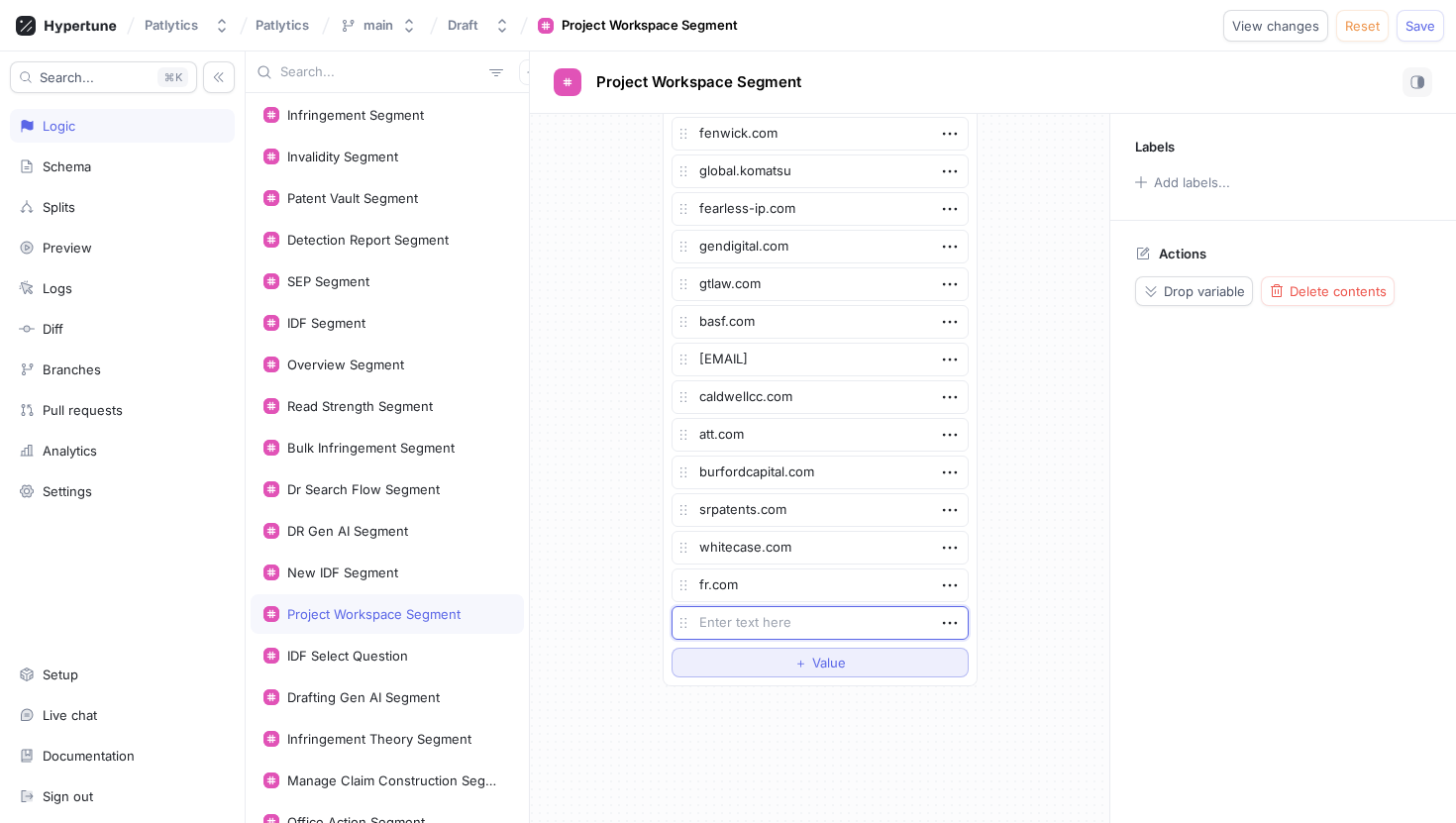 type on "x" 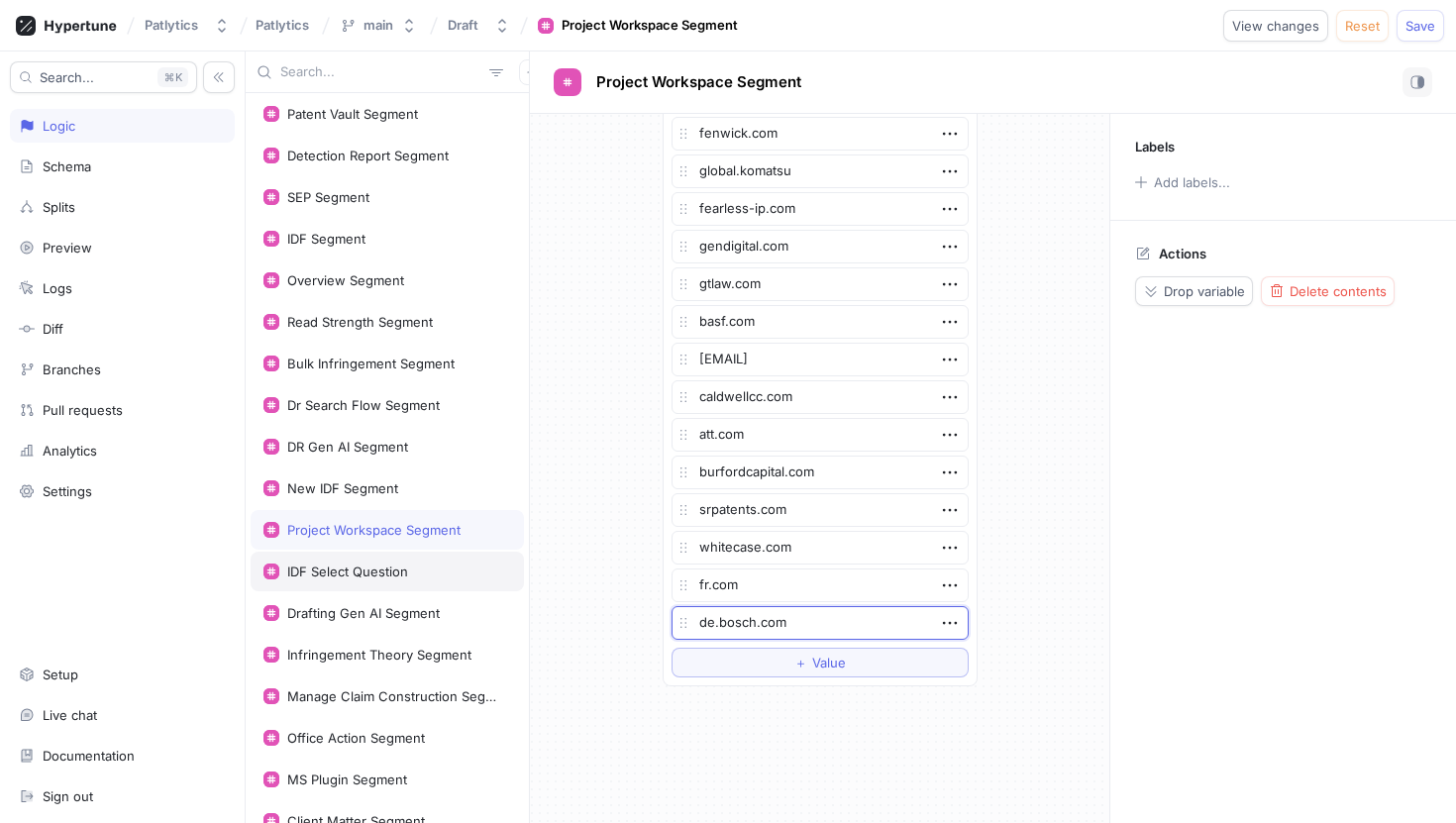 scroll, scrollTop: 215, scrollLeft: 0, axis: vertical 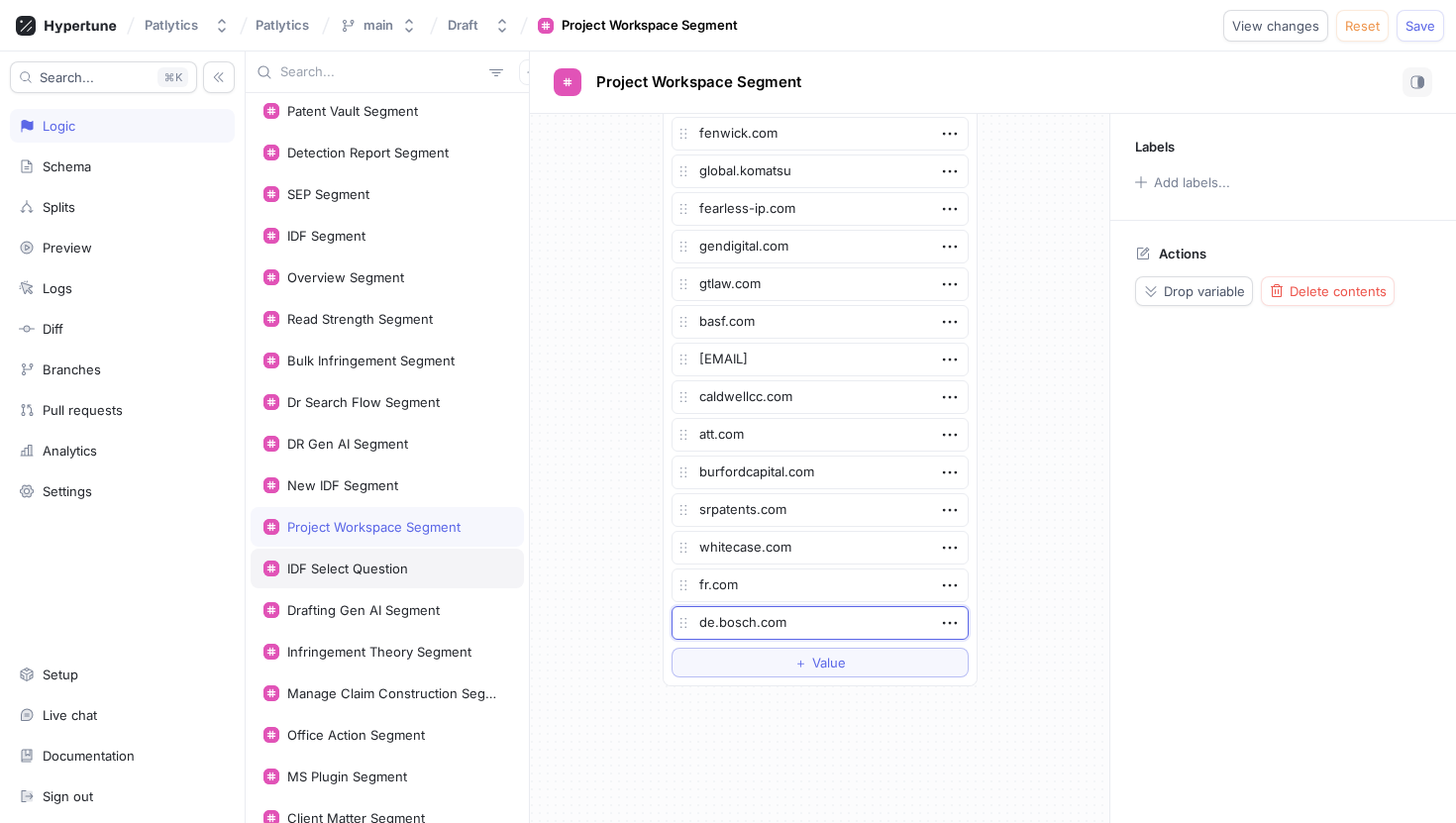 type on "de.bosch.com" 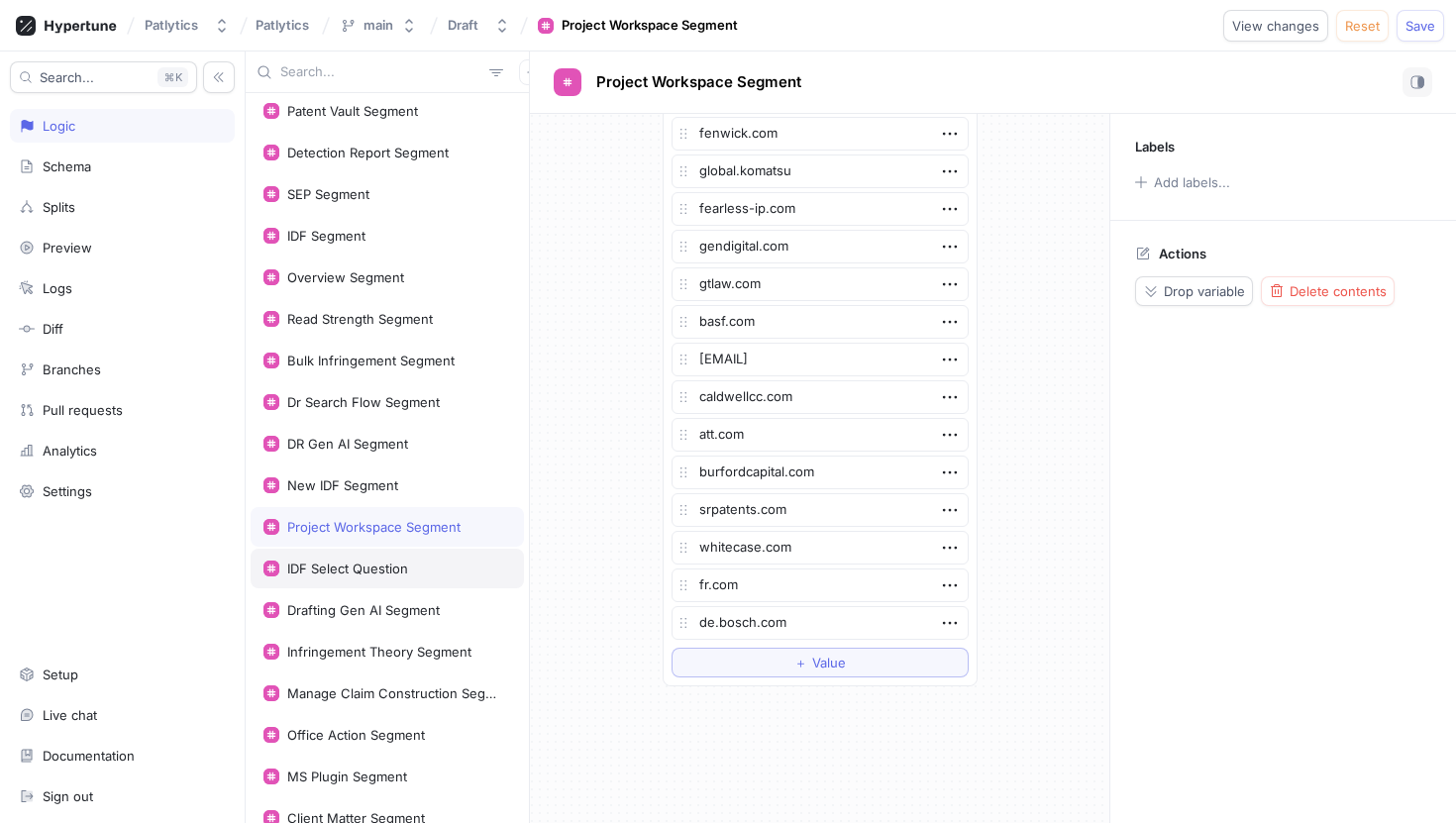 click on "IDF Select Question" at bounding box center (387, 568) 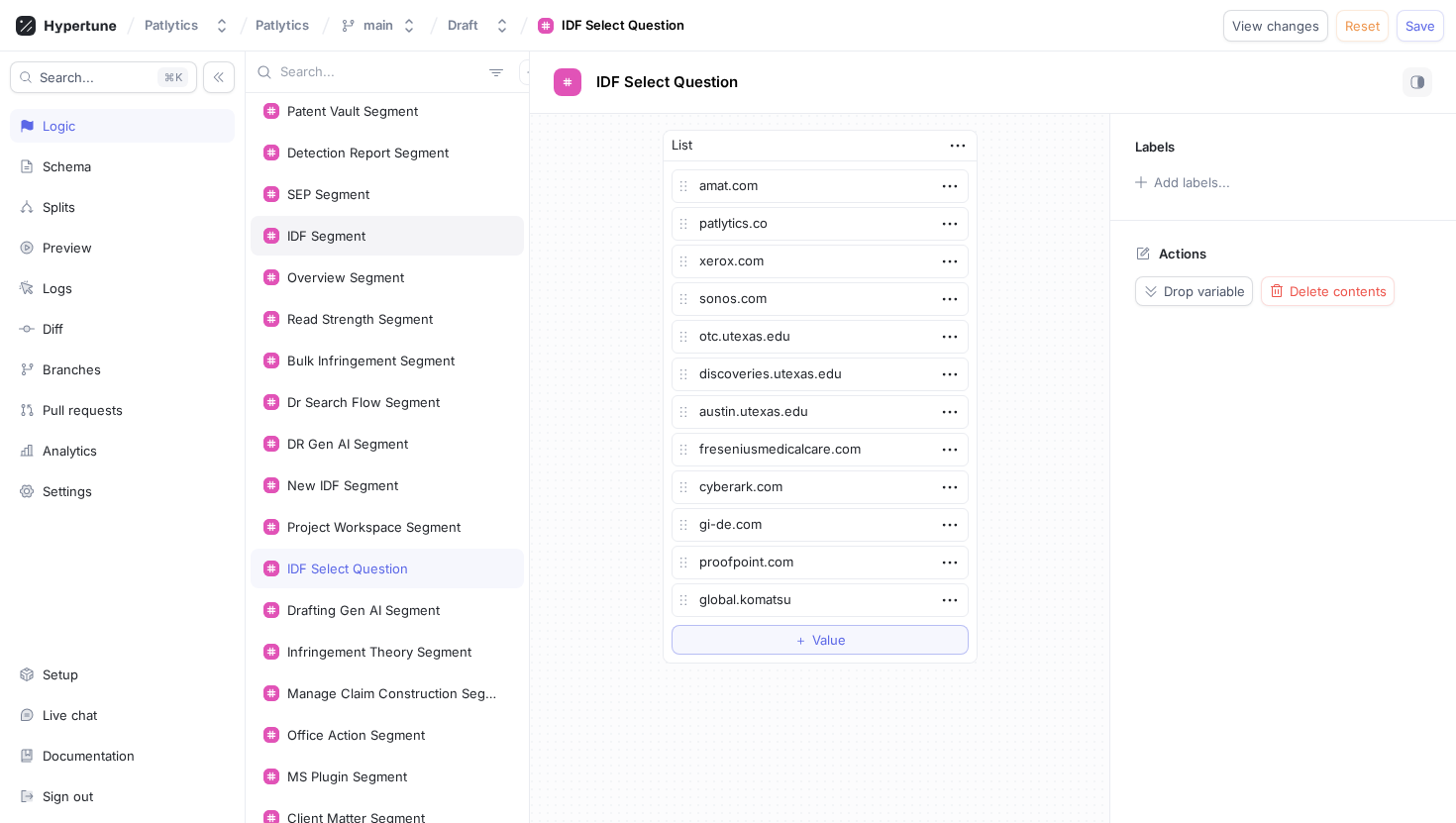 click on "IDF Segment" at bounding box center [387, 236] 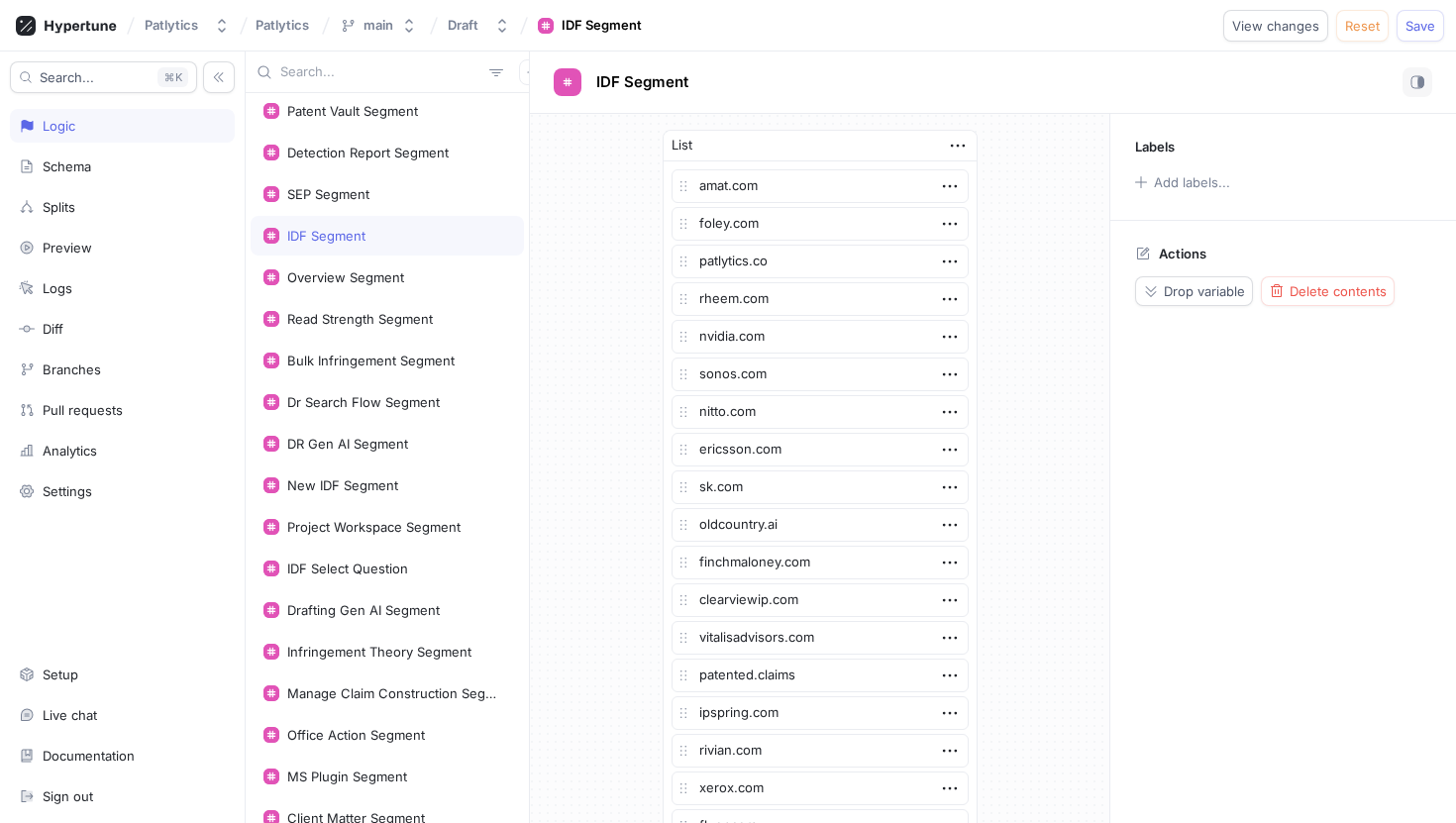scroll, scrollTop: 969, scrollLeft: 0, axis: vertical 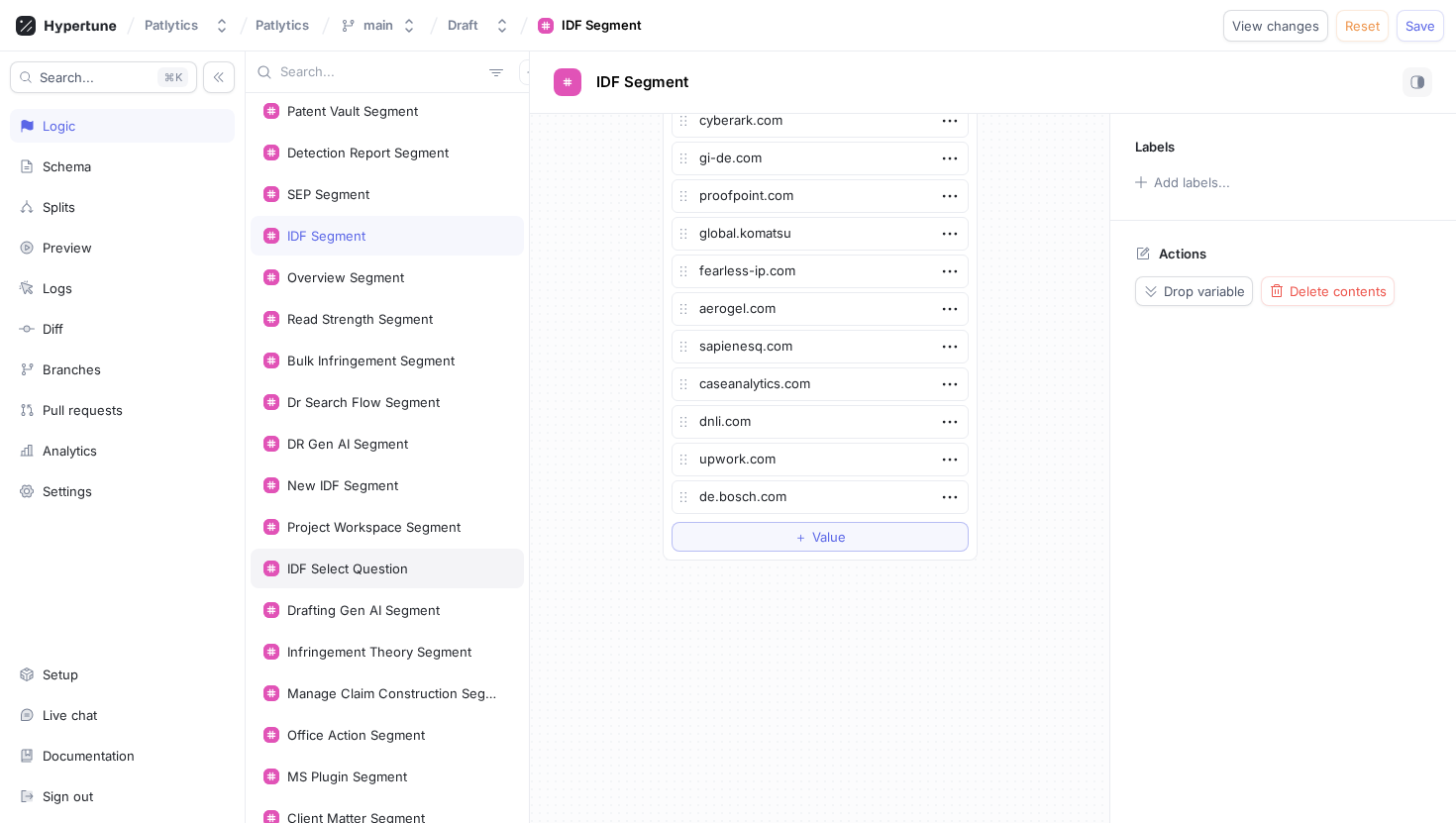 click on "IDF Select Question" at bounding box center [387, 568] 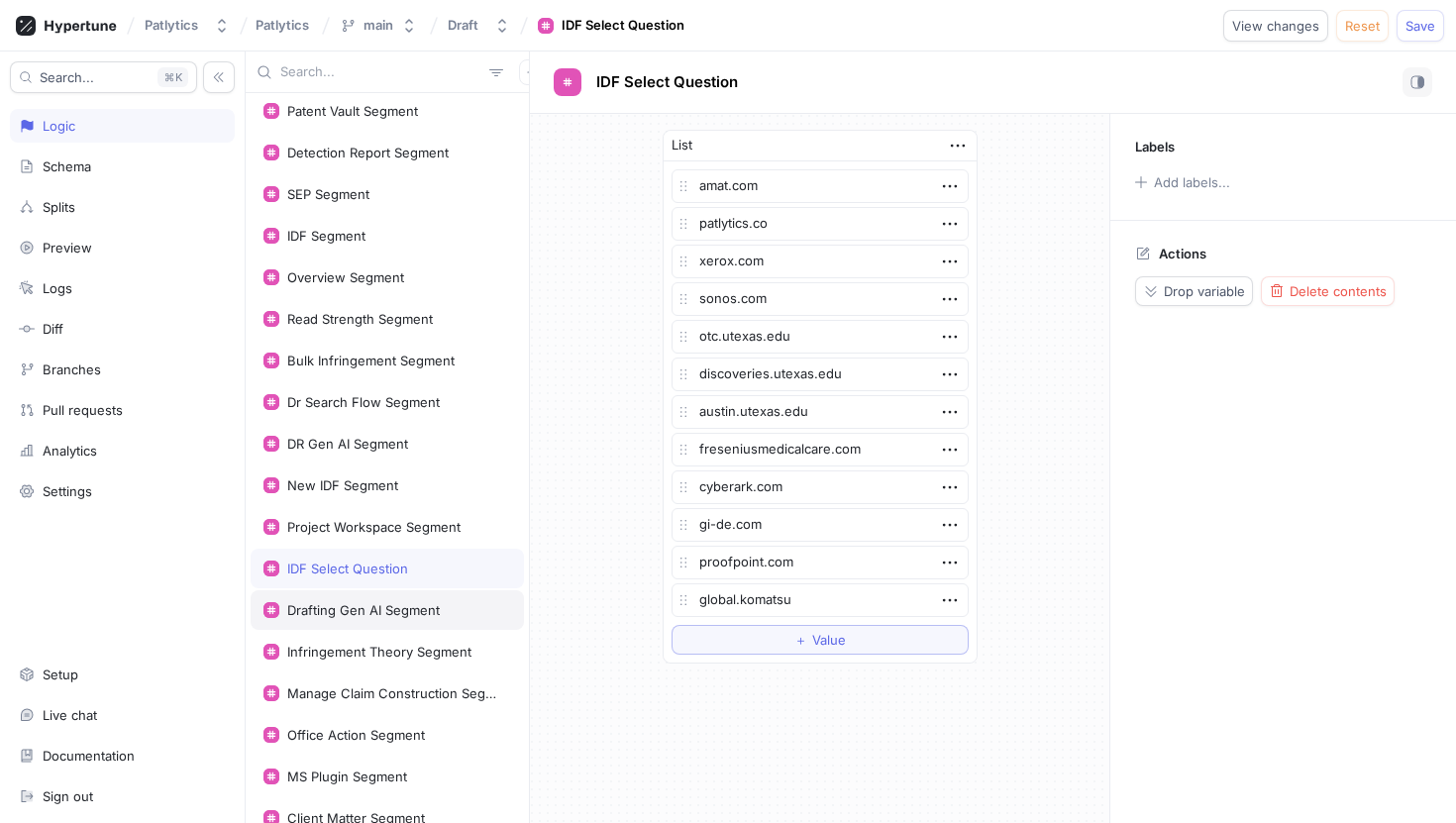 click on "Drafting Gen AI Segment" at bounding box center [364, 610] 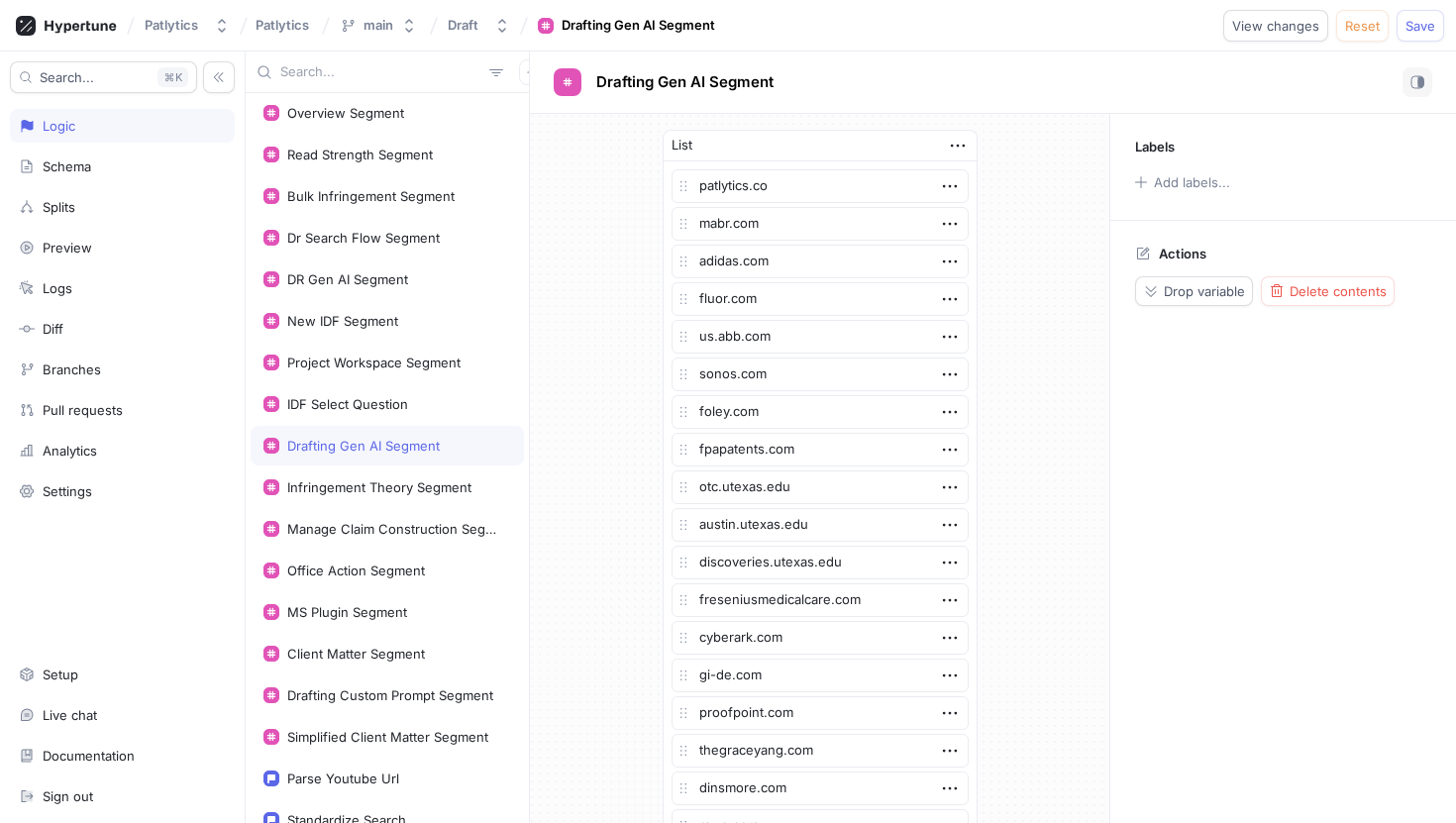 scroll, scrollTop: 389, scrollLeft: 0, axis: vertical 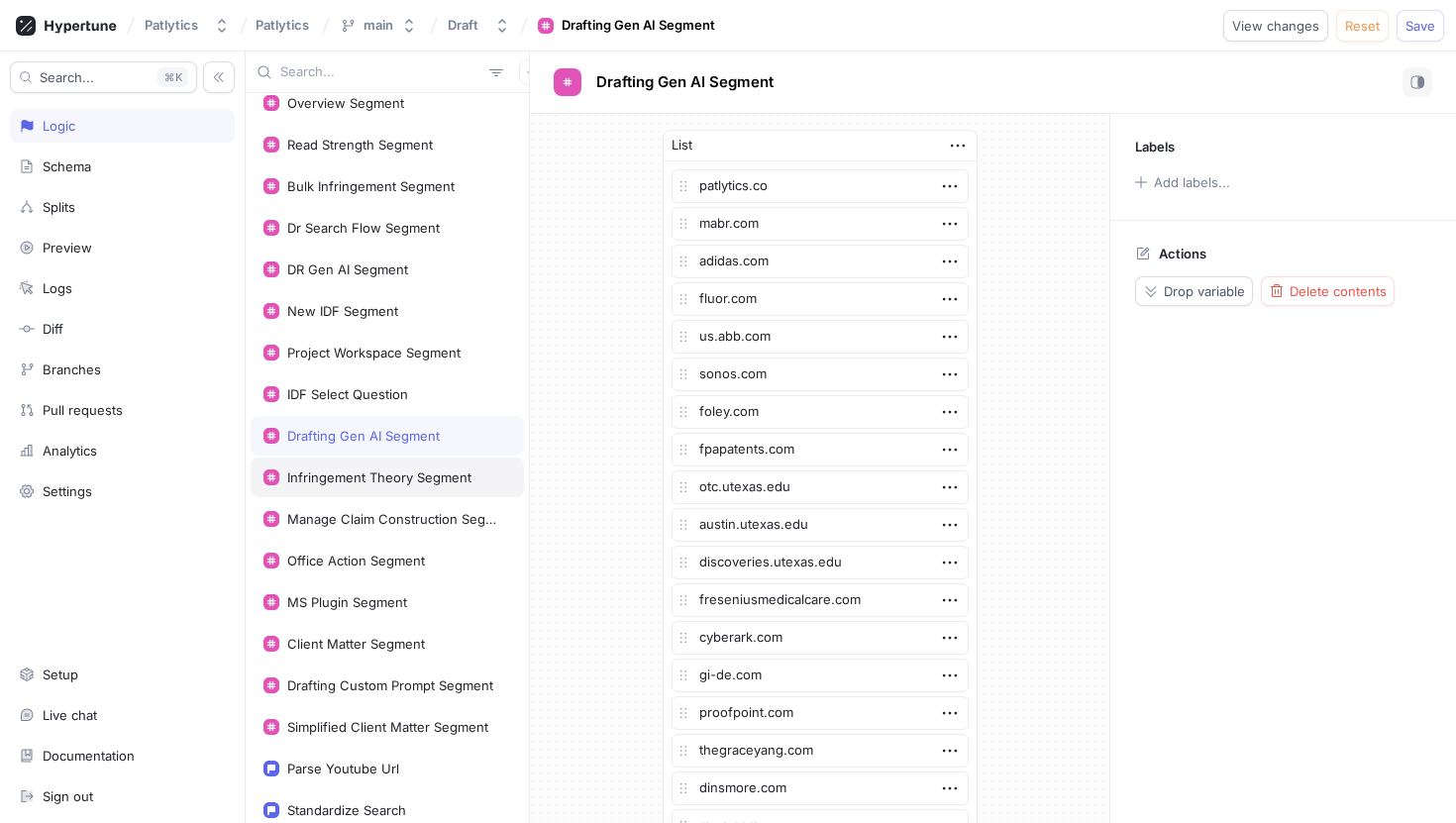 click on "Infringement Theory Segment" at bounding box center (387, 477) 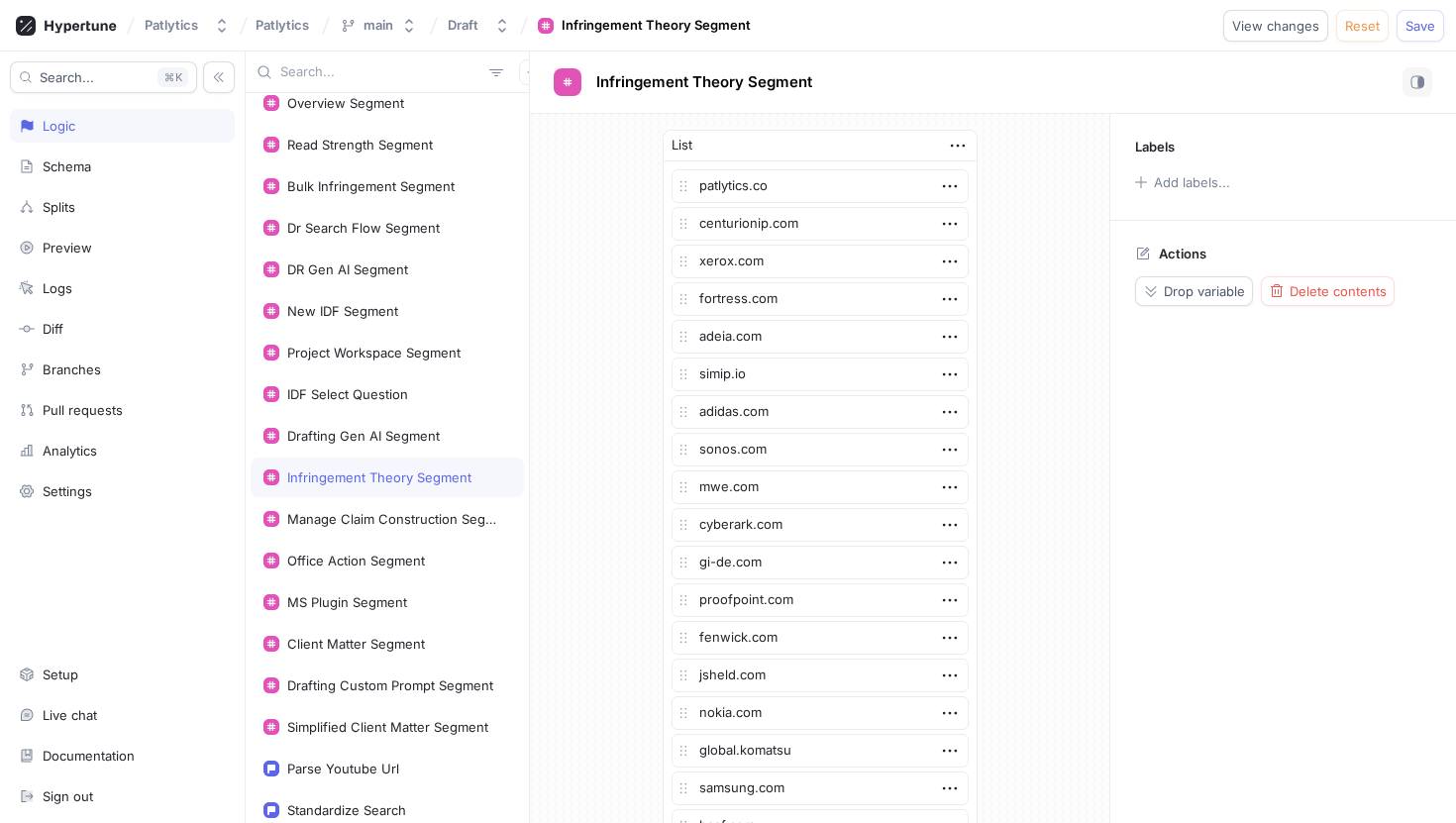 scroll, scrollTop: 818, scrollLeft: 0, axis: vertical 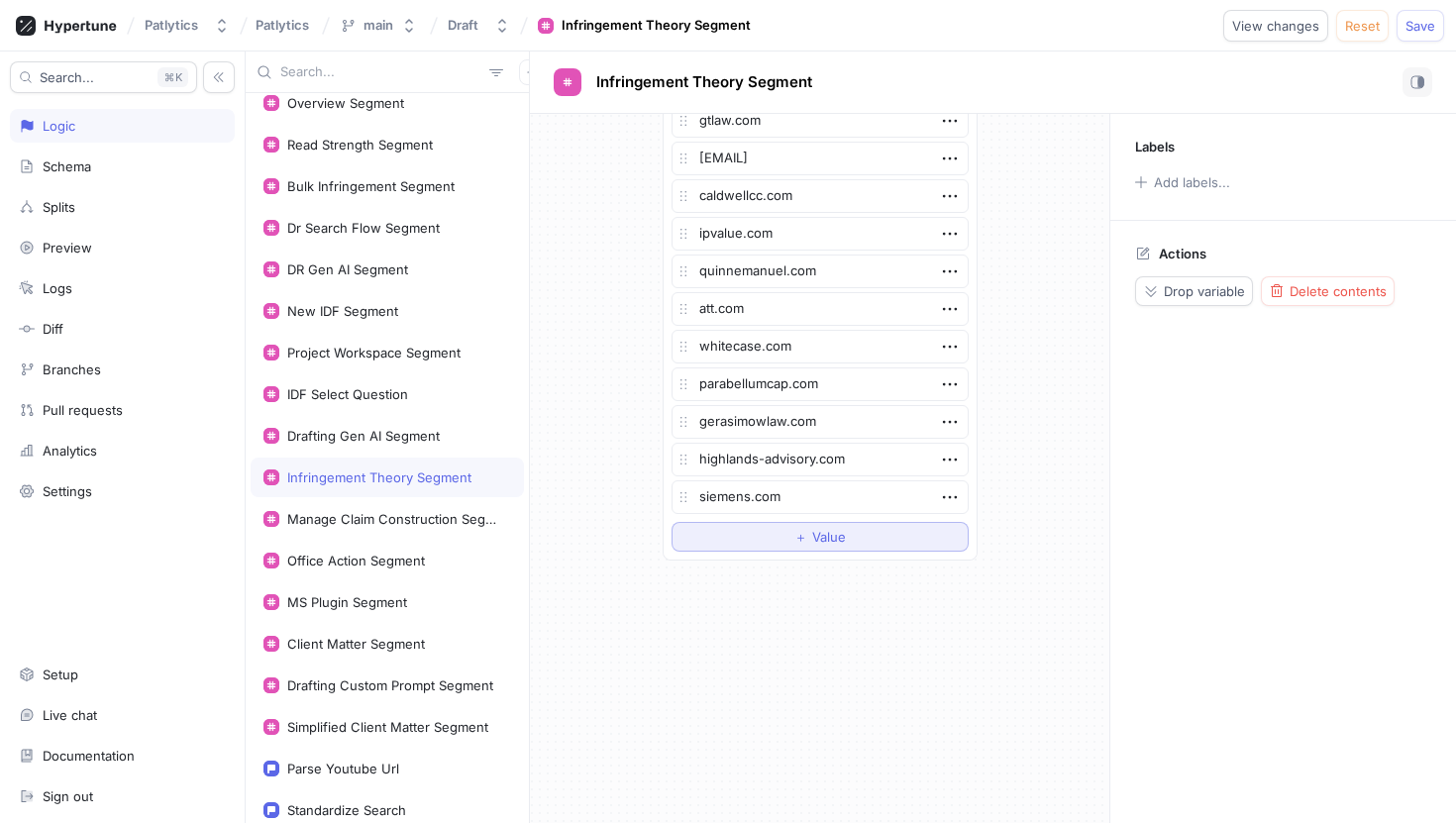 click on "＋ Value" at bounding box center [820, 537] 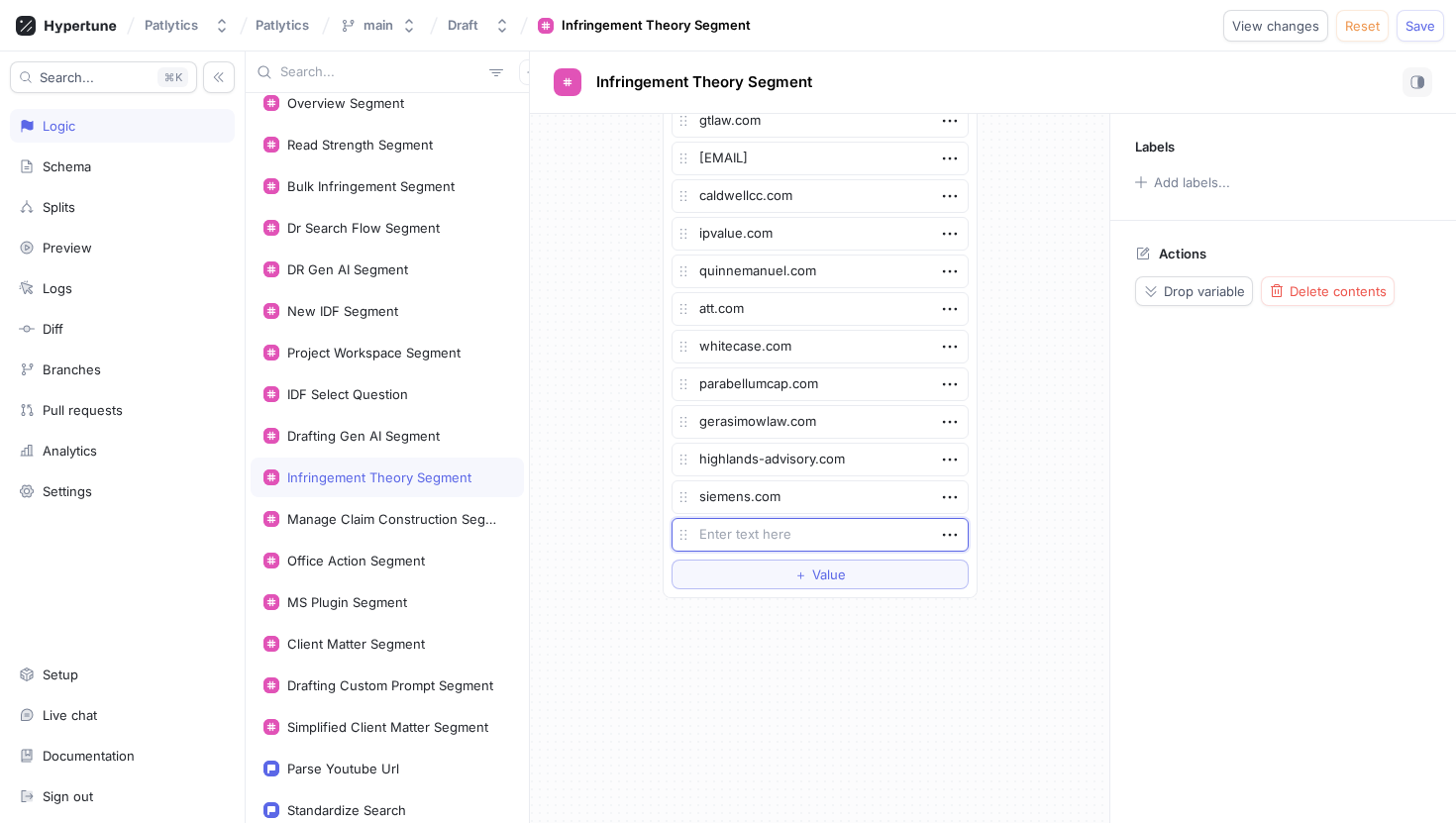 type on "x" 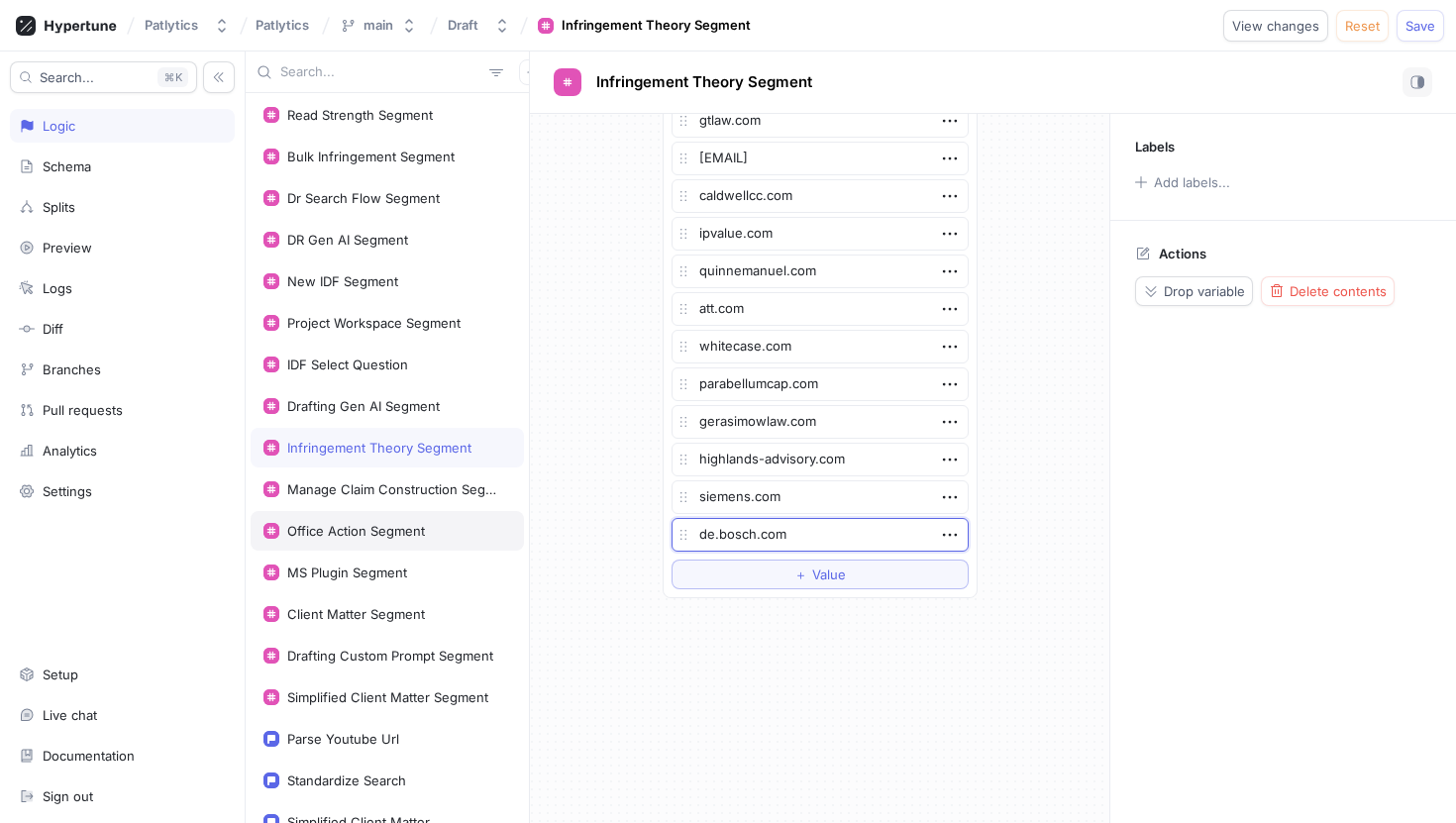 scroll, scrollTop: 442, scrollLeft: 0, axis: vertical 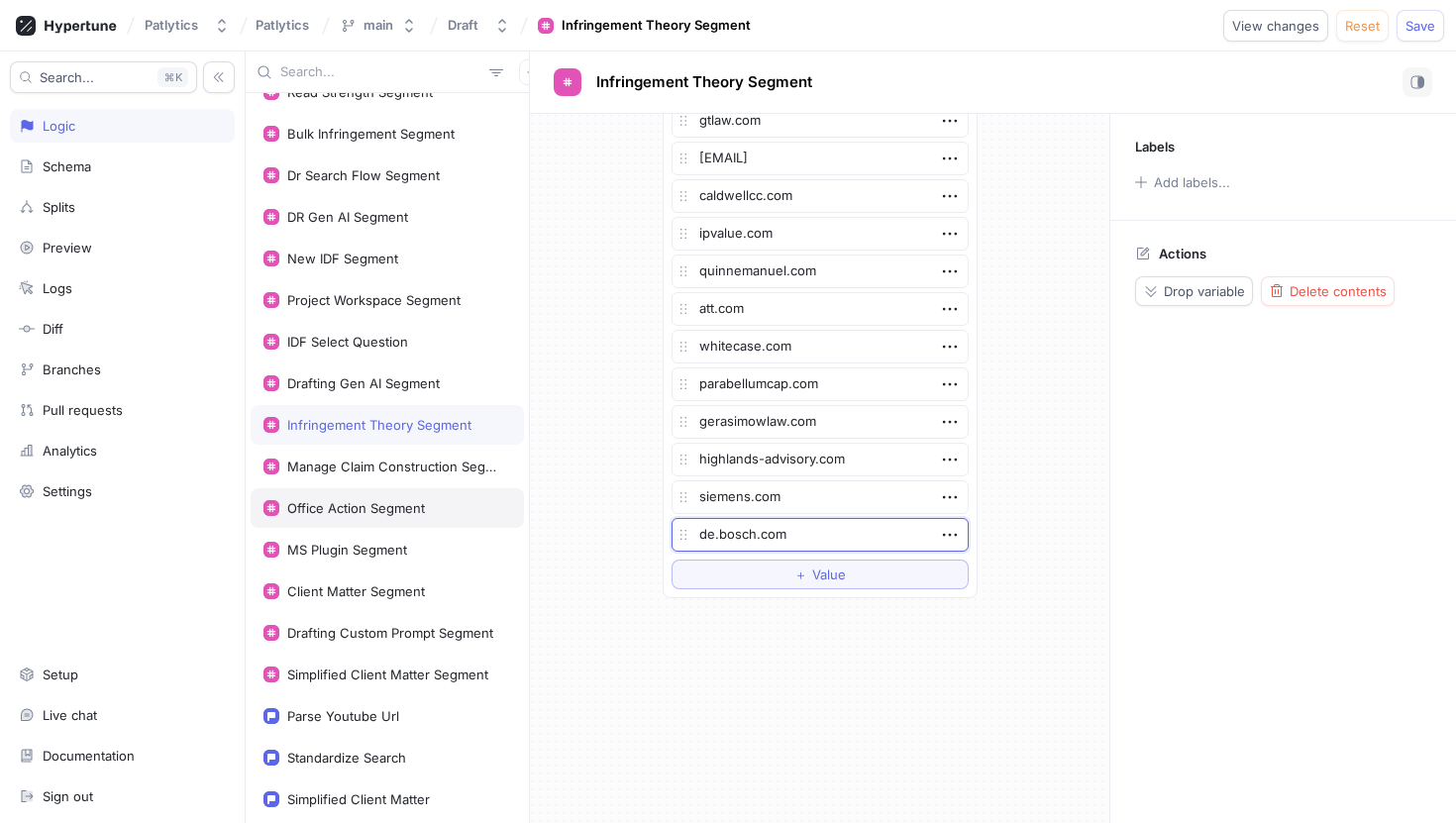 type on "de.bosch.com" 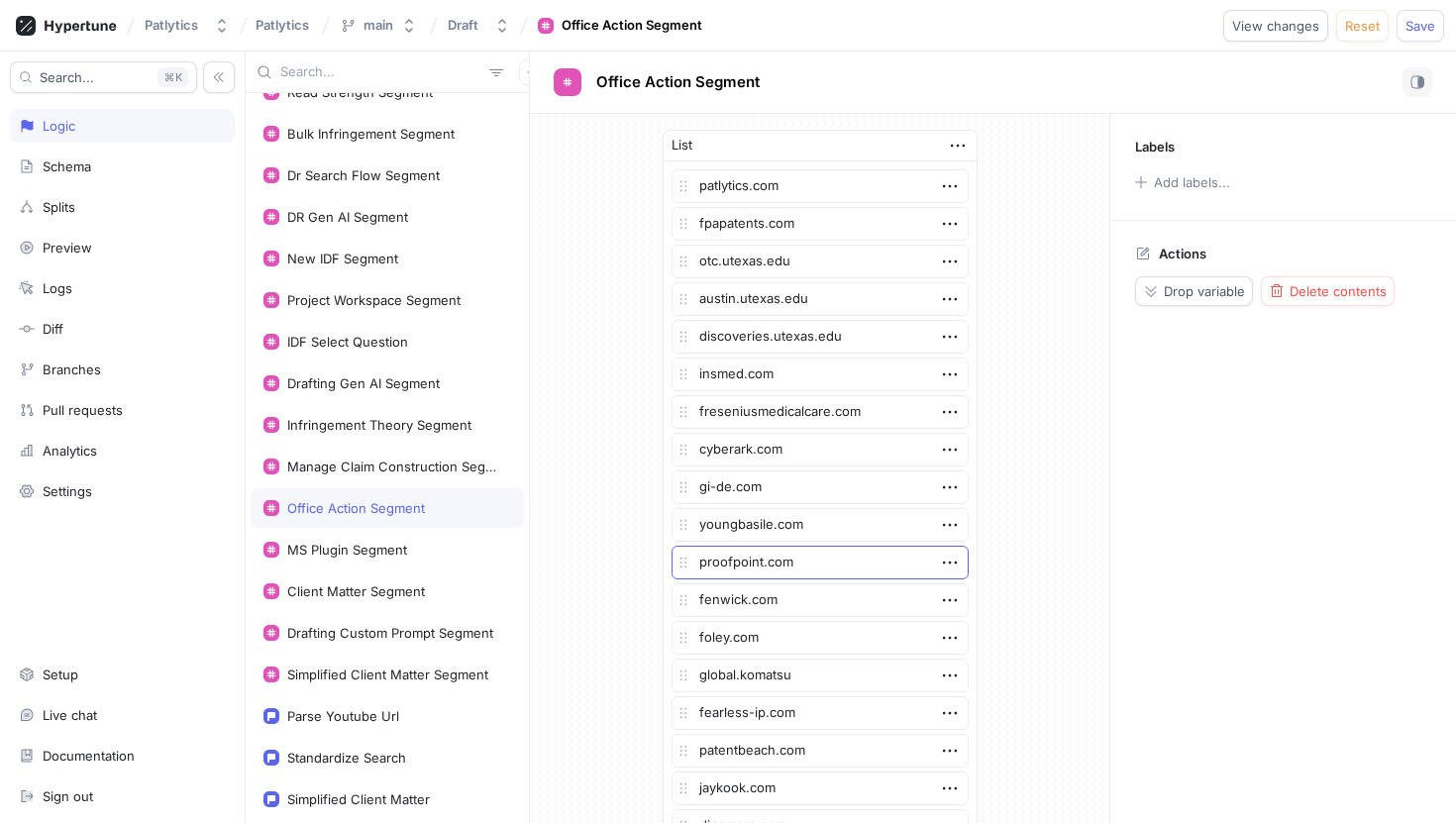 scroll, scrollTop: 366, scrollLeft: 0, axis: vertical 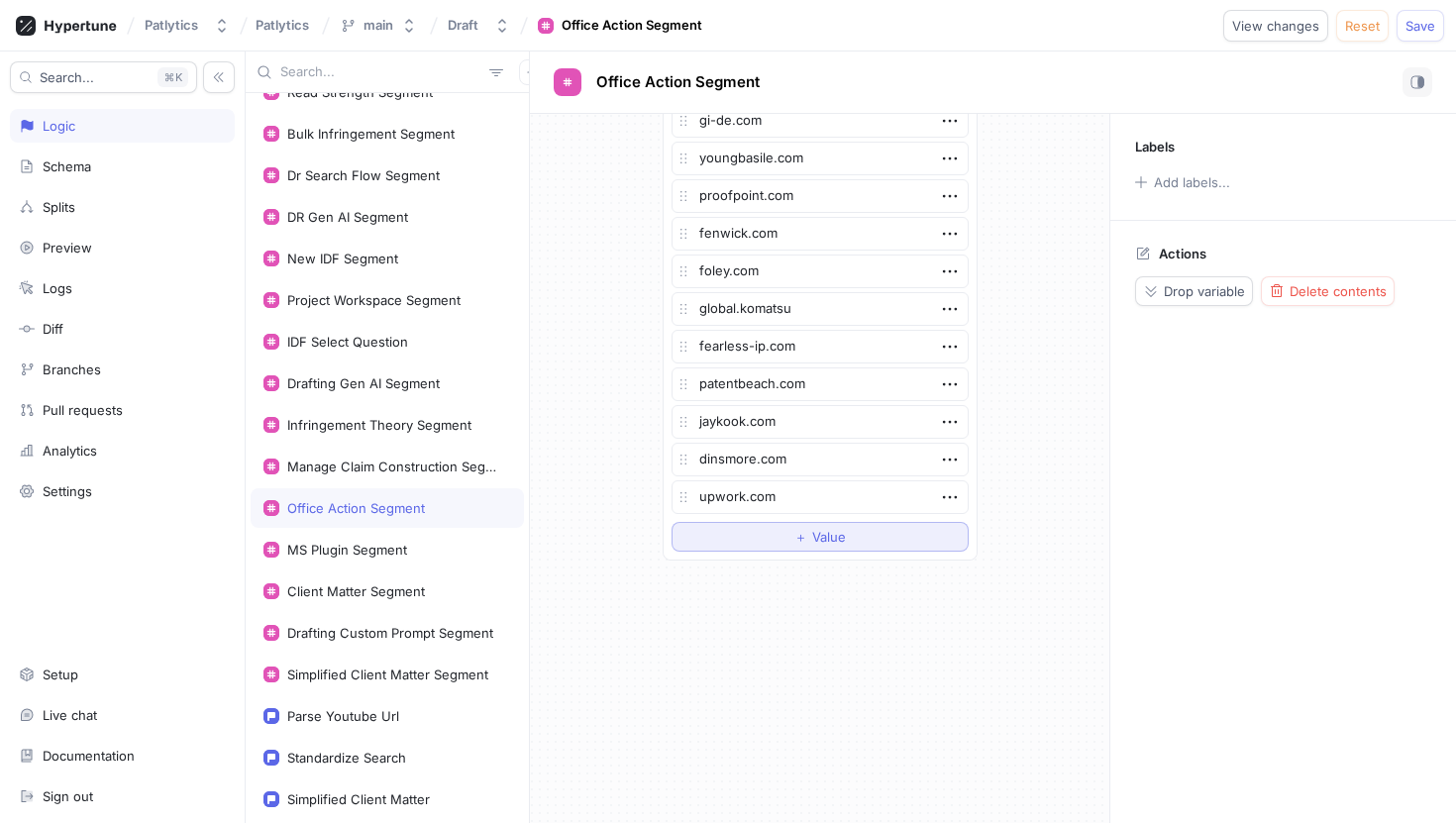 click on "＋ Value" at bounding box center [820, 537] 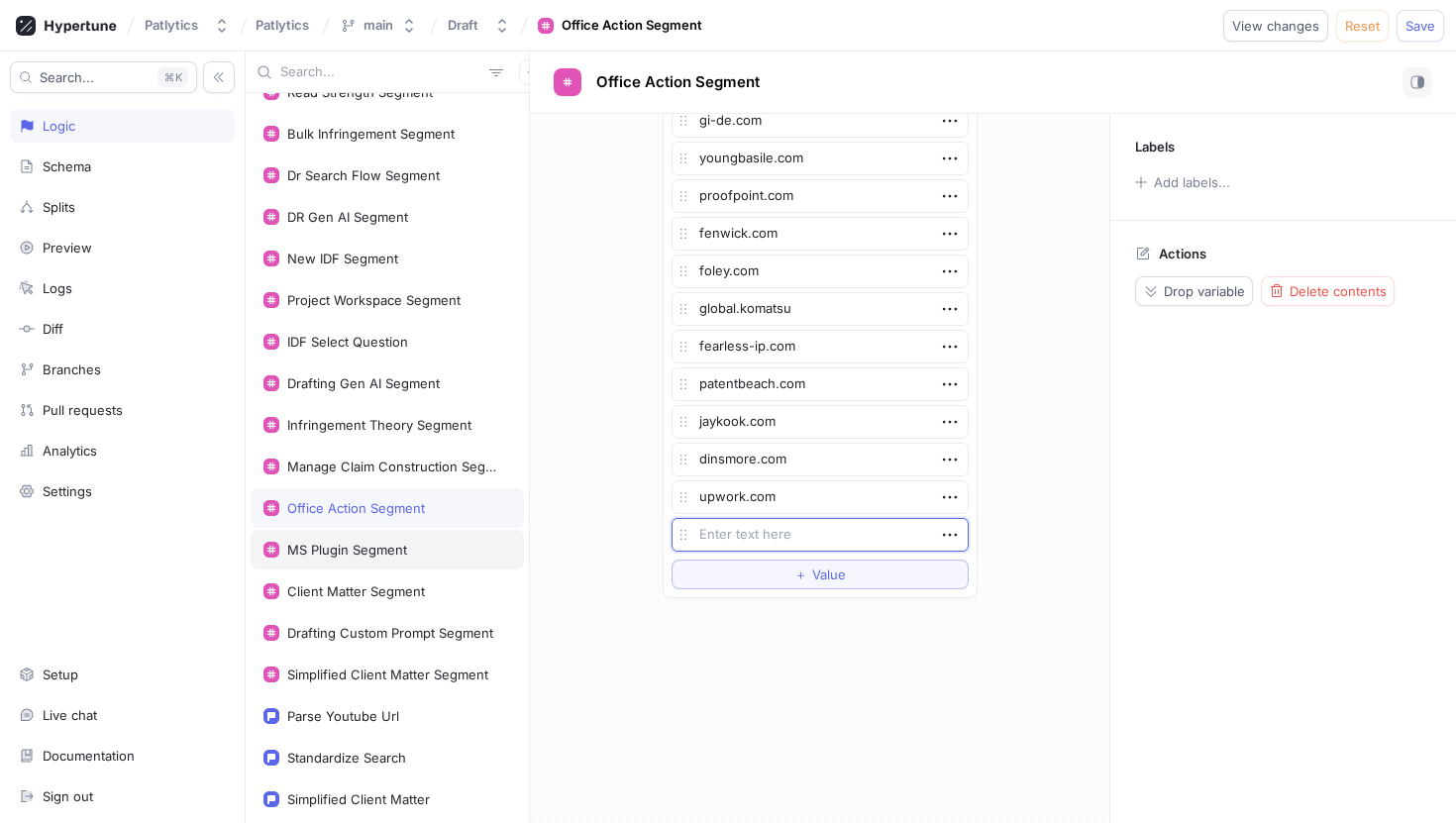 type on "x" 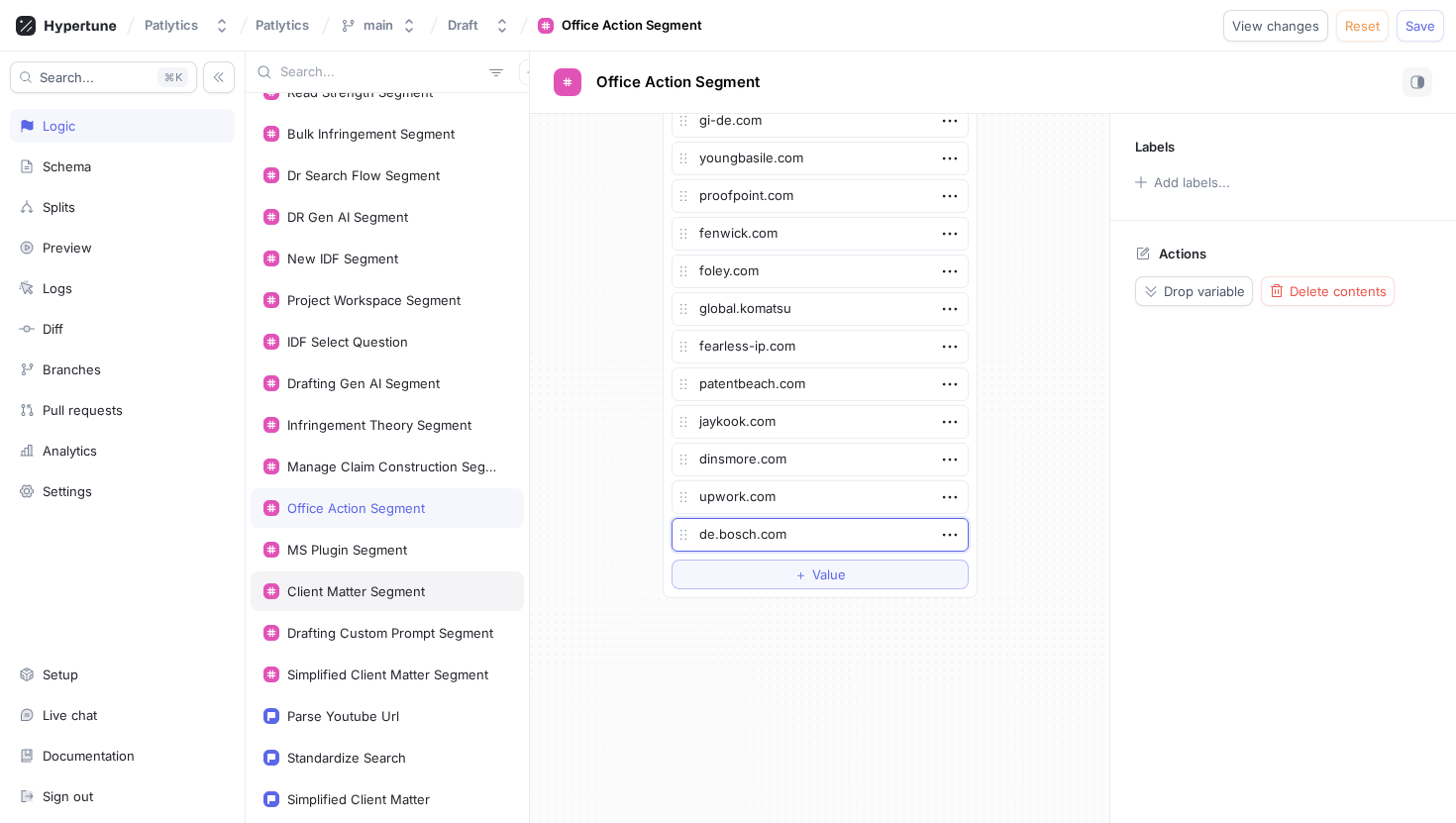 type on "de.bosch.com" 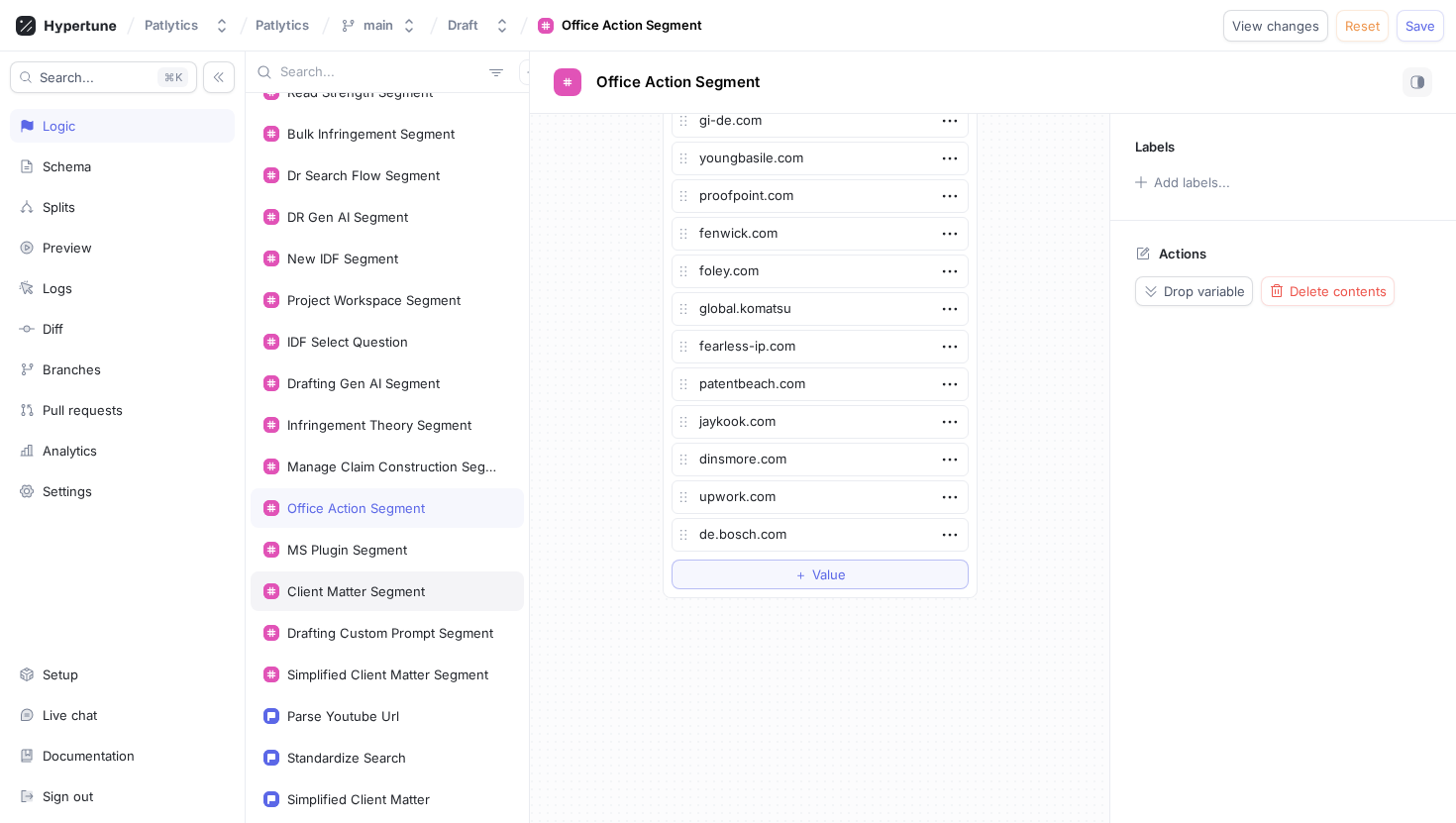 click on "Client Matter Segment" at bounding box center [387, 591] 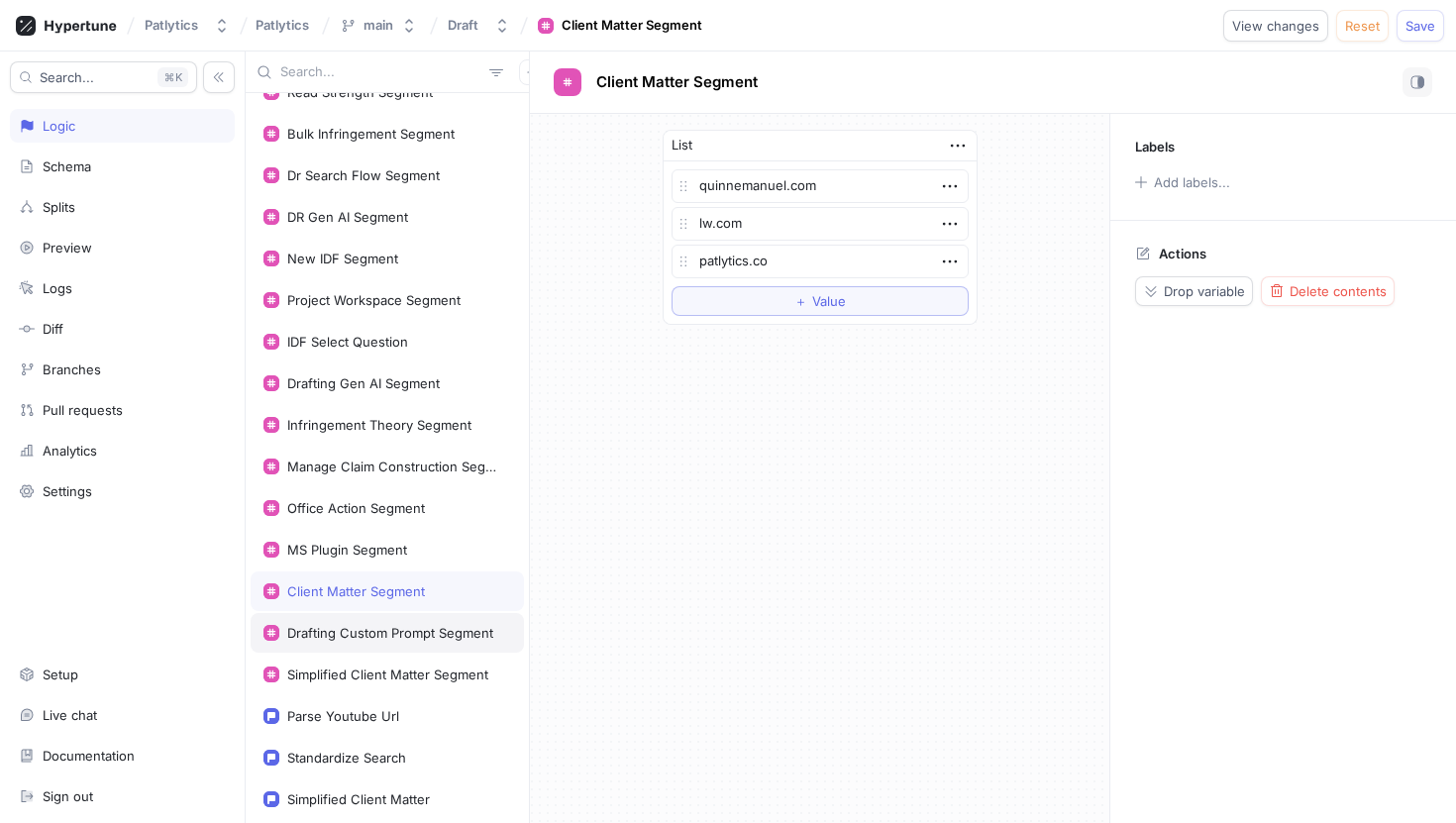 click on "Drafting Custom Prompt Segment" at bounding box center [387, 633] 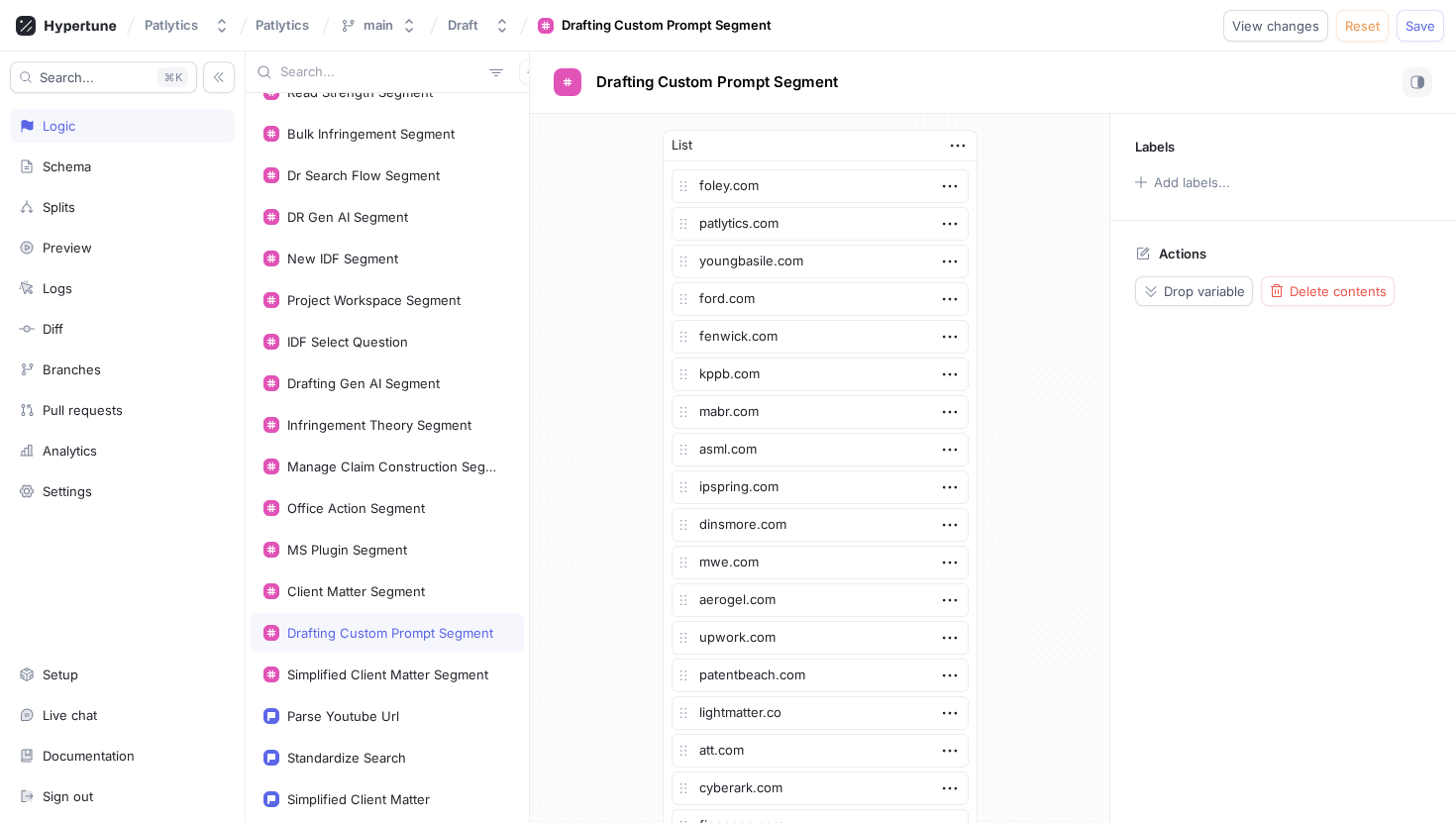 scroll, scrollTop: 442, scrollLeft: 0, axis: vertical 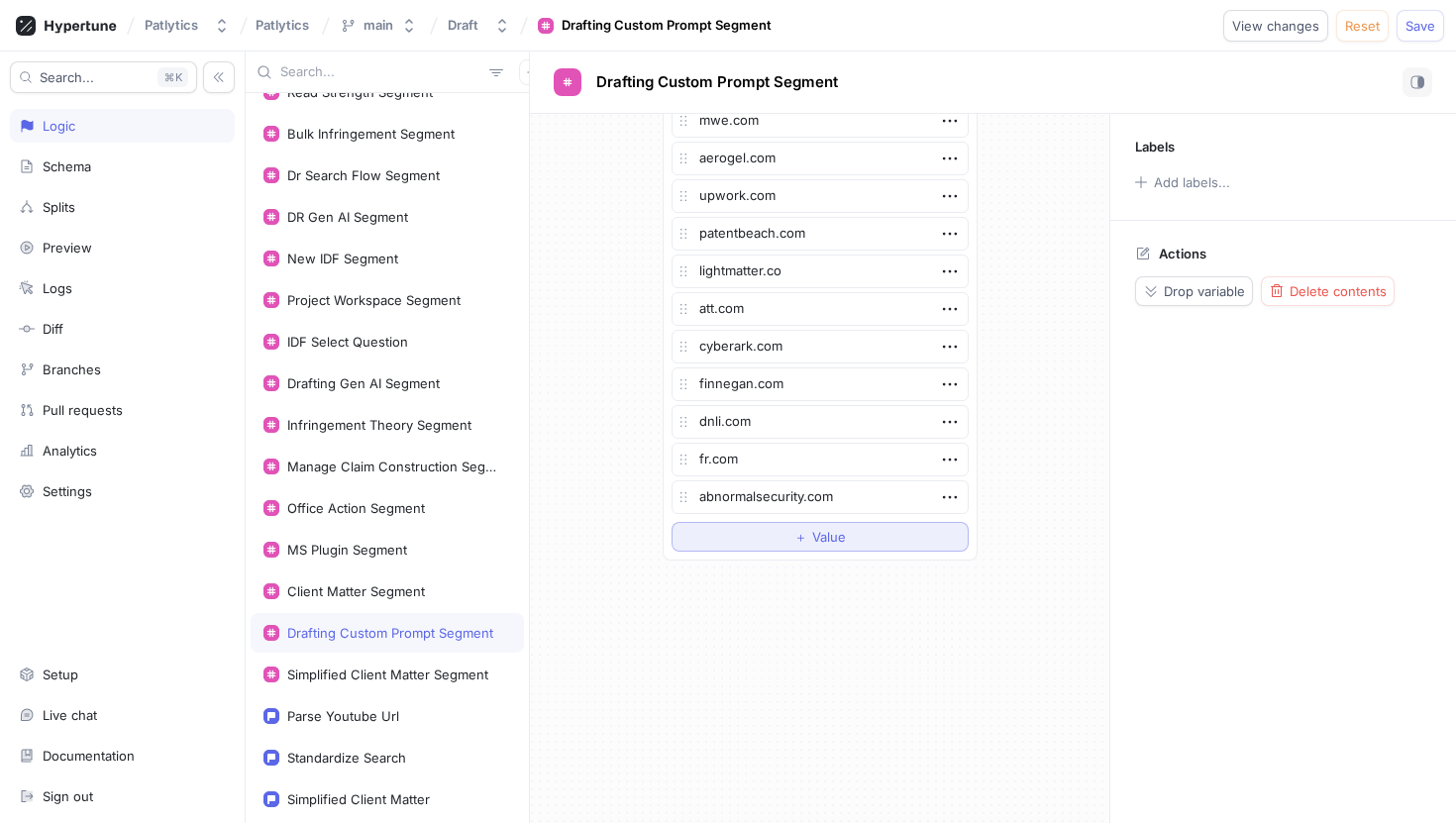 click on "＋ Value" at bounding box center [820, 537] 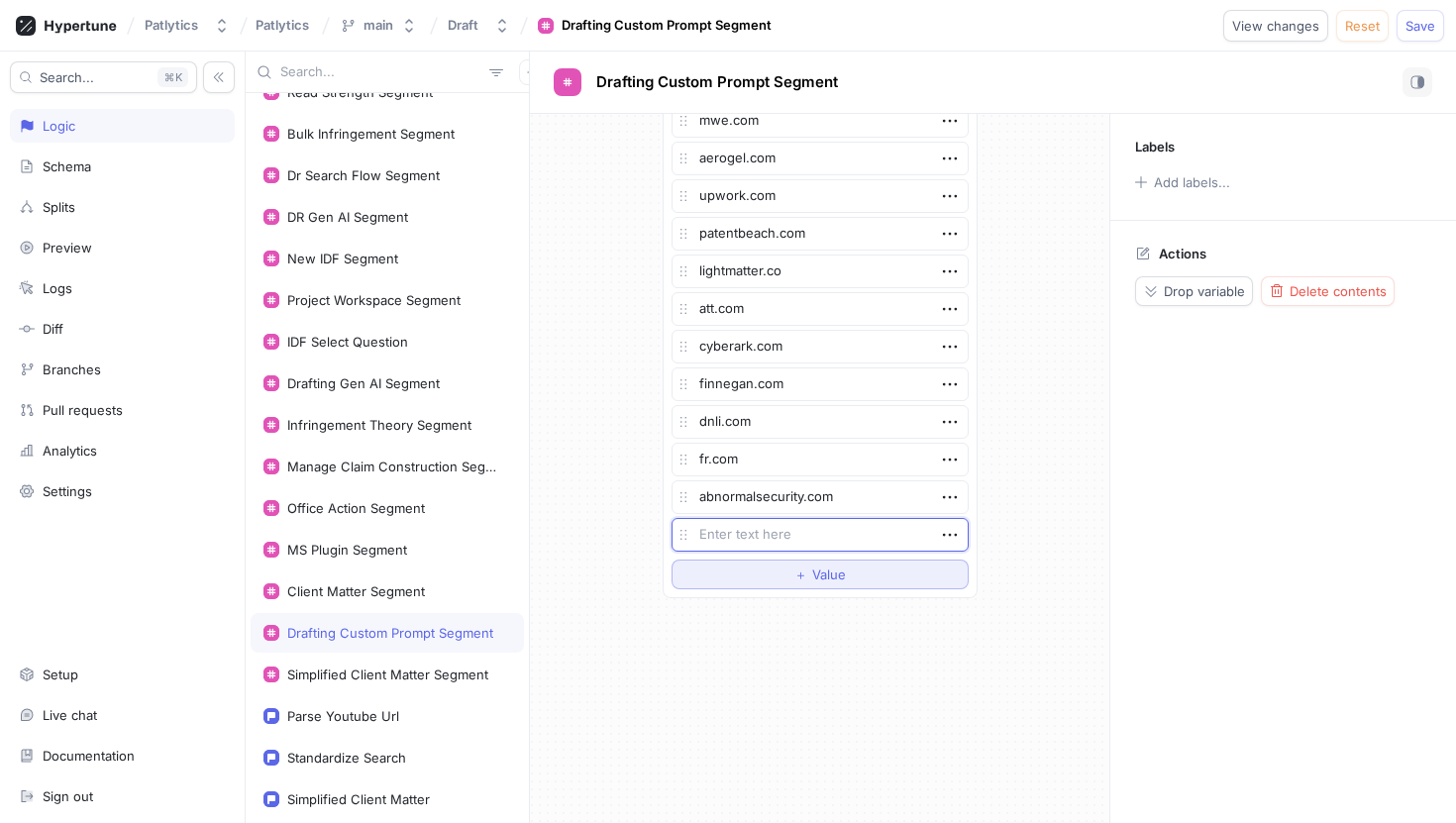 type on "x" 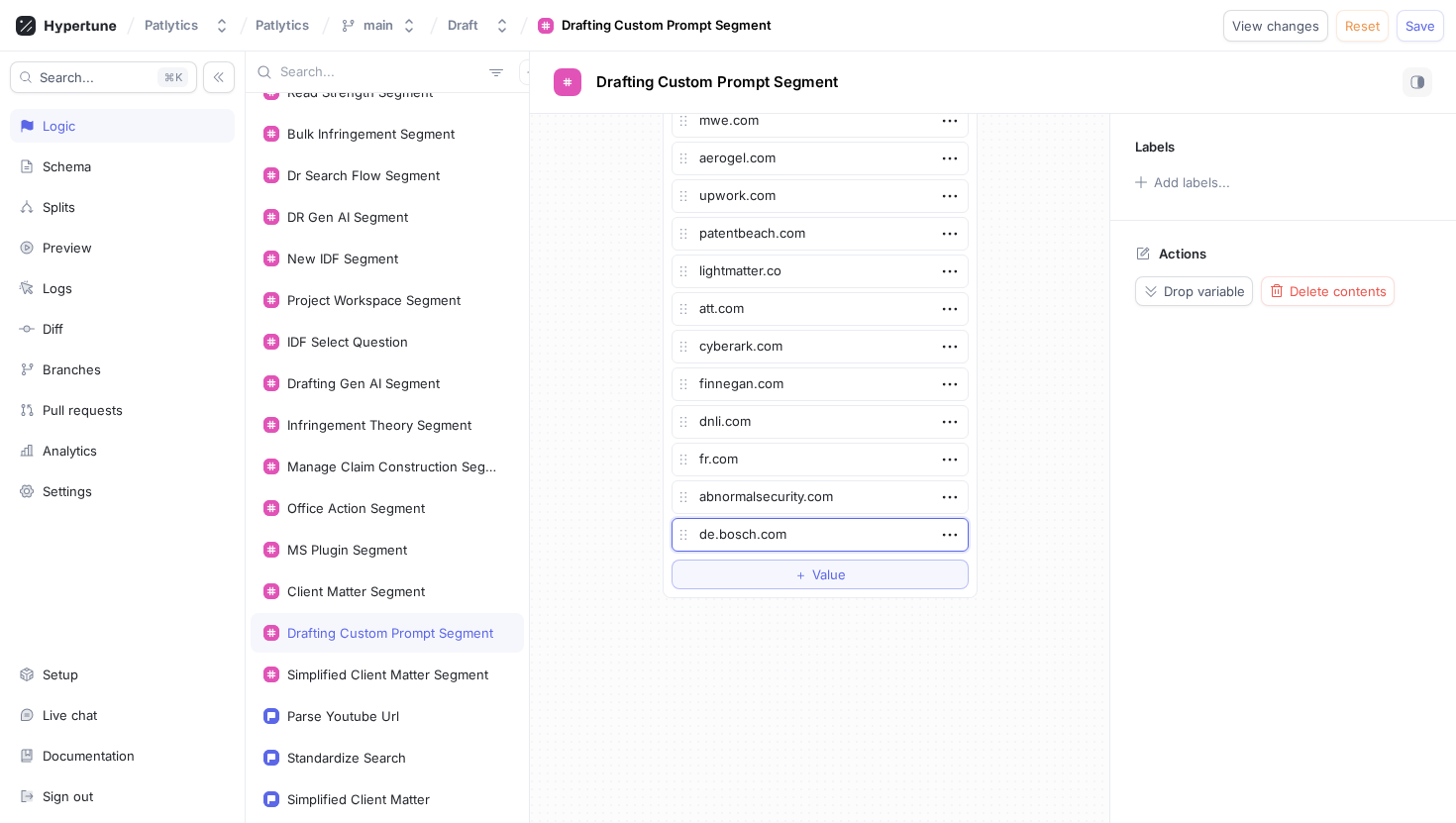 type on "de.bosch.com" 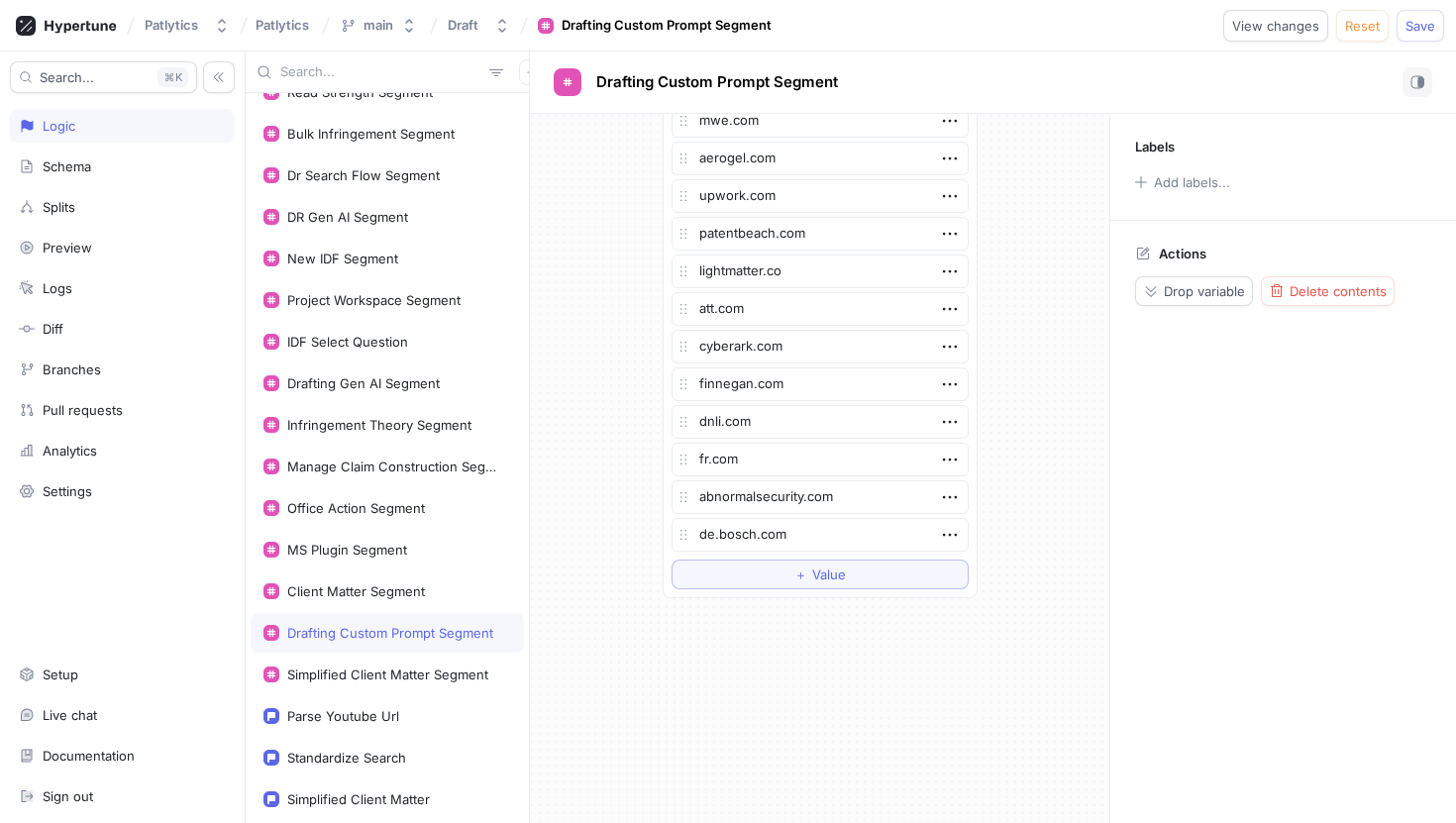 click on "List foley.com patlytics.com youngbasile.com ford.com fenwick.com kppb.com mabr.com asml.com ipspring.com dinsmore.com mwe.com aerogel.com upwork.com patentbeach.com lightmatter.co att.com cyberark.com finnegan.com dnli.com fr.com abnormalsecurity.com de.bosch.com
To pick up a draggable item, press the space bar.
While dragging, use the arrow keys to move the item.
Press space again to drop the item in its new position, or press escape to cancel.
＋ Value" at bounding box center (819, 143) 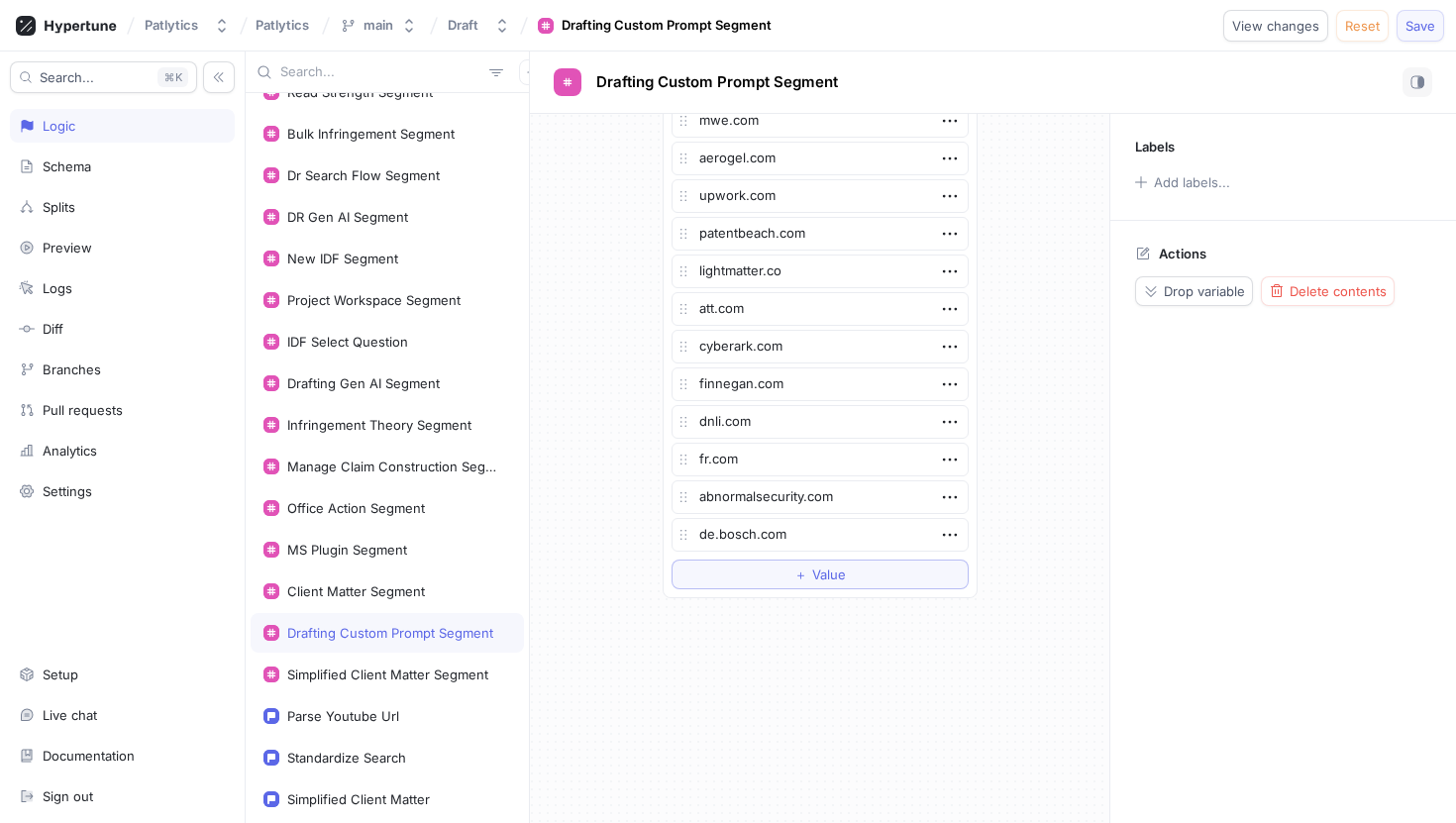 click on "Save" at bounding box center [1420, 26] 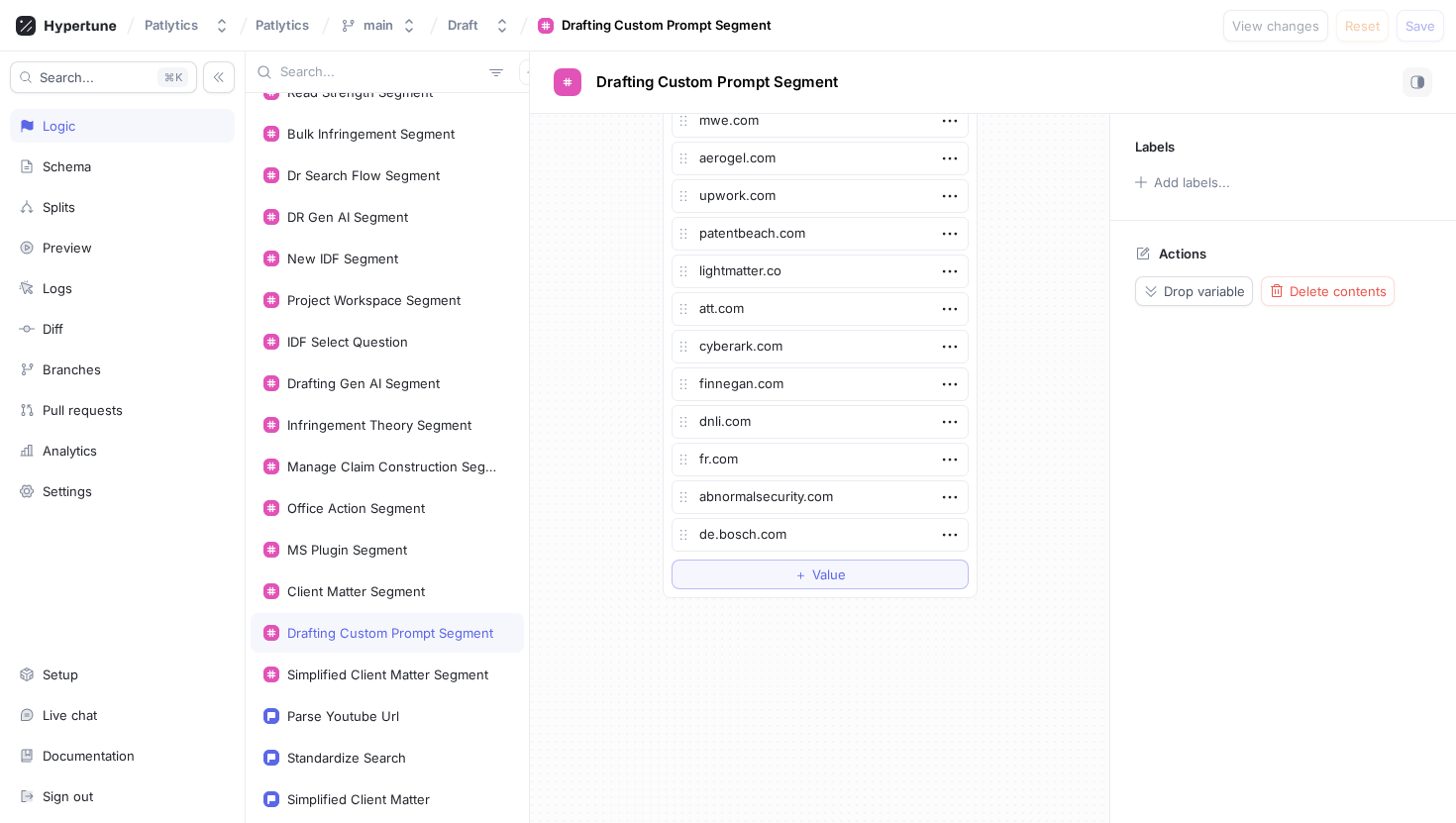 type on "x" 